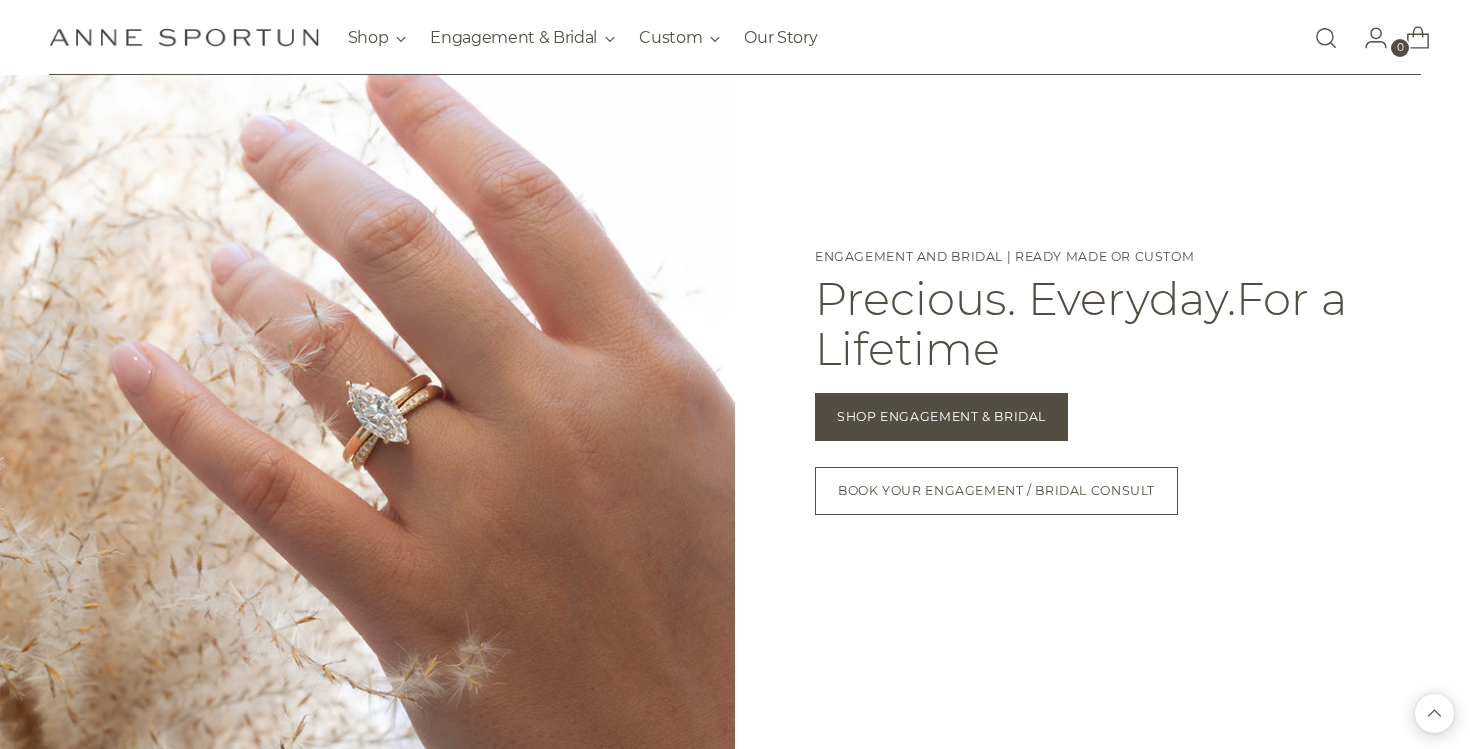 scroll, scrollTop: 1489, scrollLeft: 0, axis: vertical 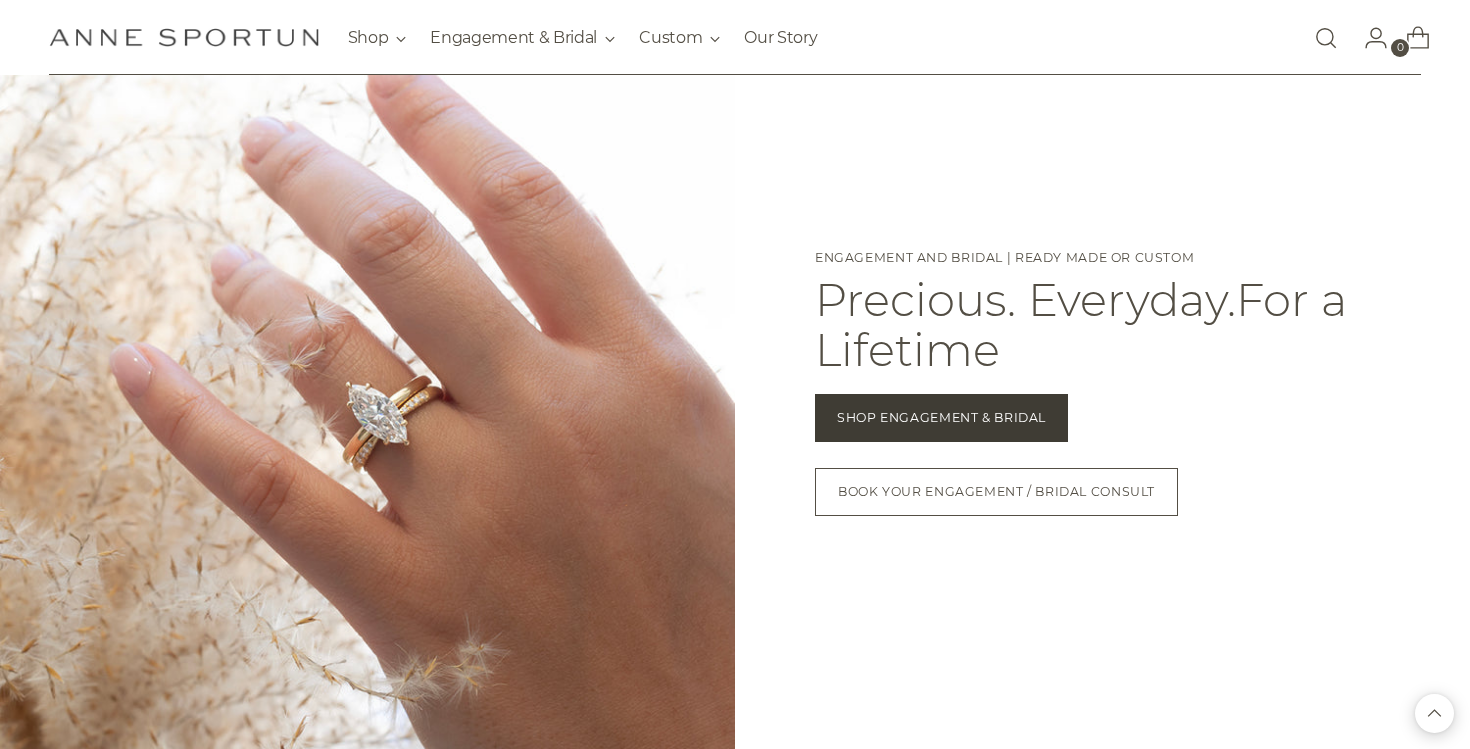 click on "Shop Engagement & Bridal" at bounding box center [941, 418] 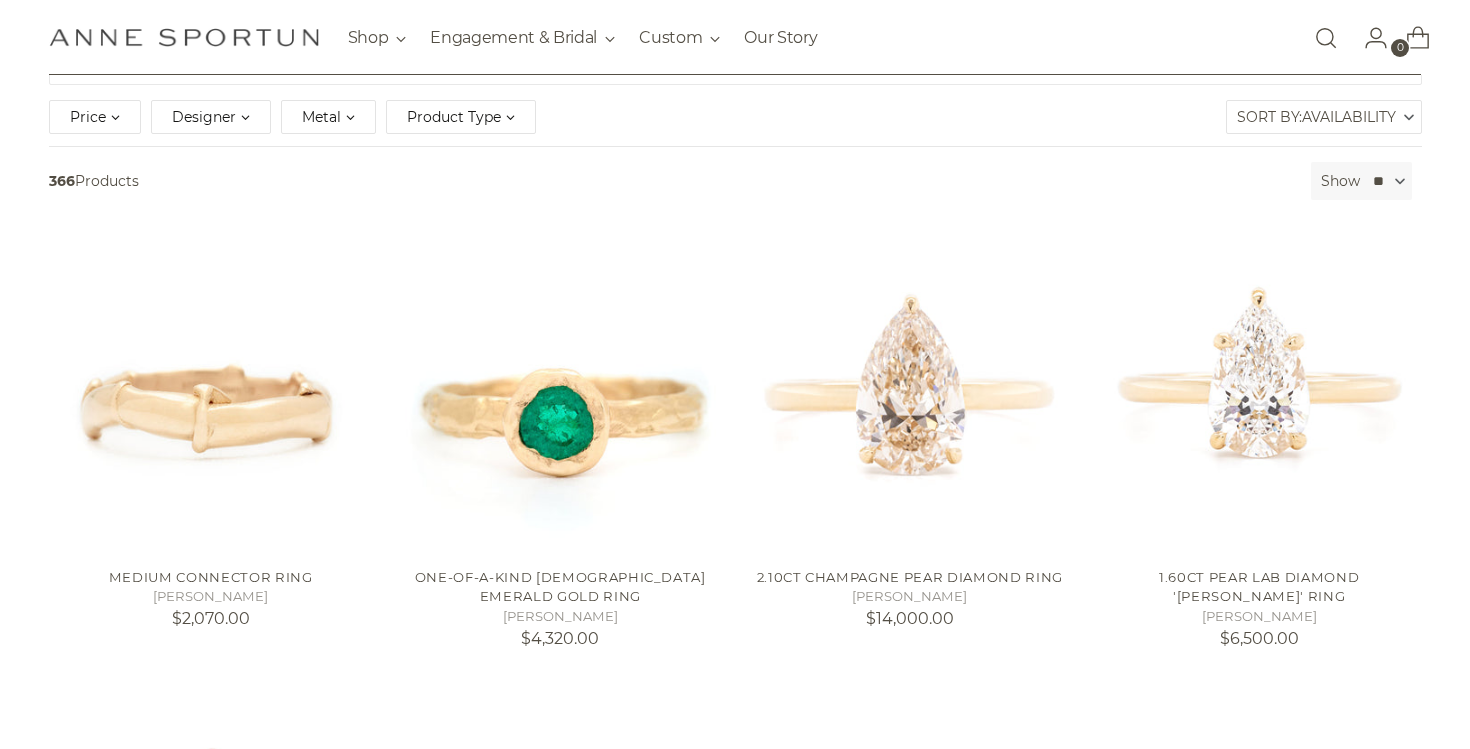 scroll, scrollTop: 258, scrollLeft: 0, axis: vertical 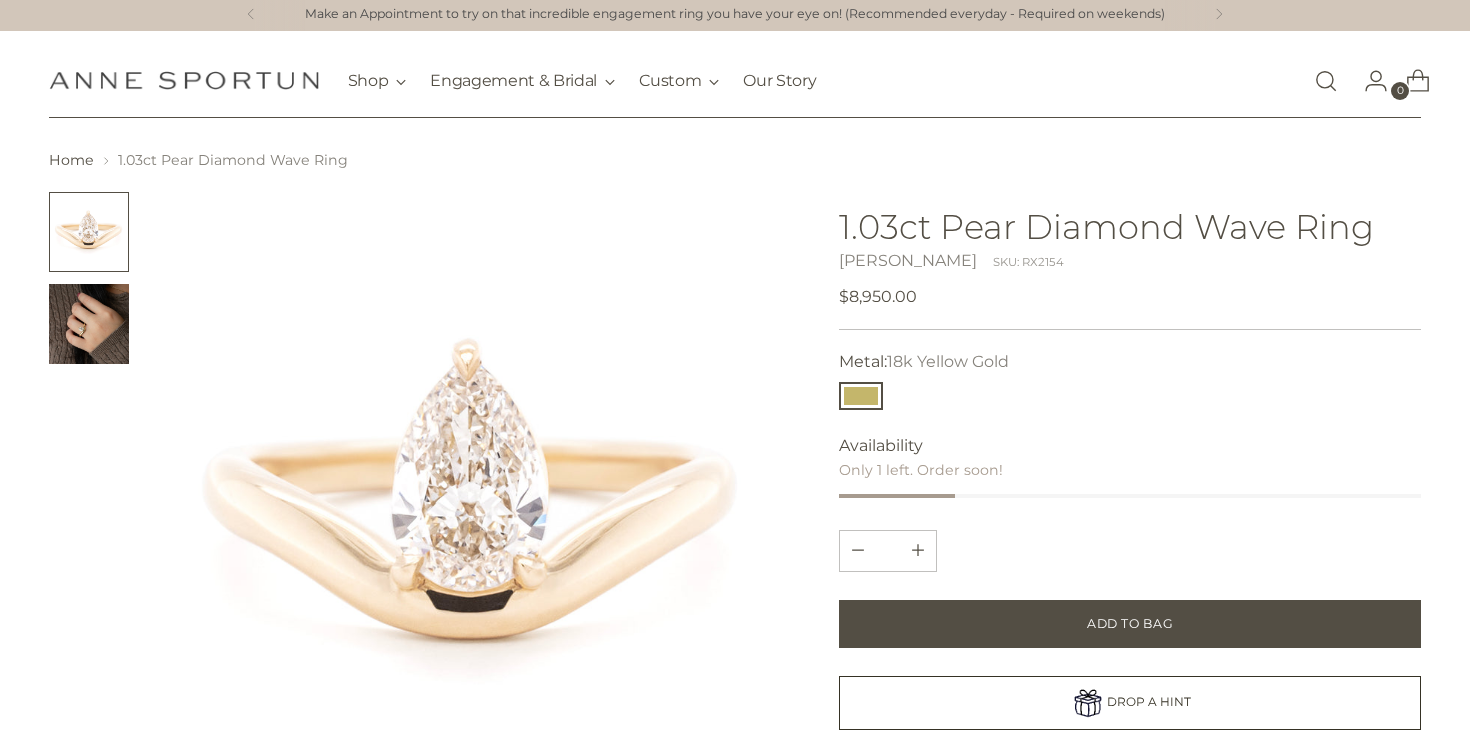 click at bounding box center (89, 324) 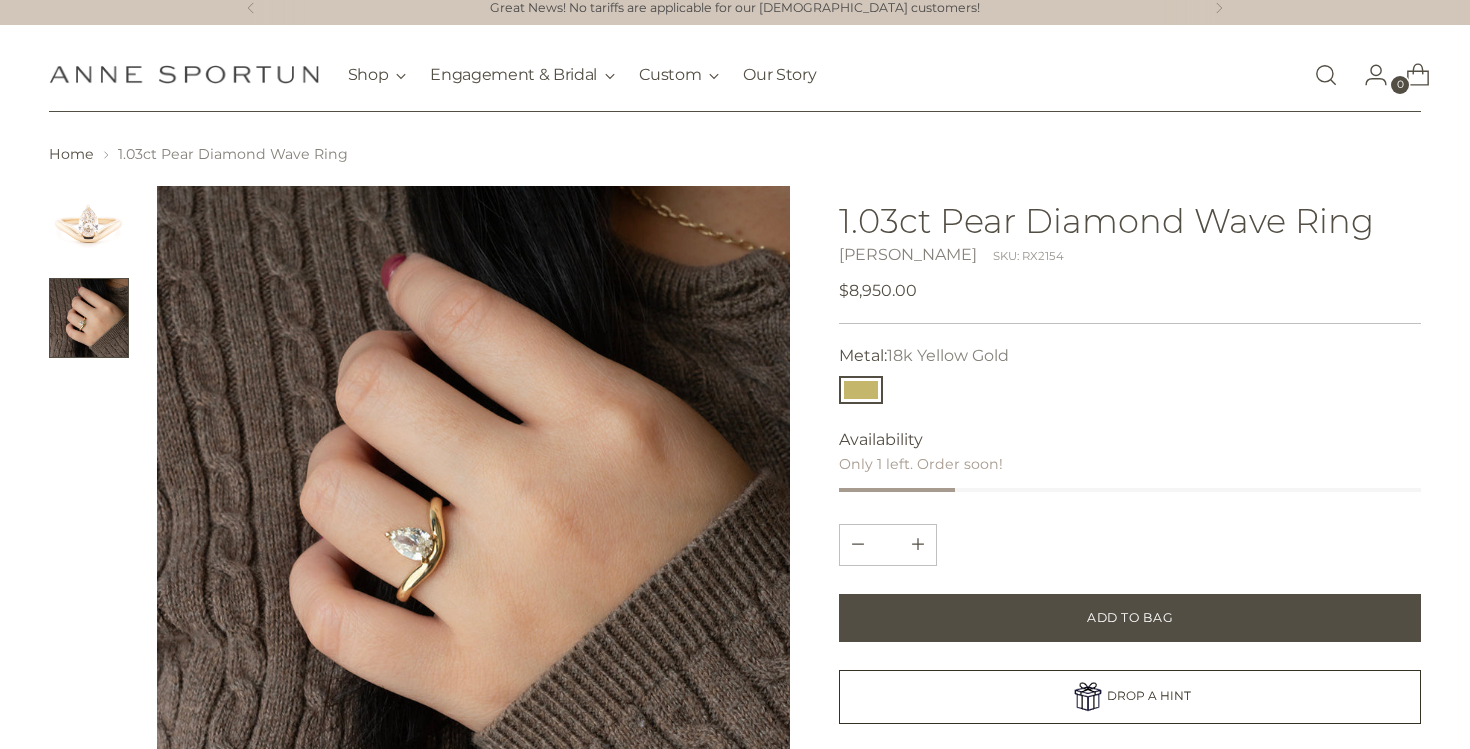 scroll, scrollTop: 0, scrollLeft: 0, axis: both 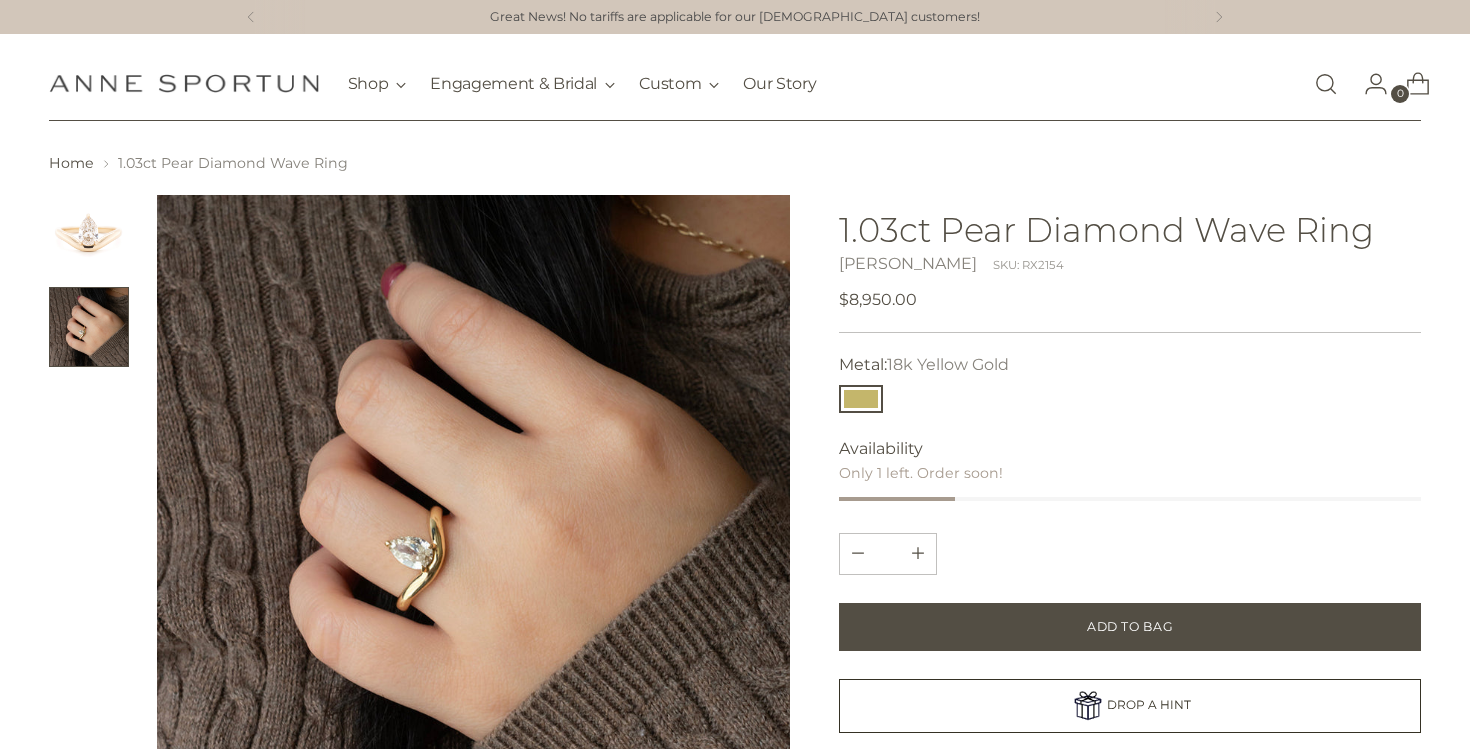 click at bounding box center (89, 235) 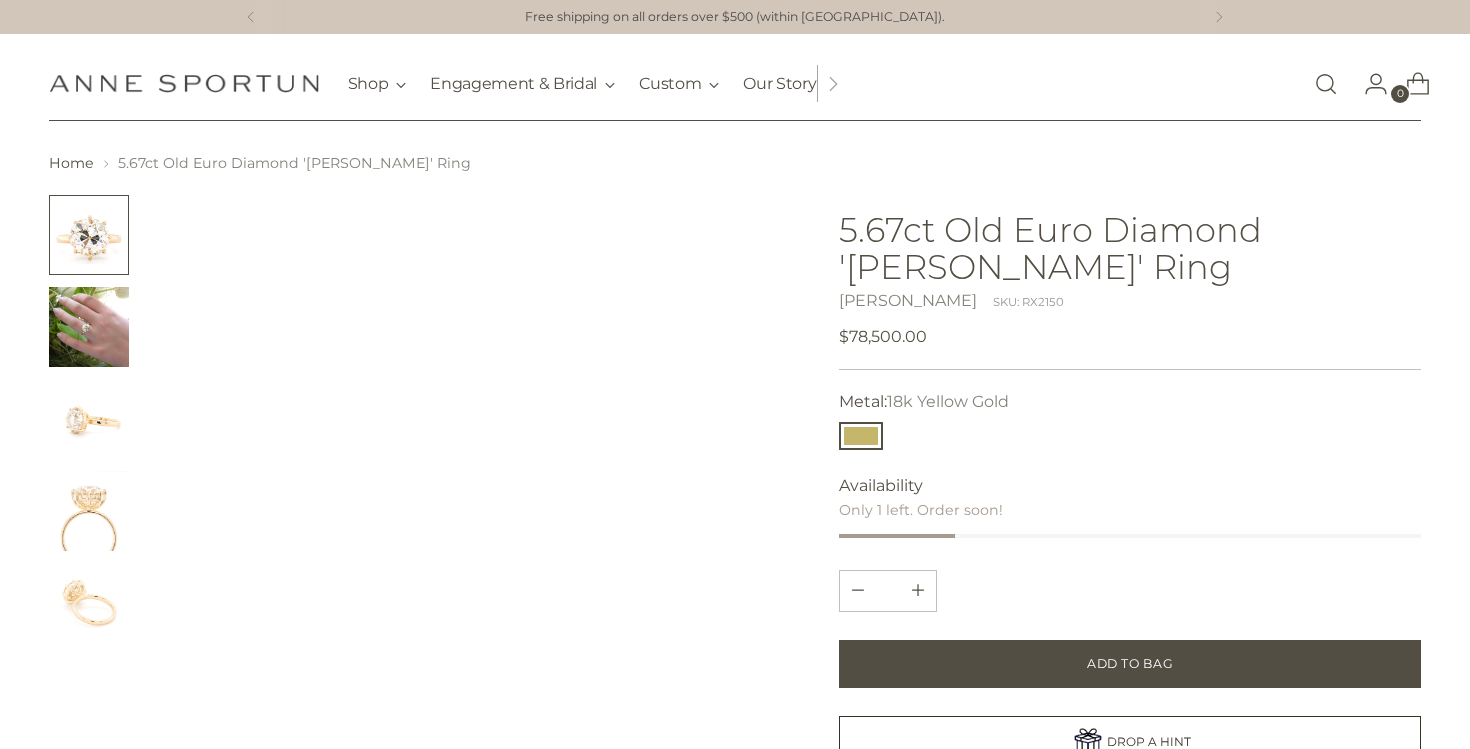 scroll, scrollTop: 0, scrollLeft: 0, axis: both 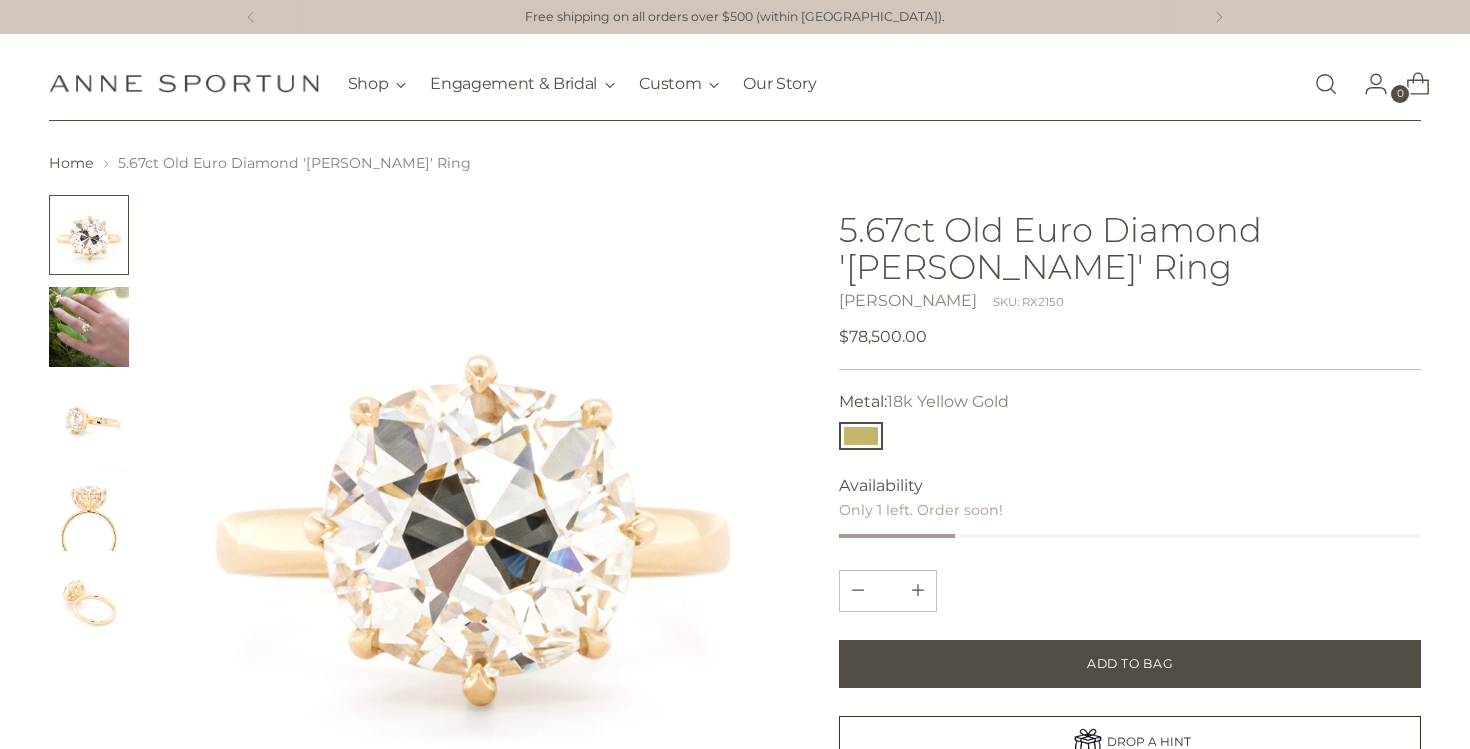 click at bounding box center (89, 327) 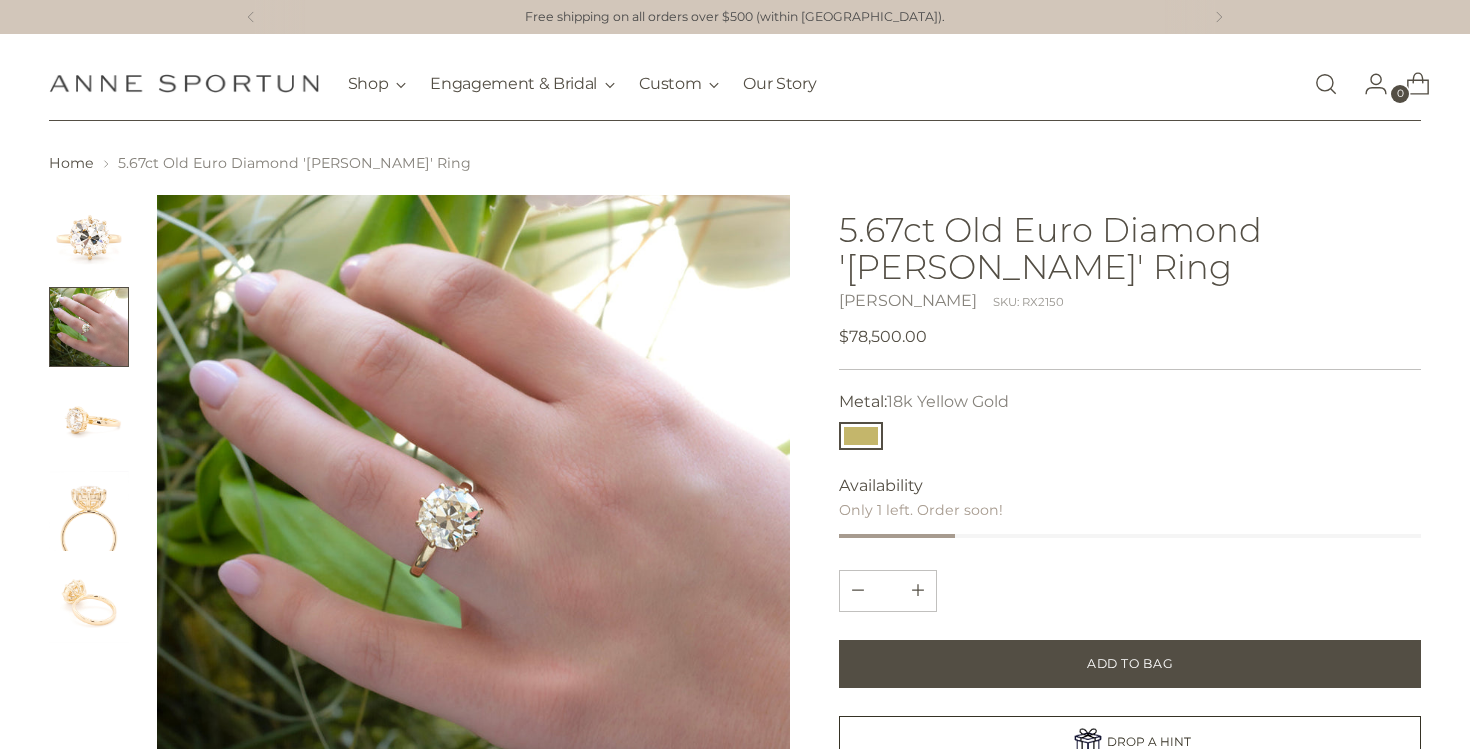 click at bounding box center [89, 419] 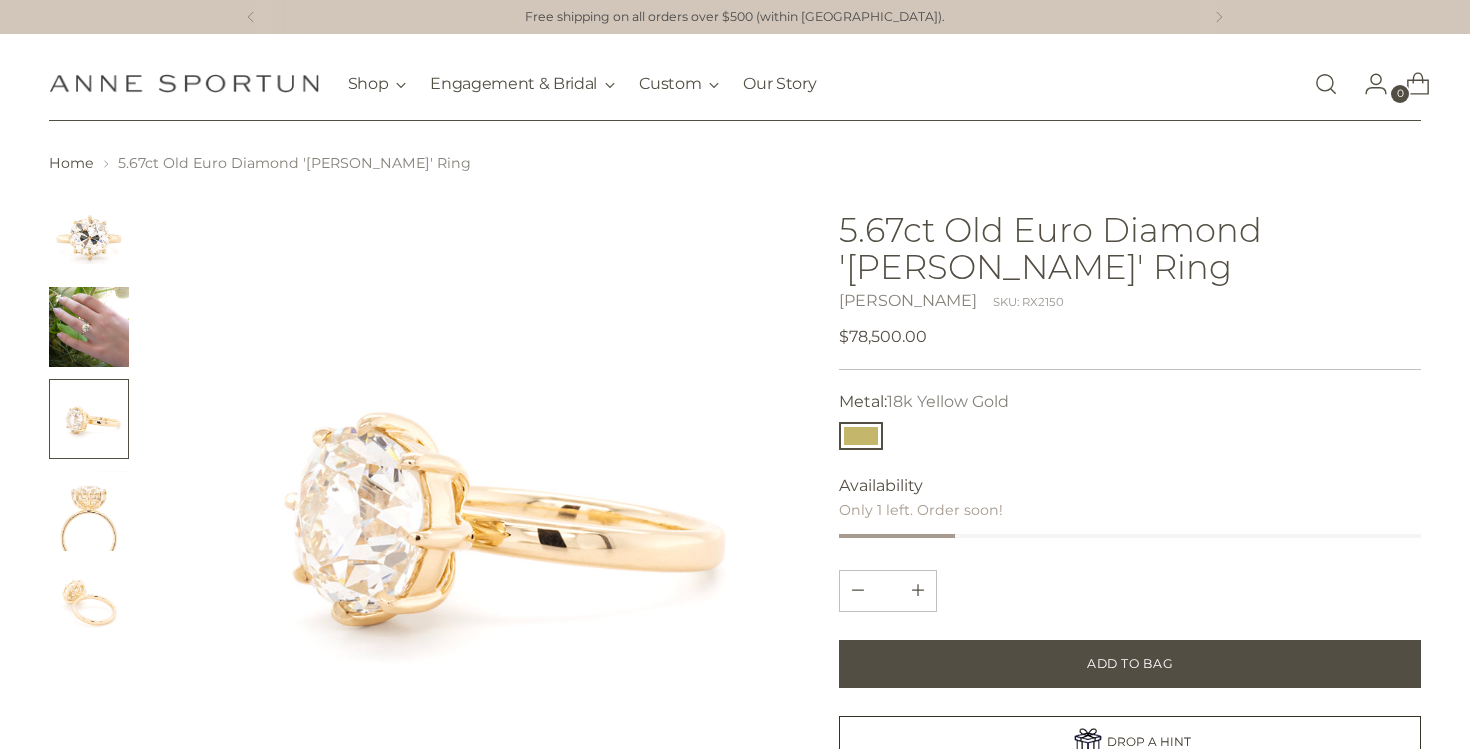 click at bounding box center (89, 511) 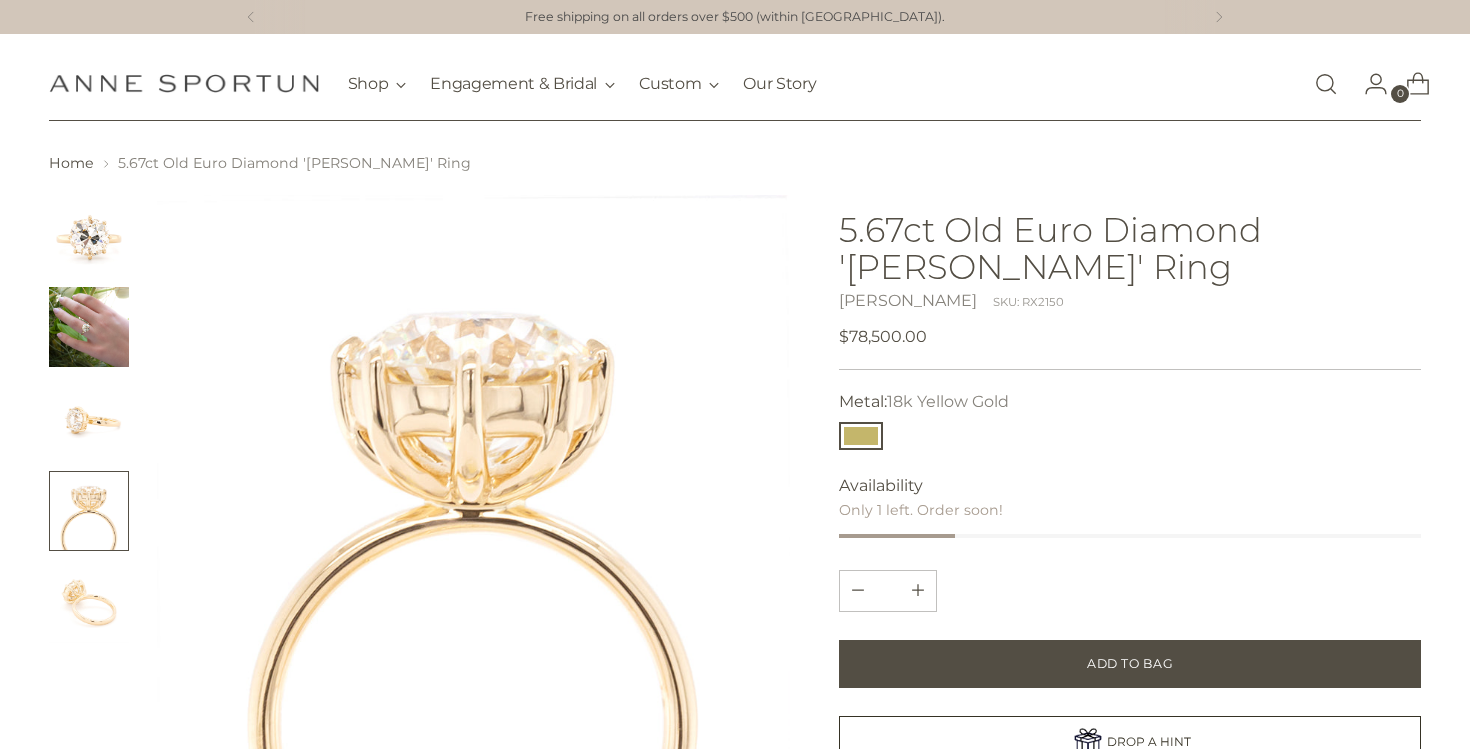 click at bounding box center (89, 603) 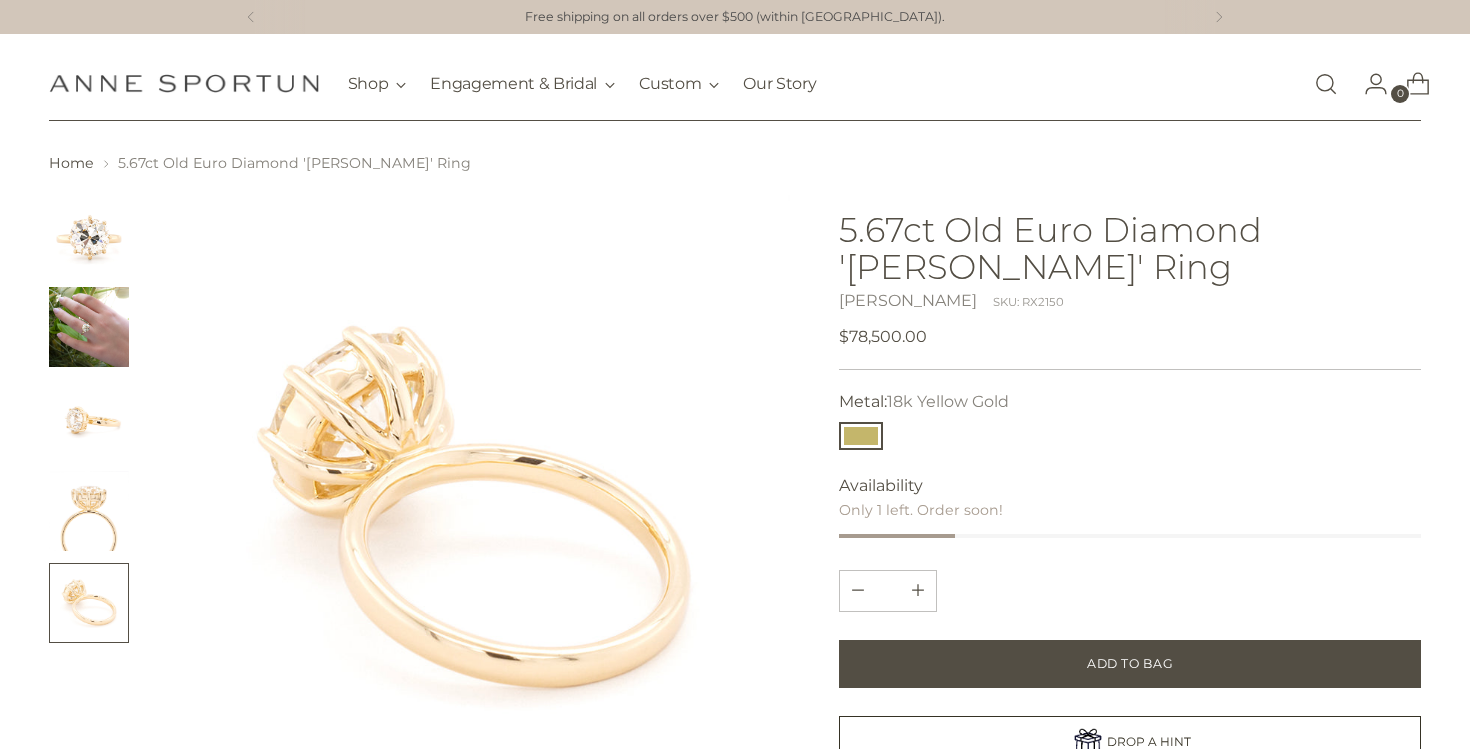 click at bounding box center (89, 419) 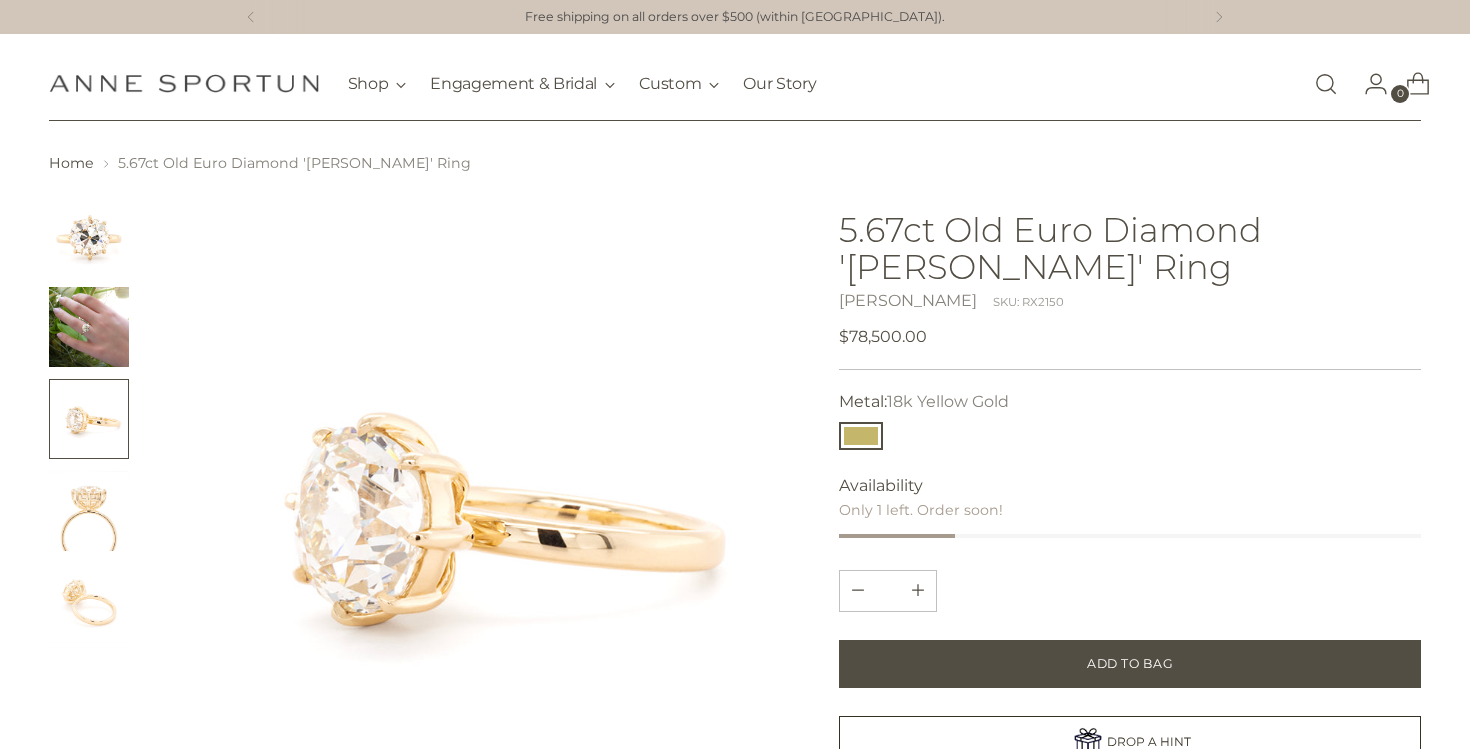 click at bounding box center [89, 419] 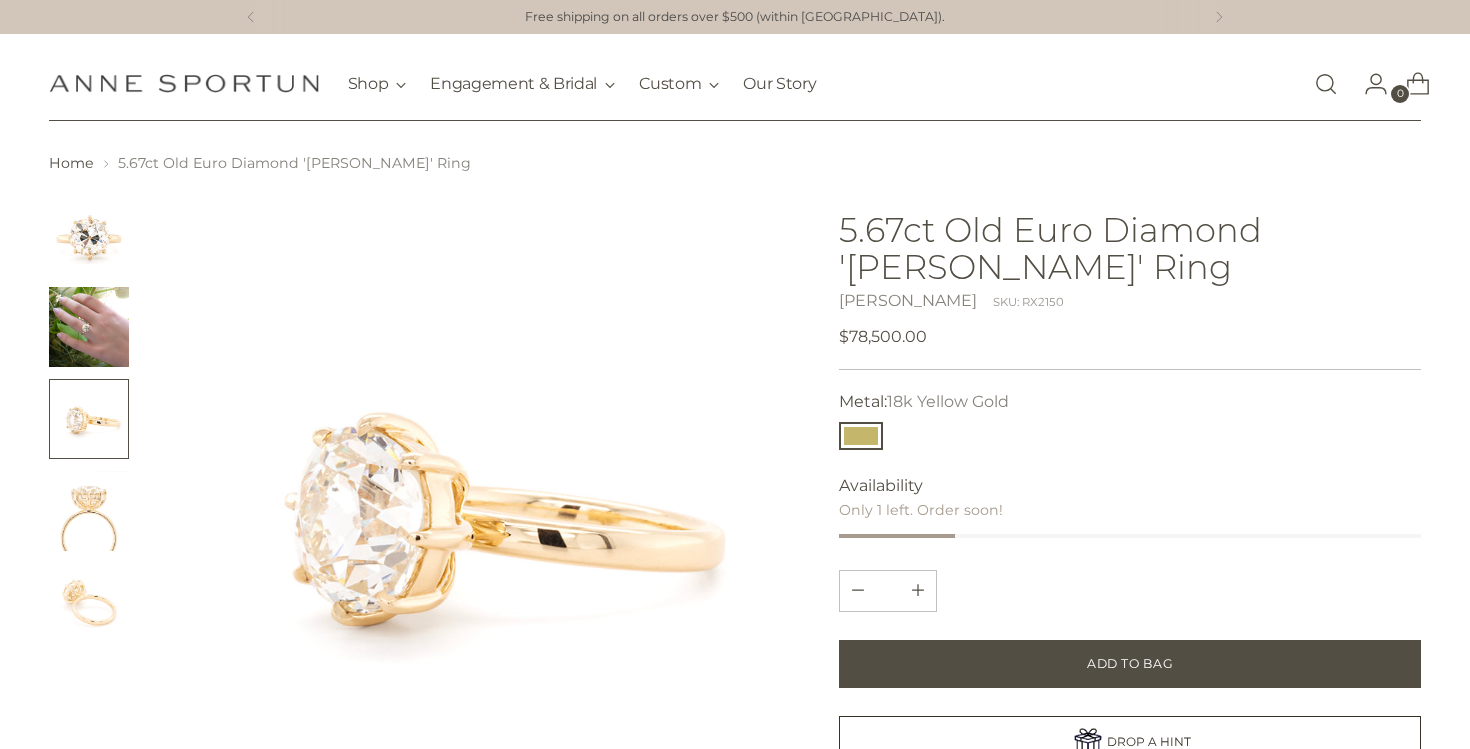 click at bounding box center (89, 327) 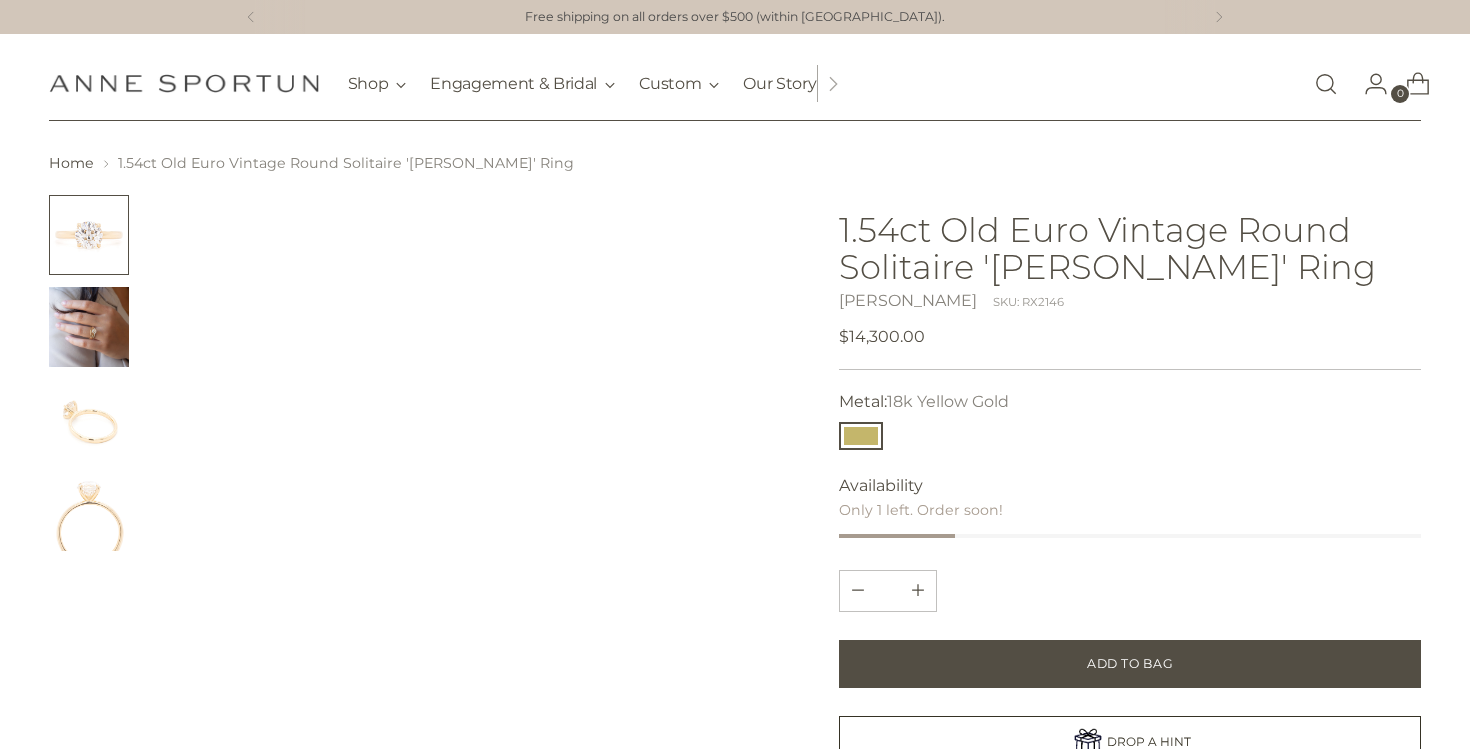 scroll, scrollTop: 0, scrollLeft: 0, axis: both 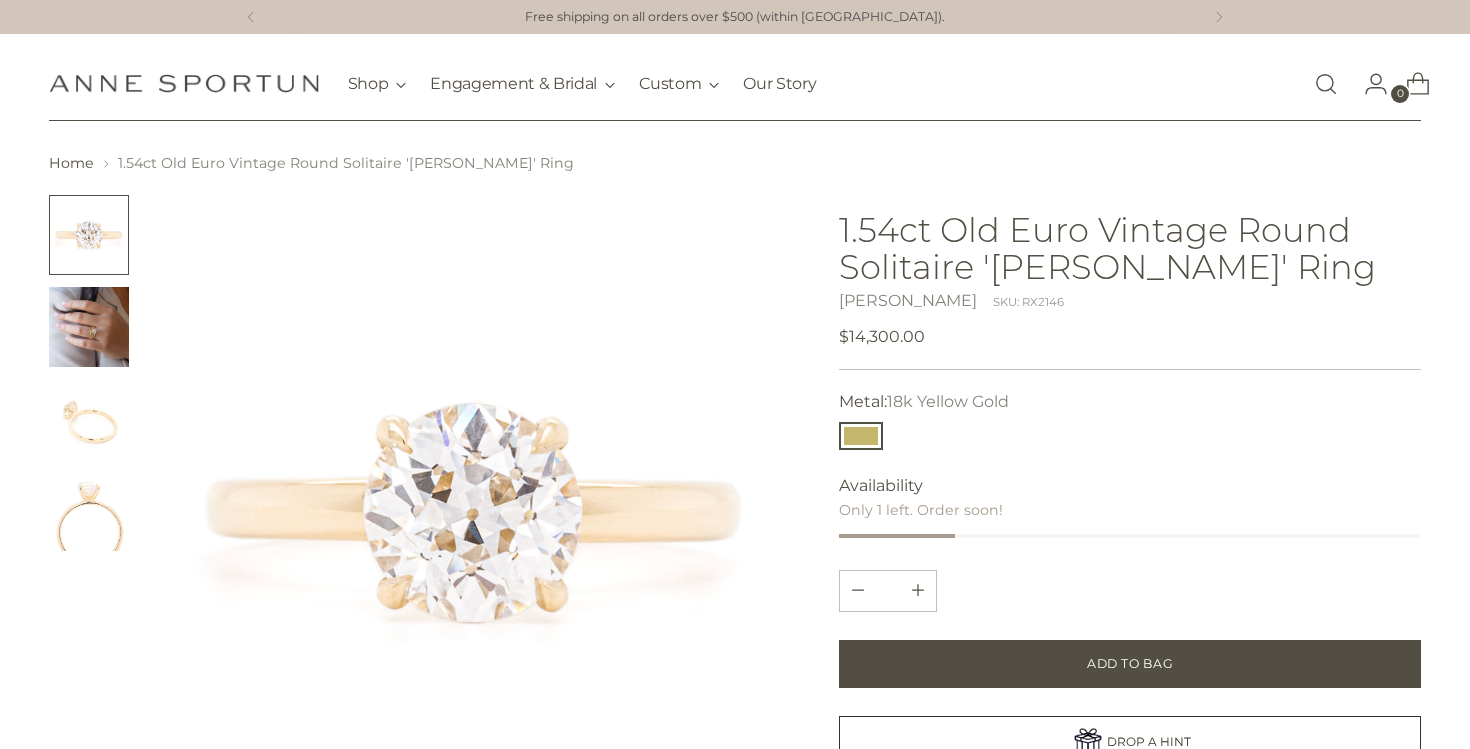 click at bounding box center [89, 327] 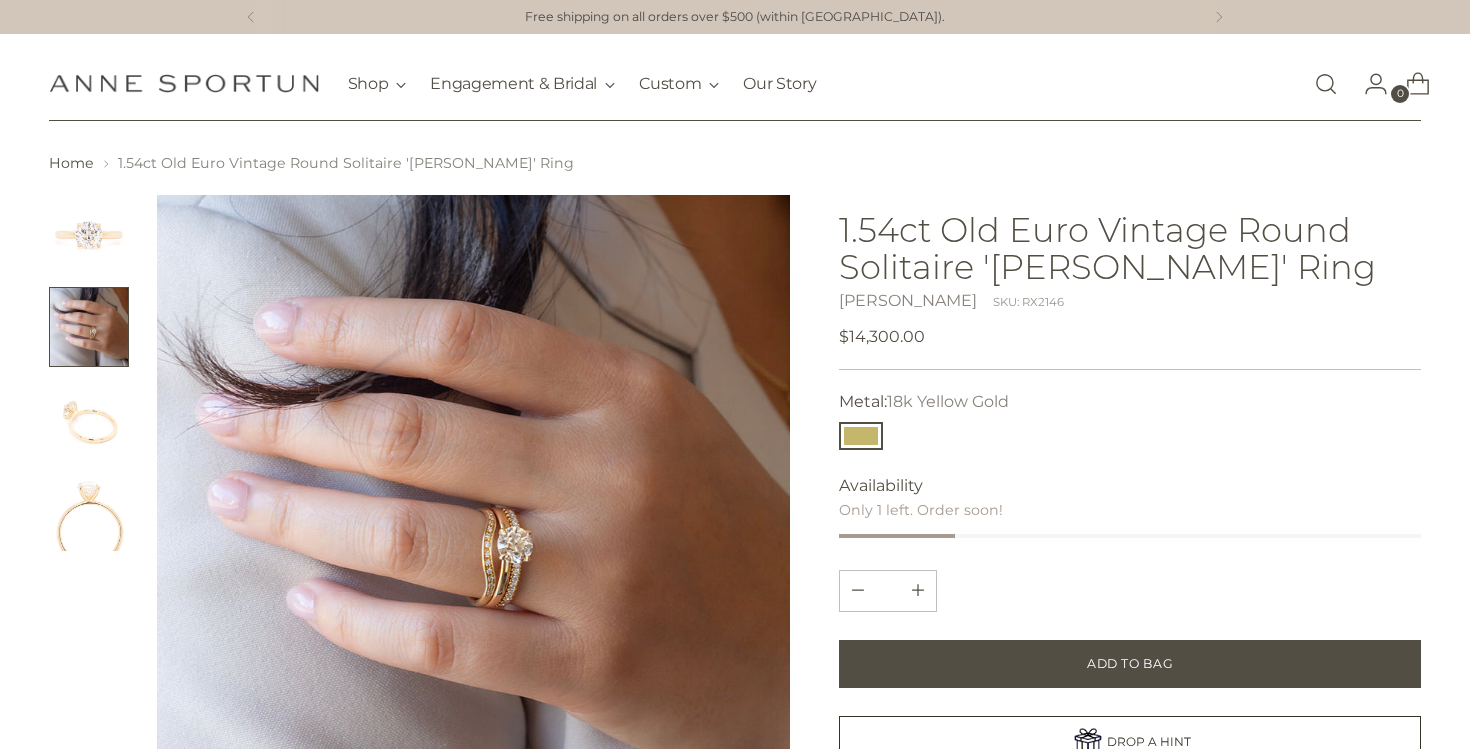 click at bounding box center [89, 419] 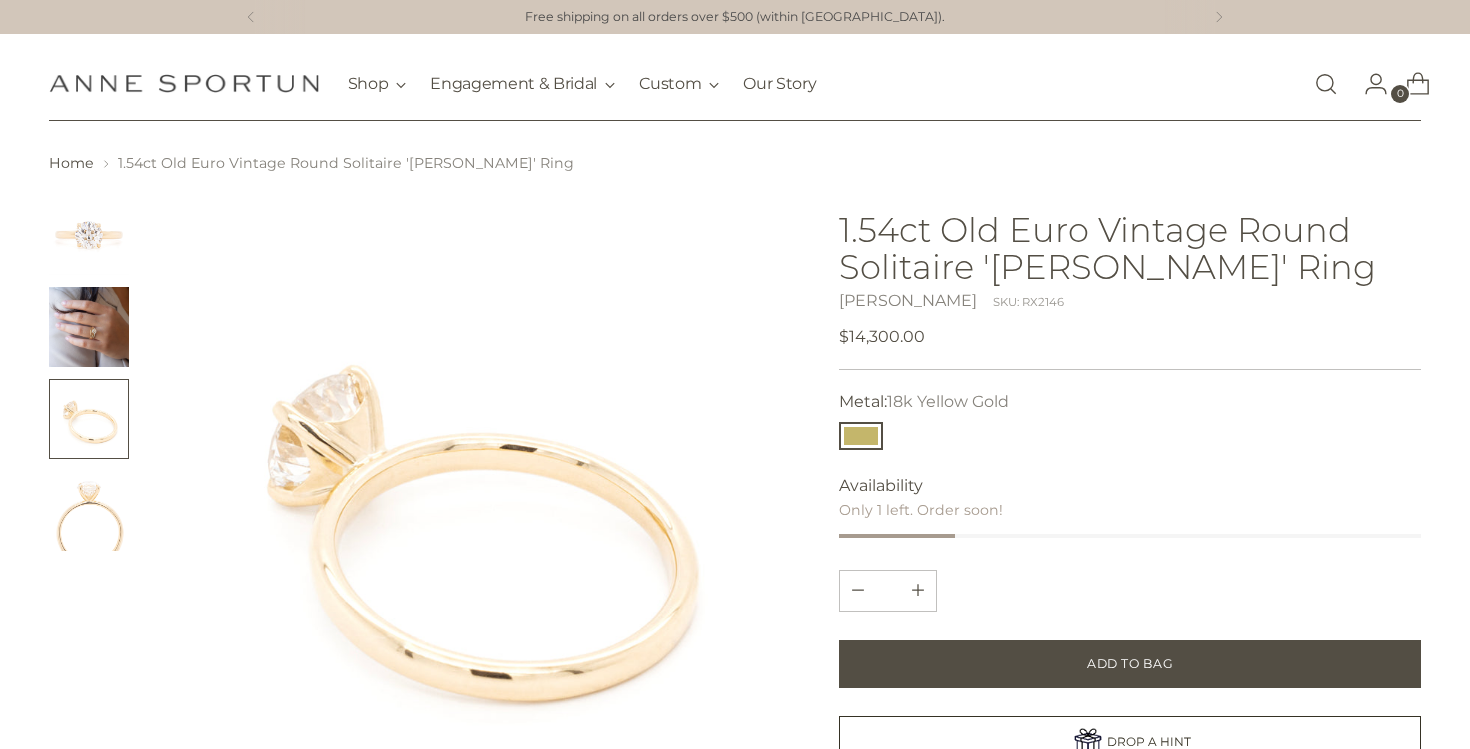 click at bounding box center (89, 511) 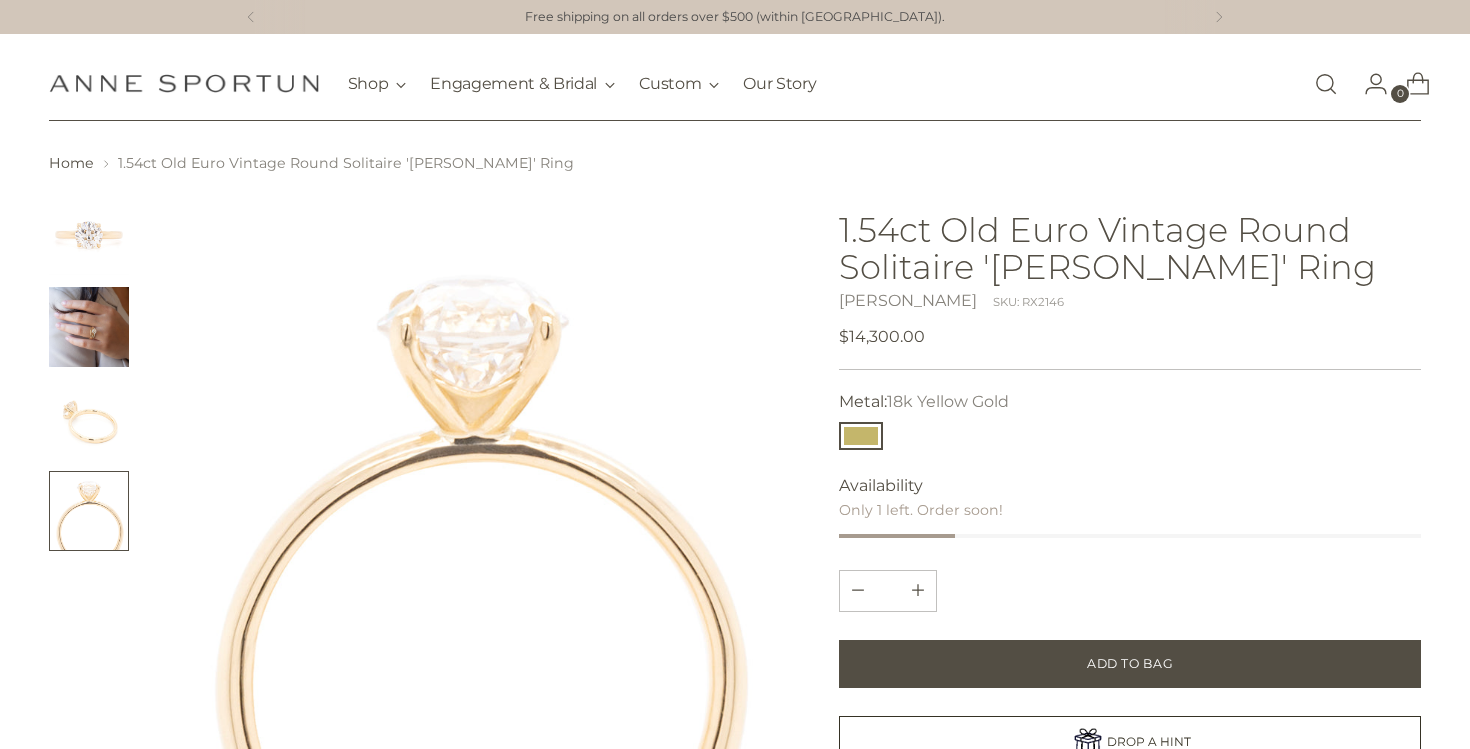 click at bounding box center [89, 419] 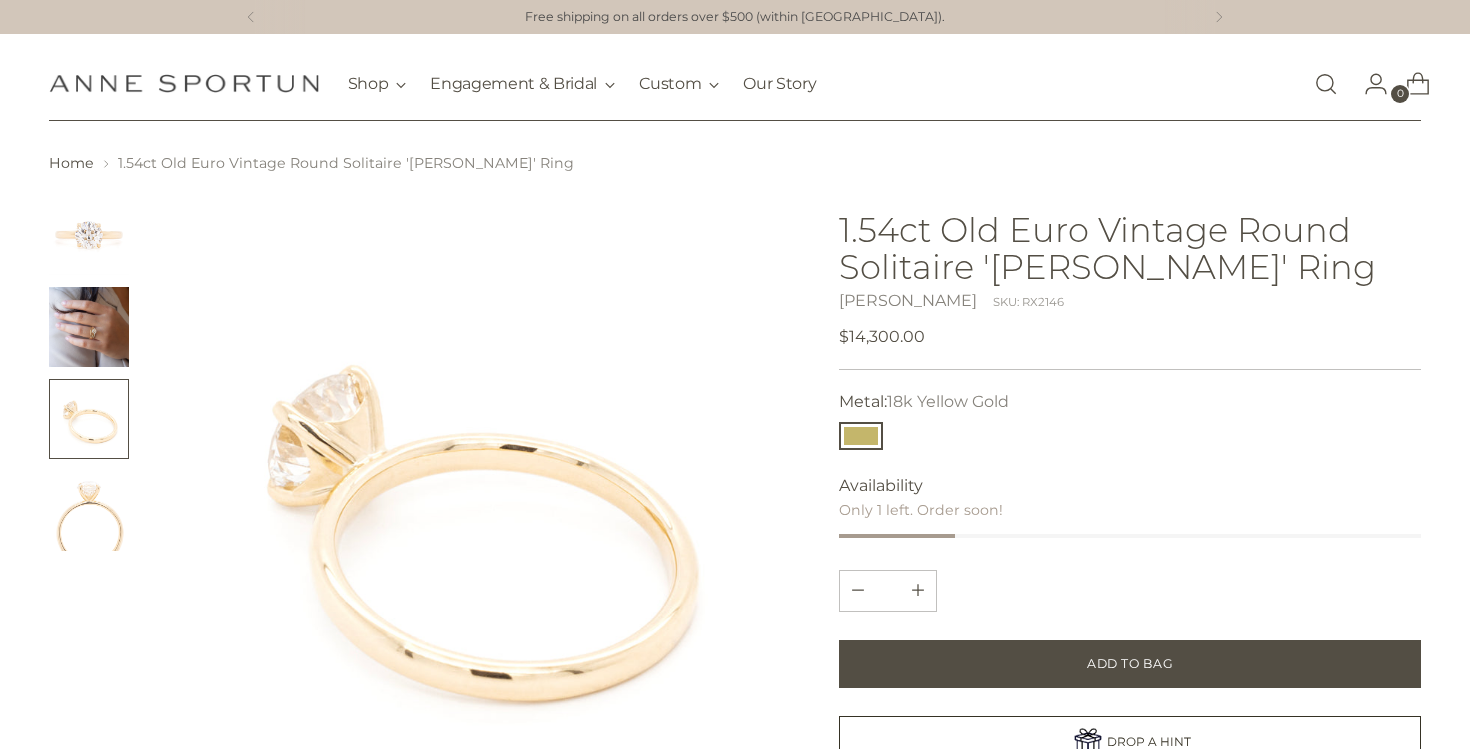 click at bounding box center (89, 327) 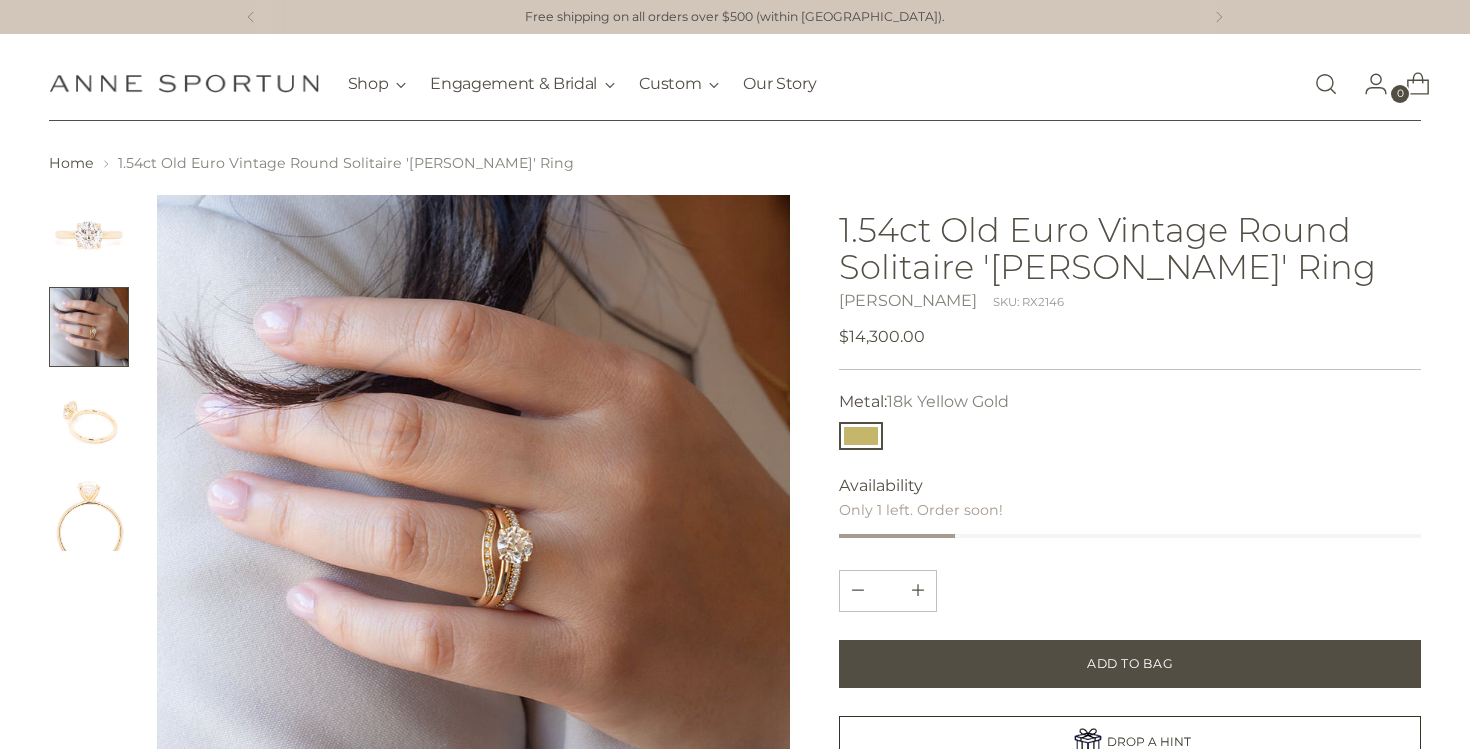 click at bounding box center (89, 235) 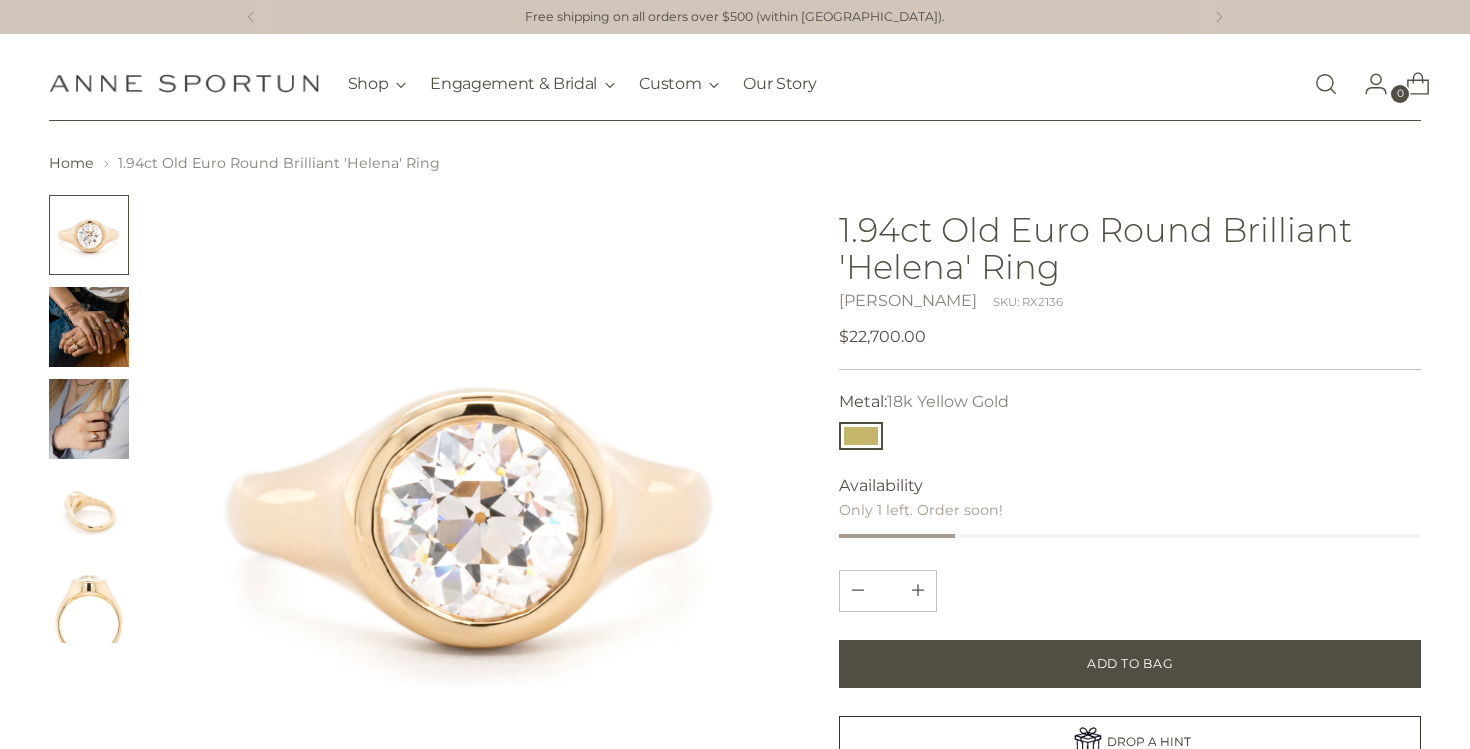 scroll, scrollTop: 0, scrollLeft: 0, axis: both 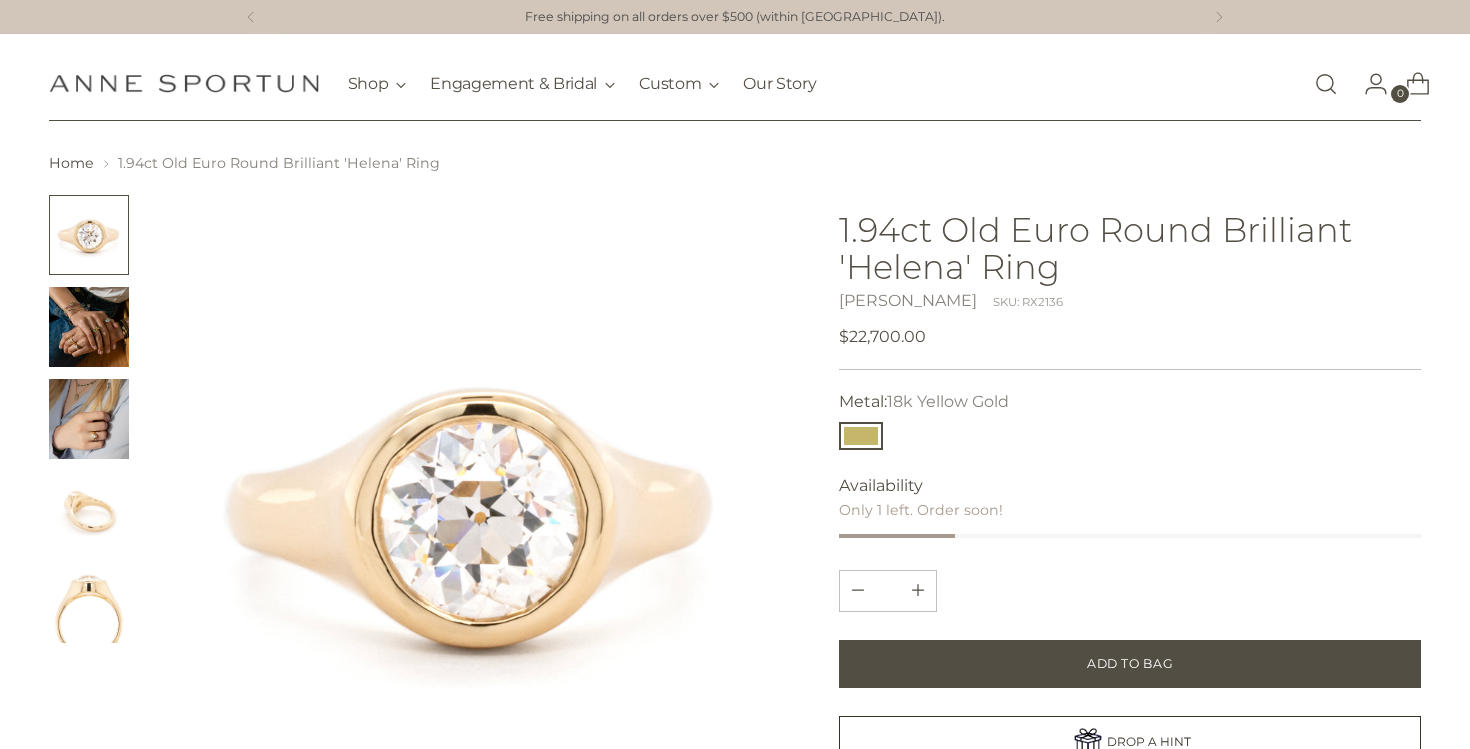 click at bounding box center (89, 327) 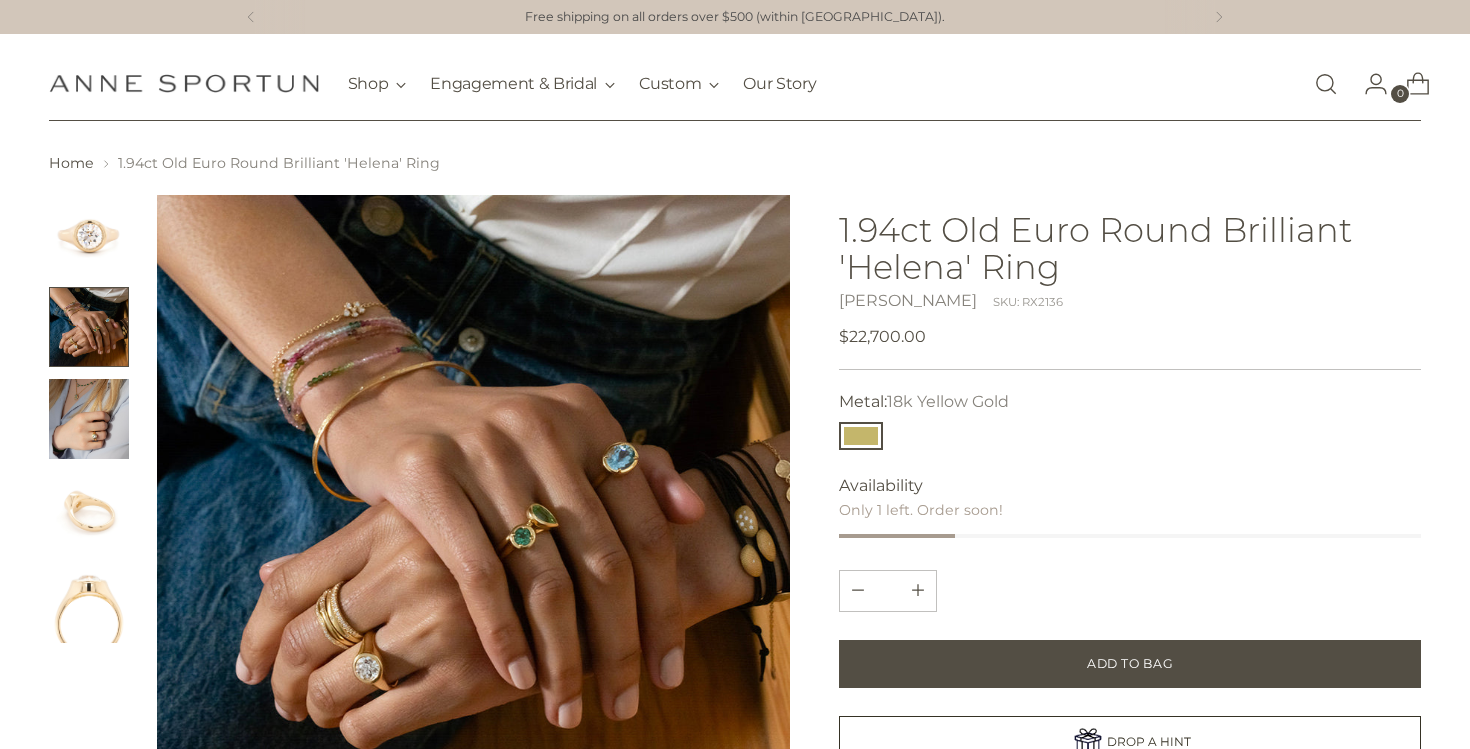 click at bounding box center [89, 419] 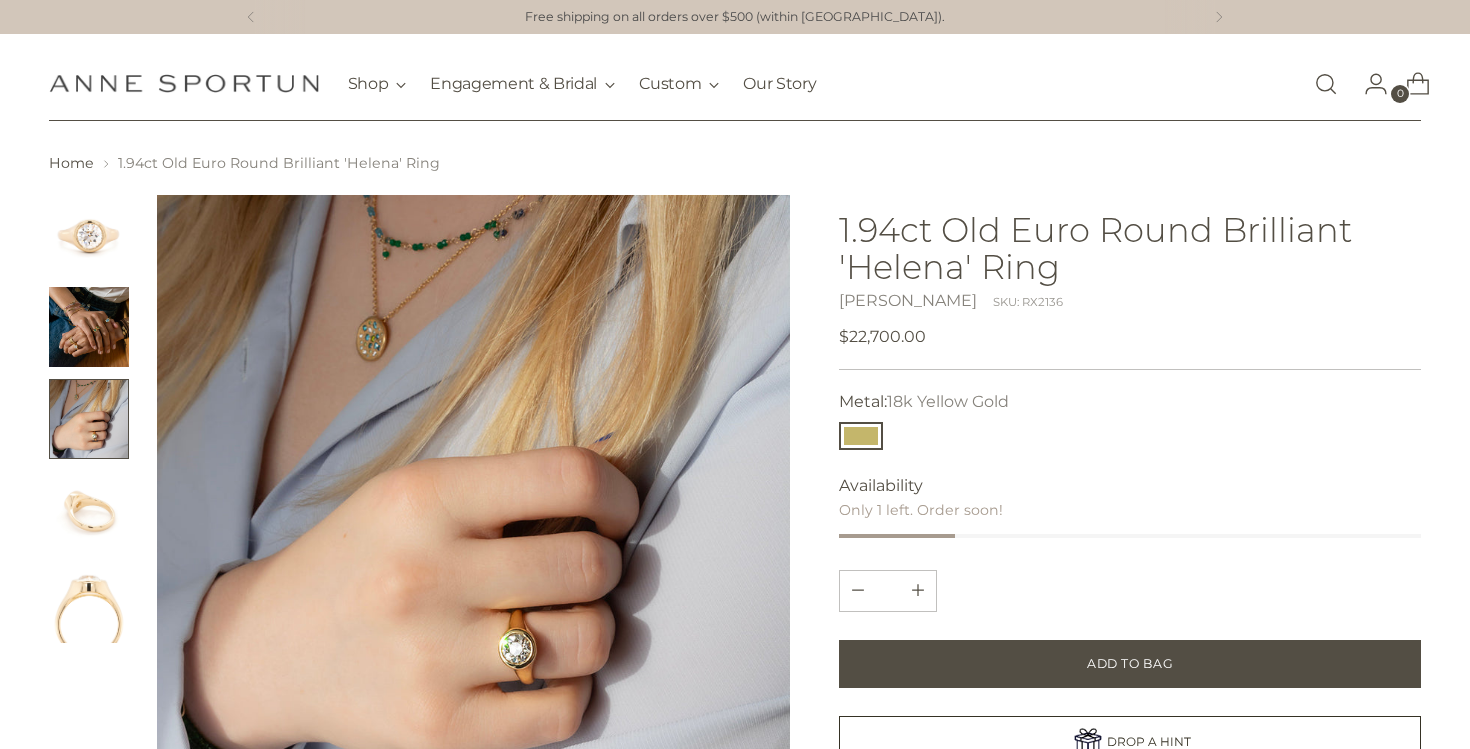 click at bounding box center (89, 511) 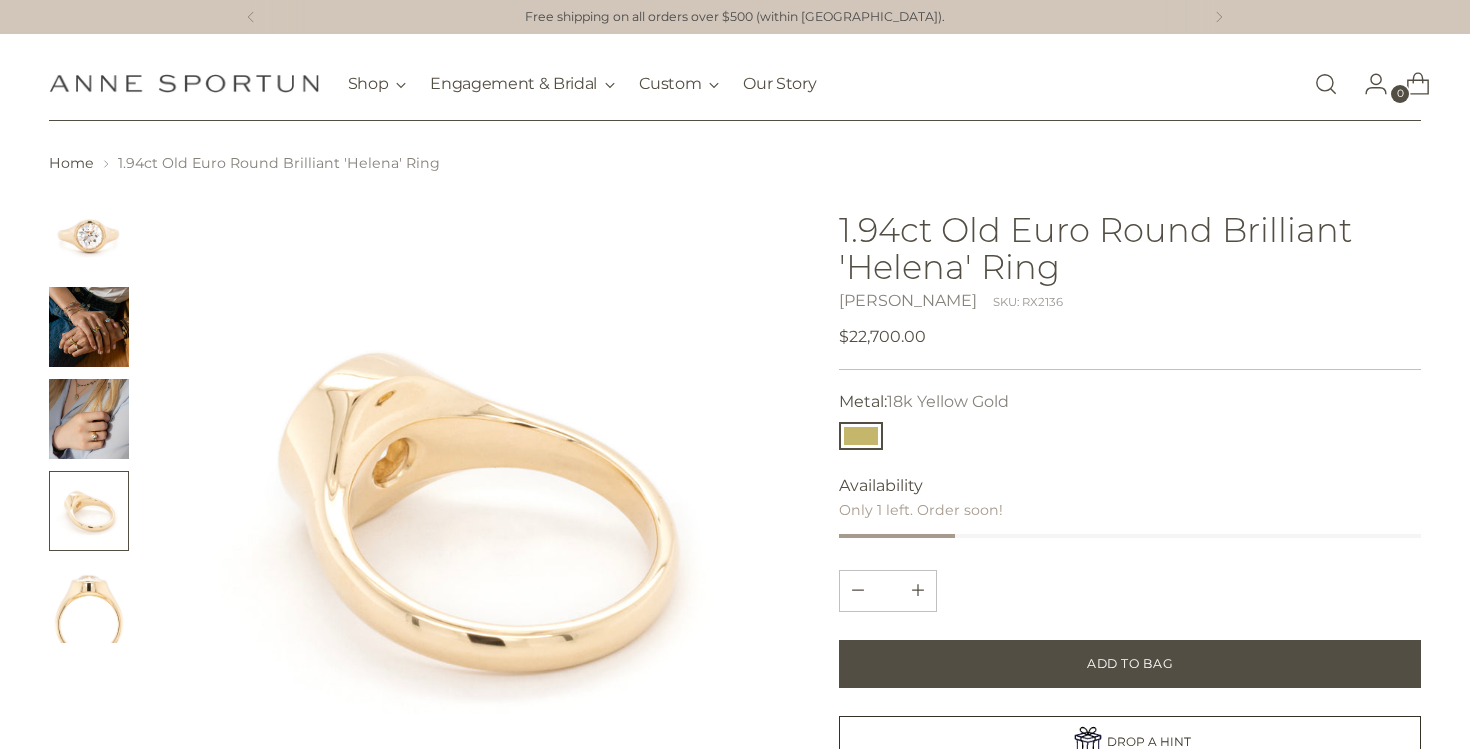 click at bounding box center (89, 603) 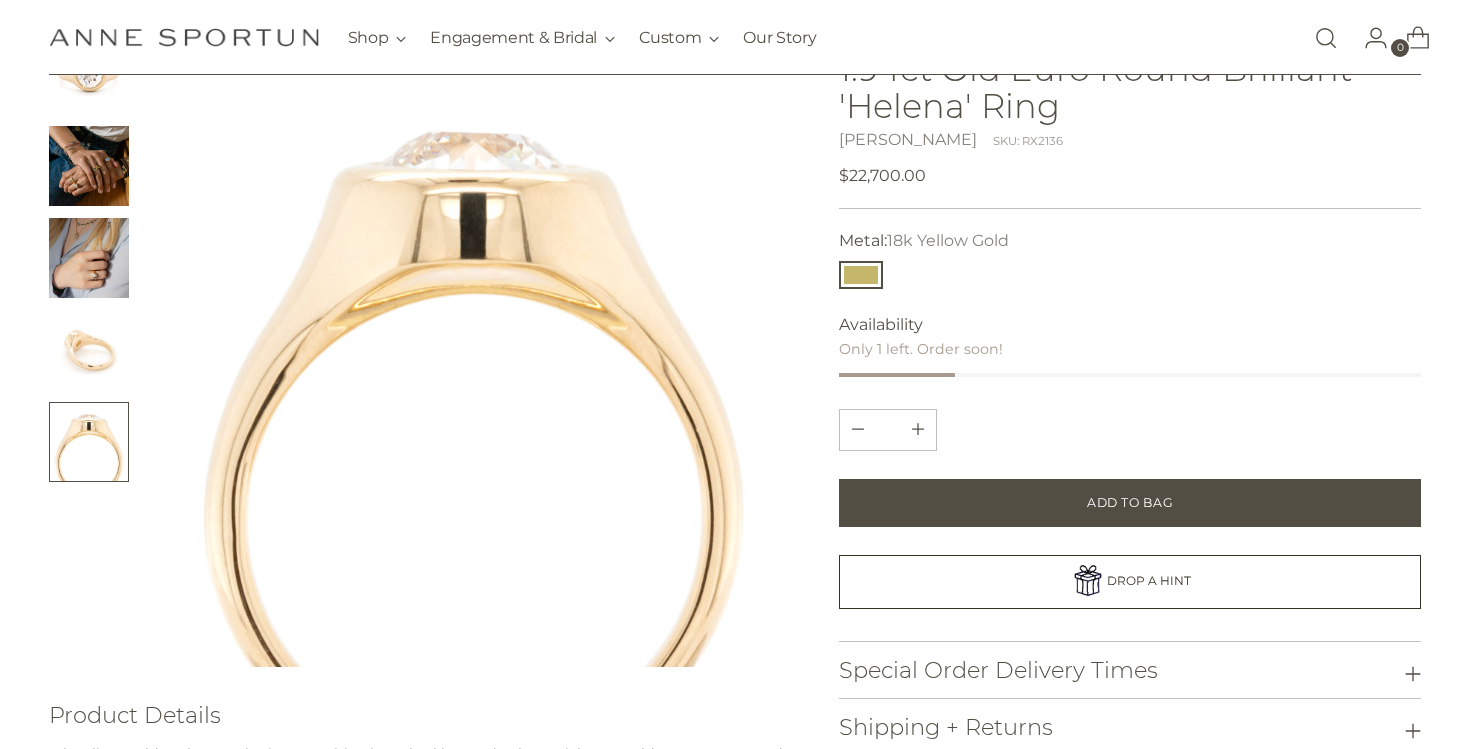 scroll, scrollTop: 0, scrollLeft: 0, axis: both 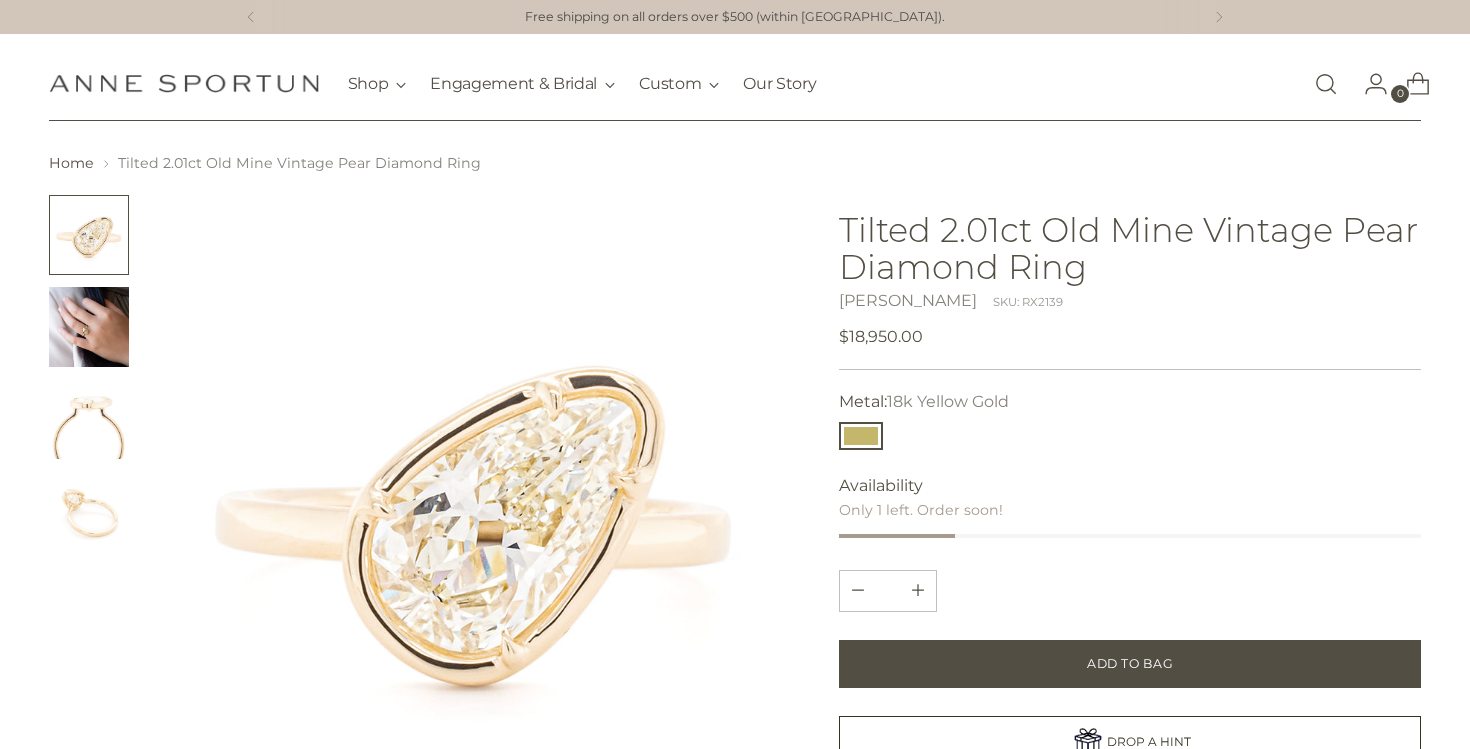 click at bounding box center (89, 327) 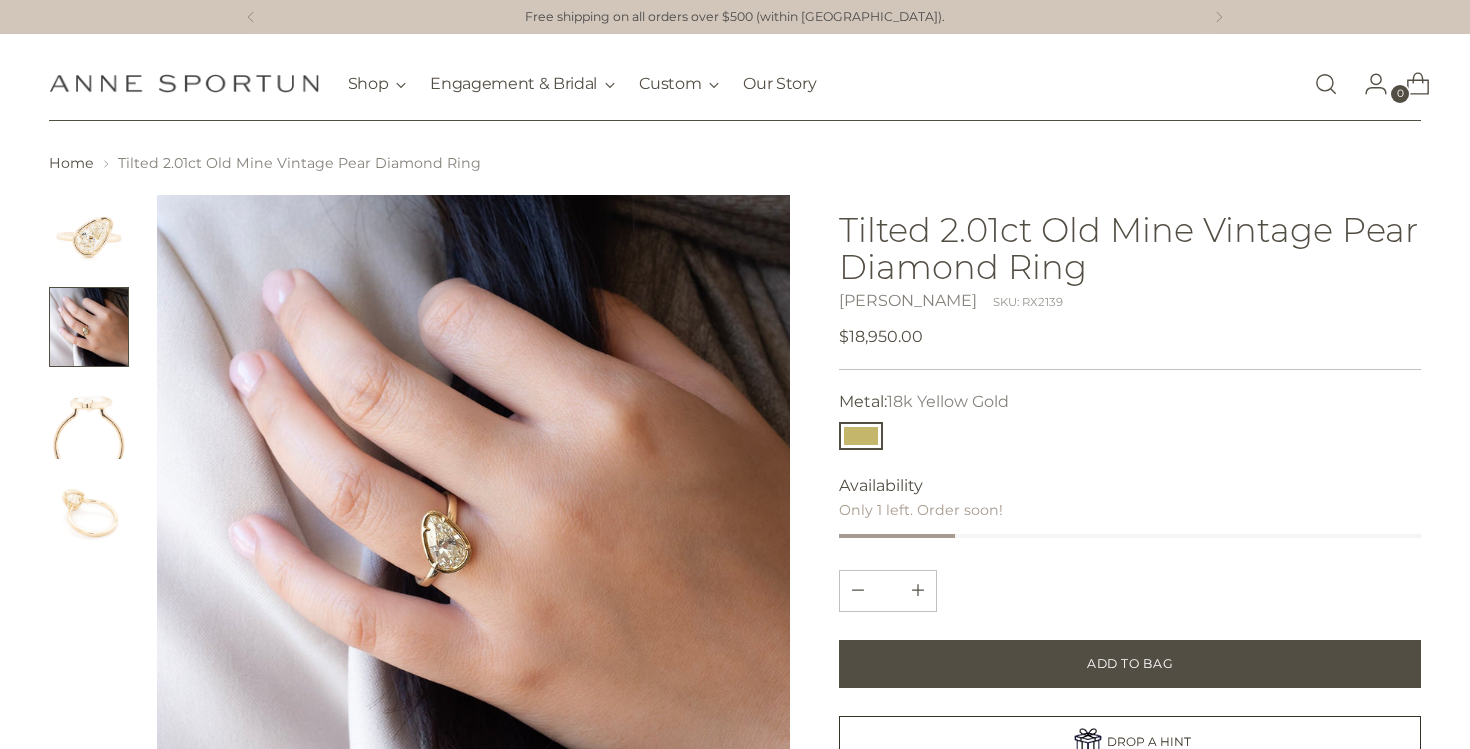 click at bounding box center (89, 419) 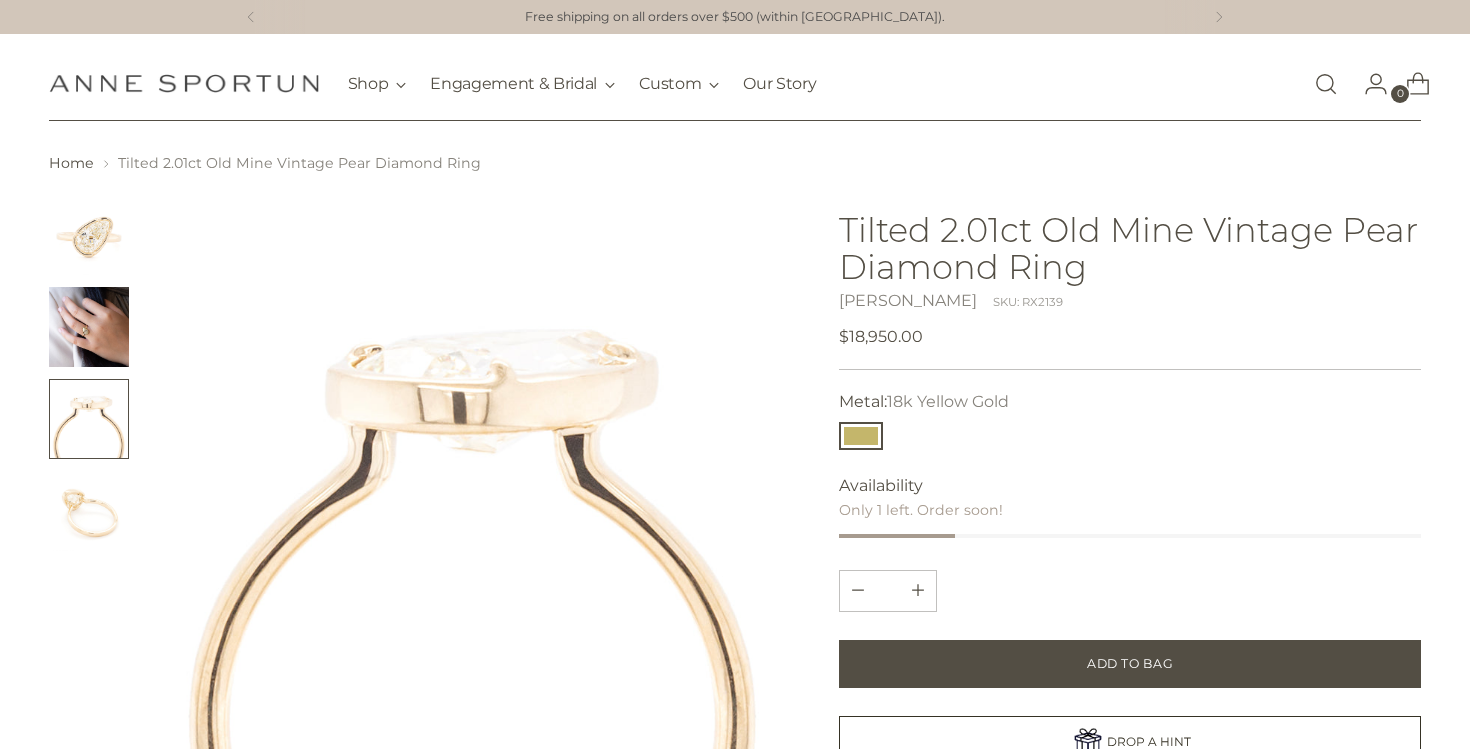 click at bounding box center [89, 511] 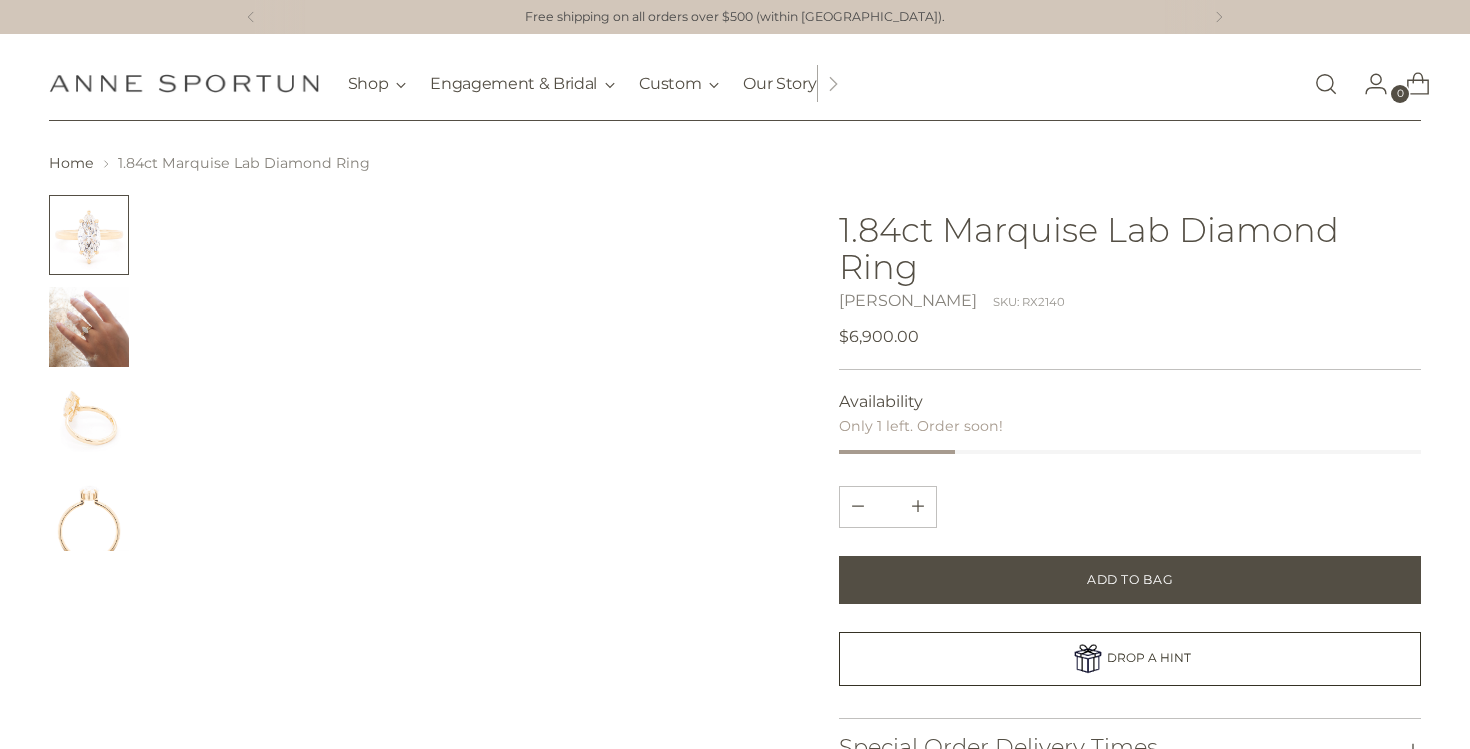 scroll, scrollTop: 0, scrollLeft: 0, axis: both 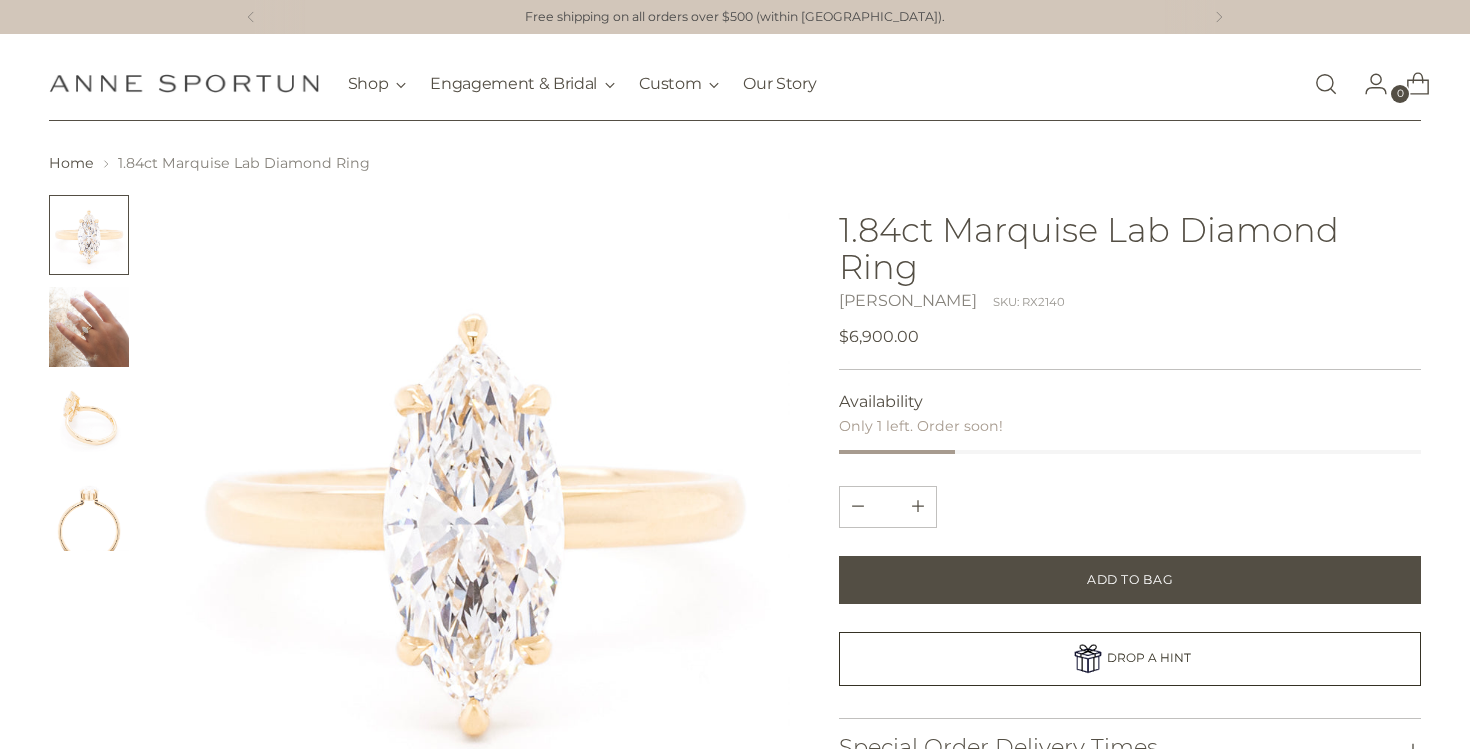 click at bounding box center (89, 327) 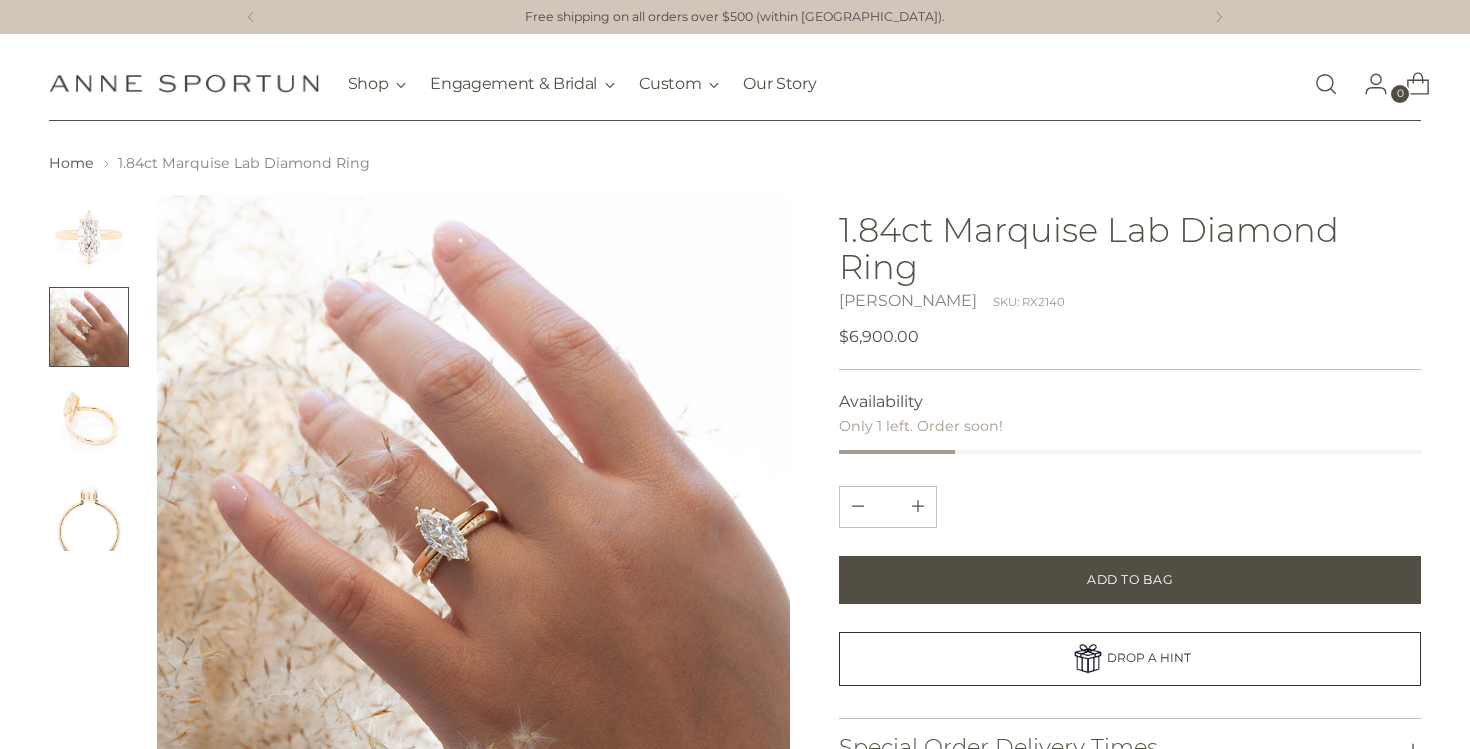 click at bounding box center [89, 419] 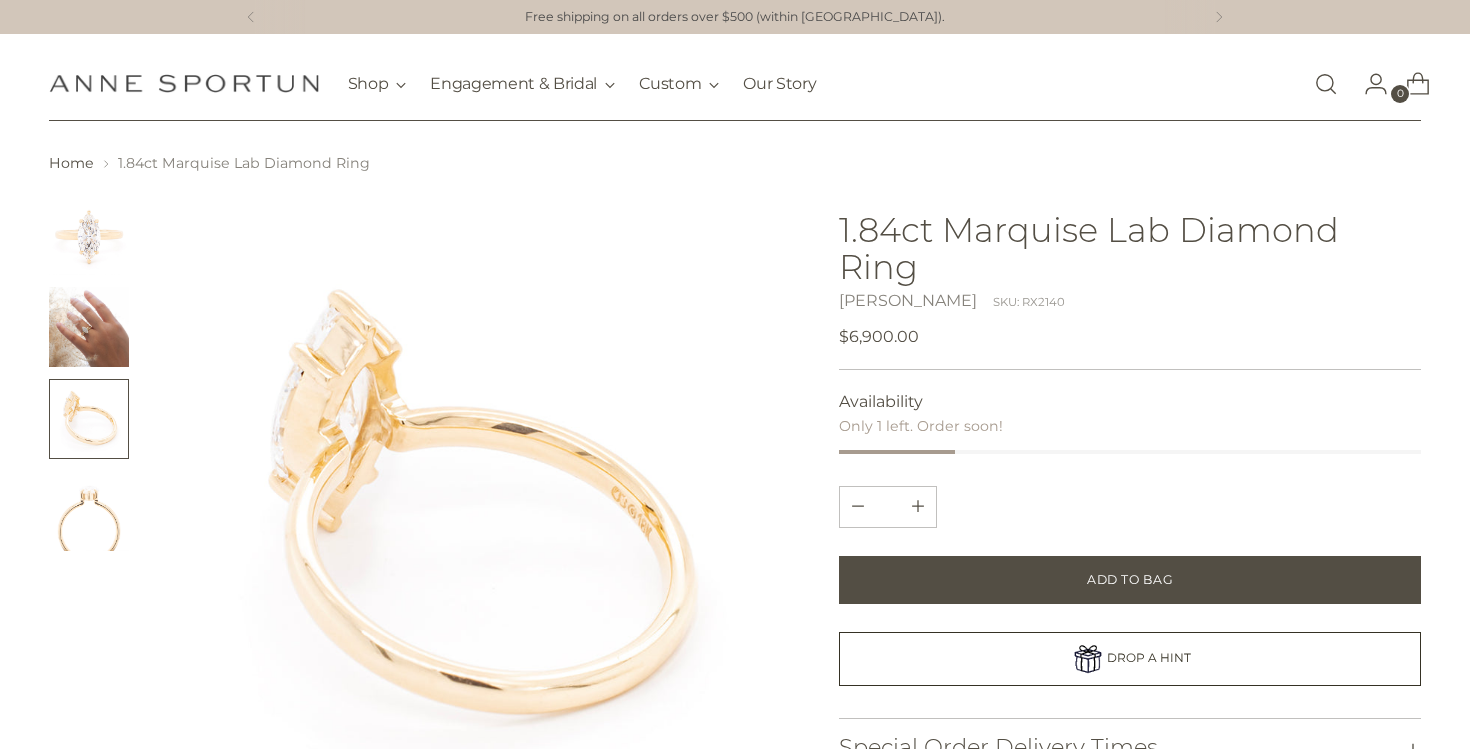 click at bounding box center [89, 511] 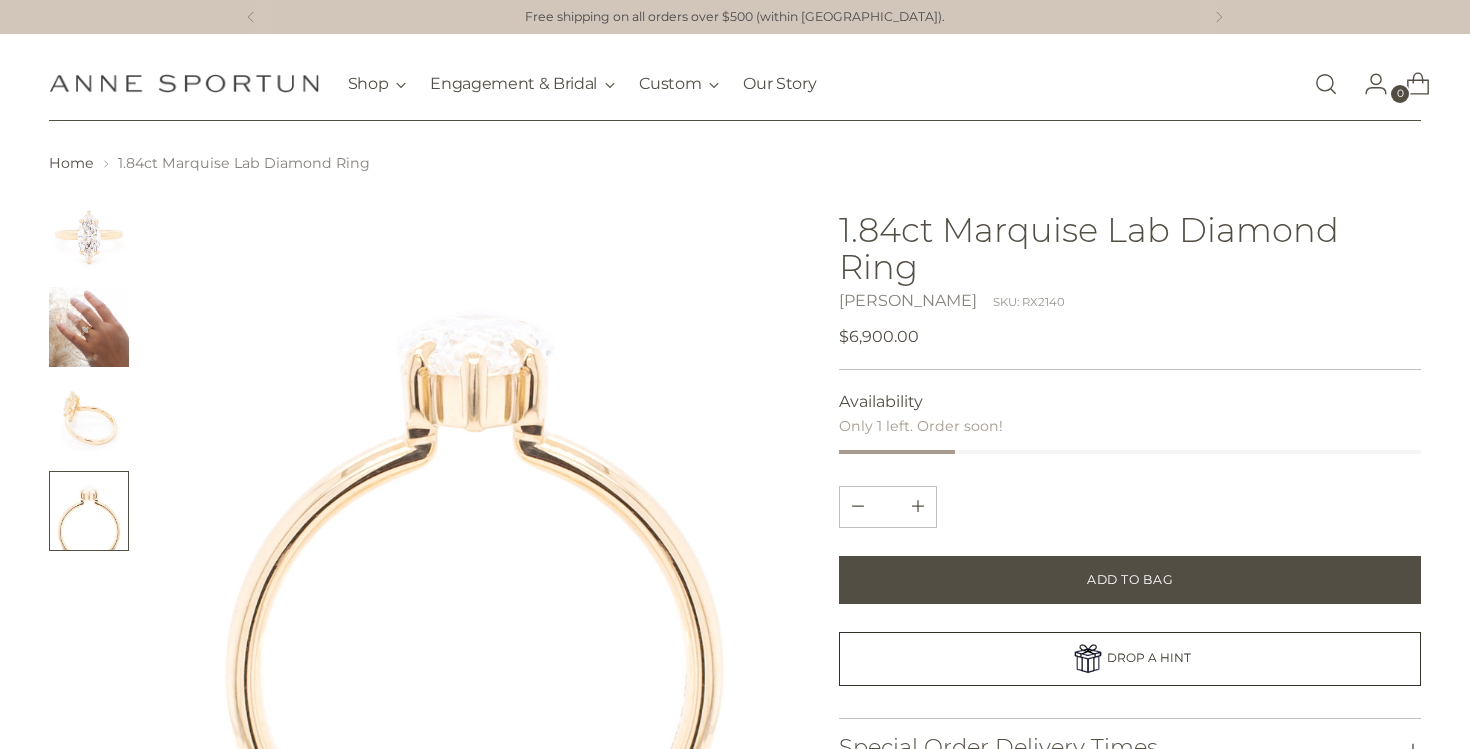 click at bounding box center (89, 419) 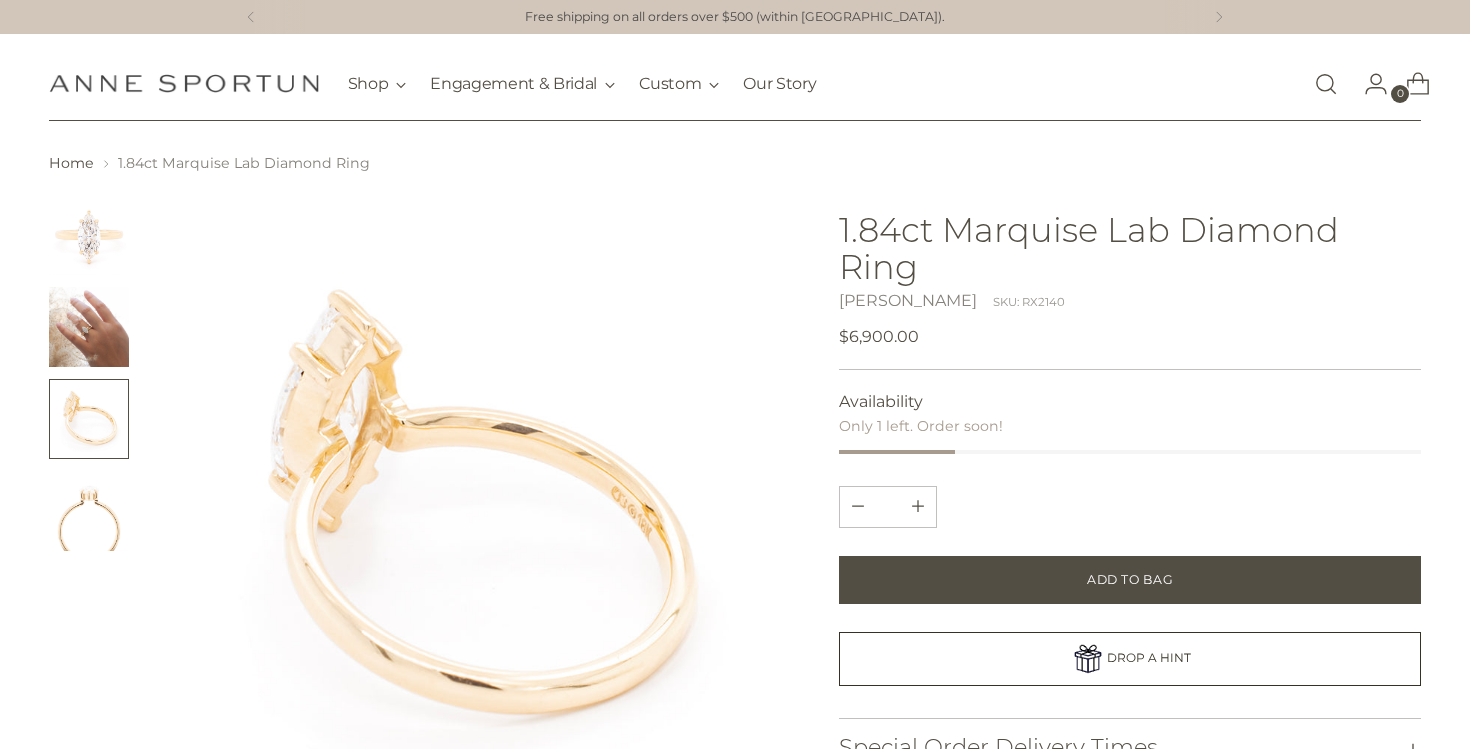 click at bounding box center (89, 327) 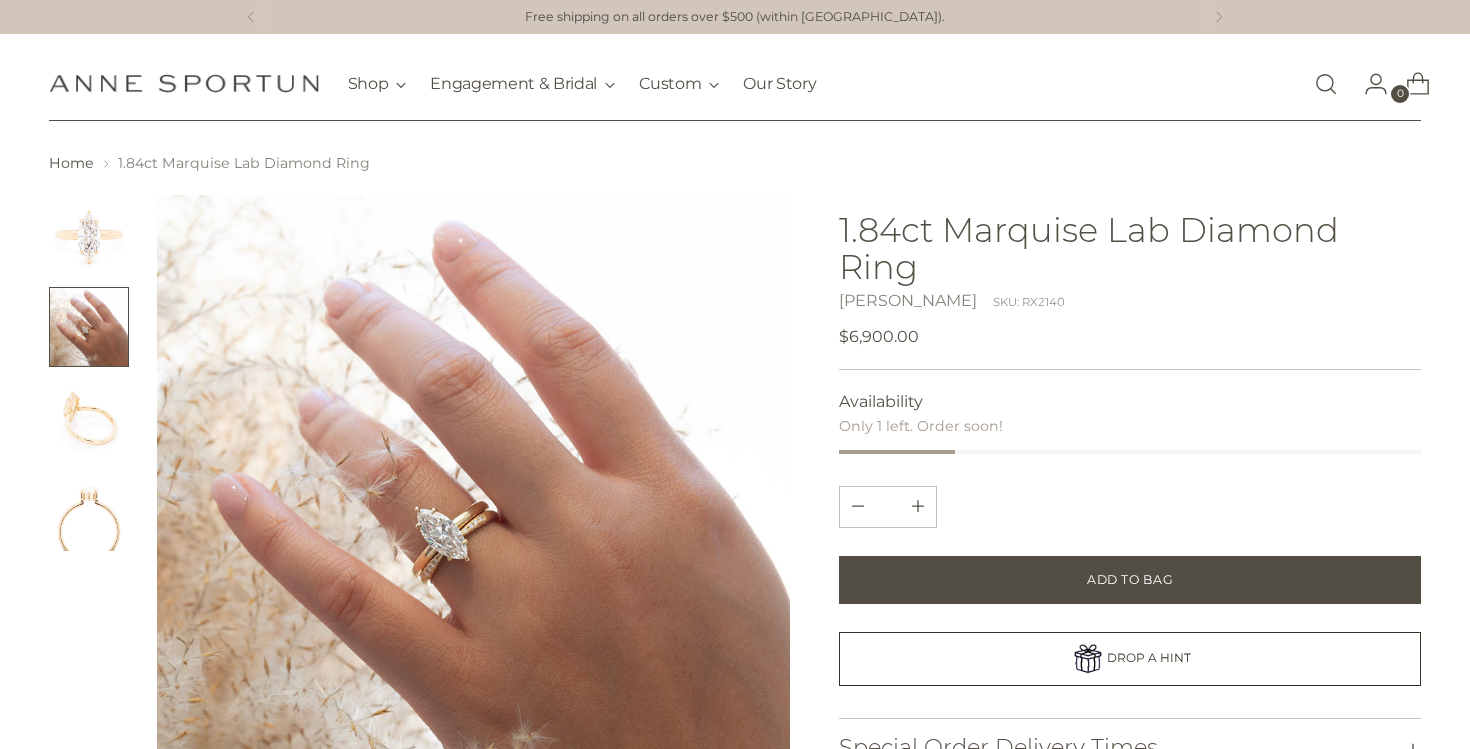 click at bounding box center (89, 235) 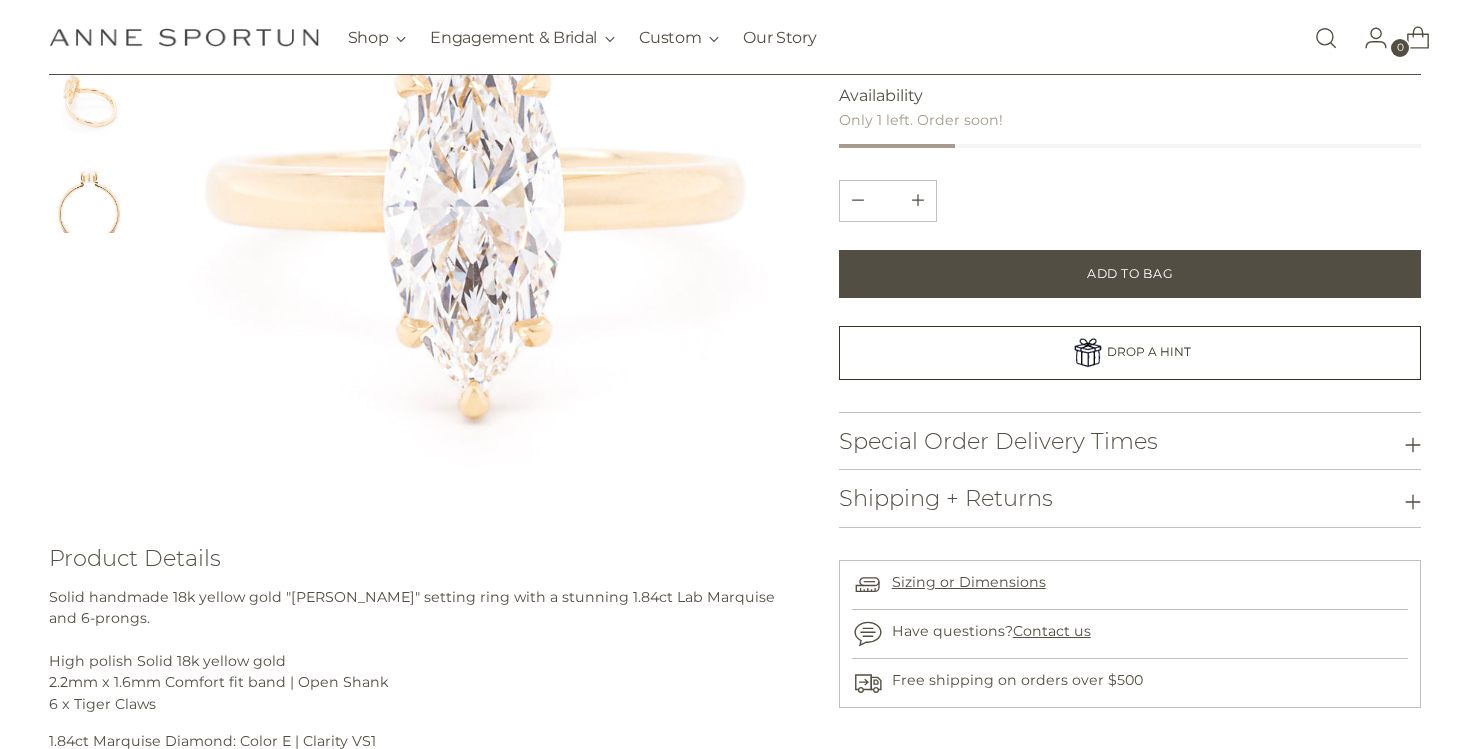 scroll, scrollTop: 471, scrollLeft: 0, axis: vertical 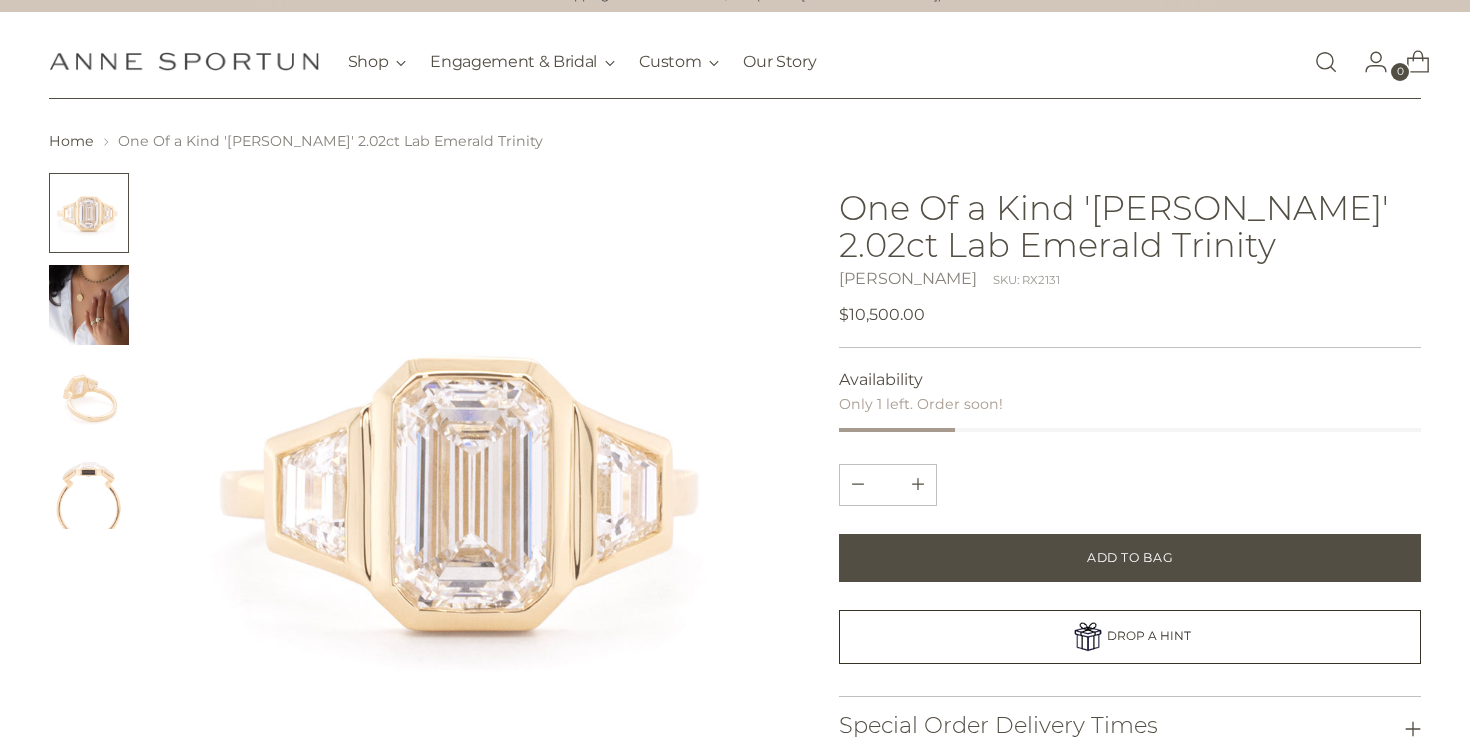 click at bounding box center [420, 490] 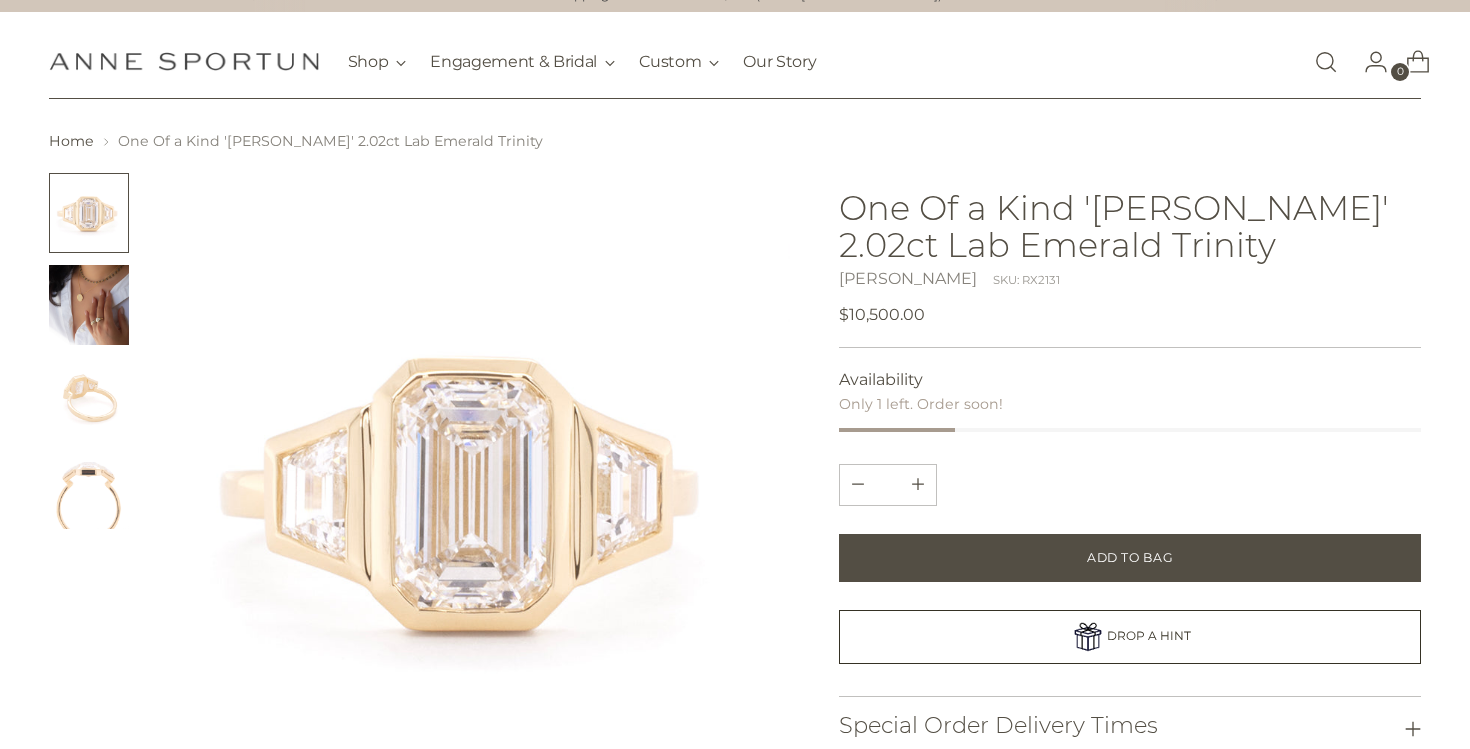 click at bounding box center [89, 305] 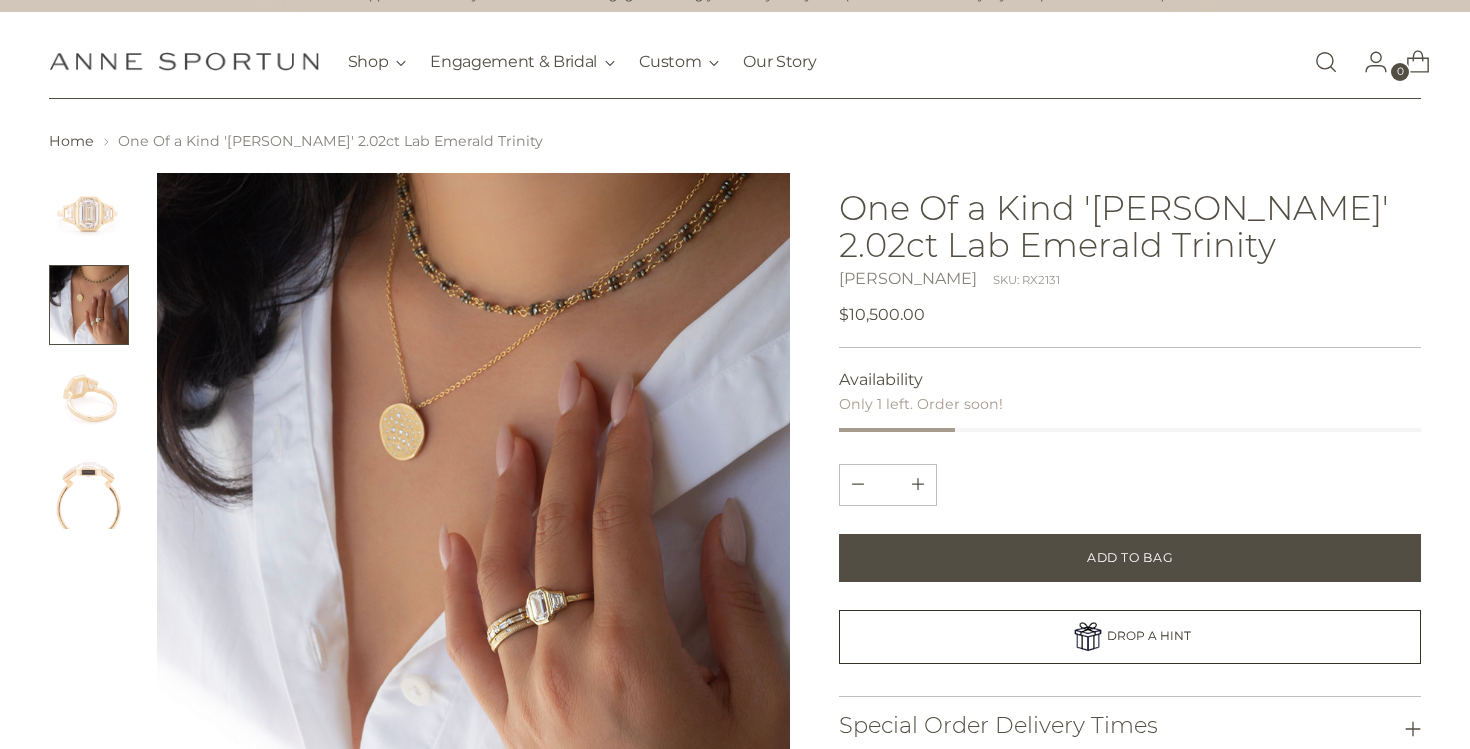click at bounding box center (89, 397) 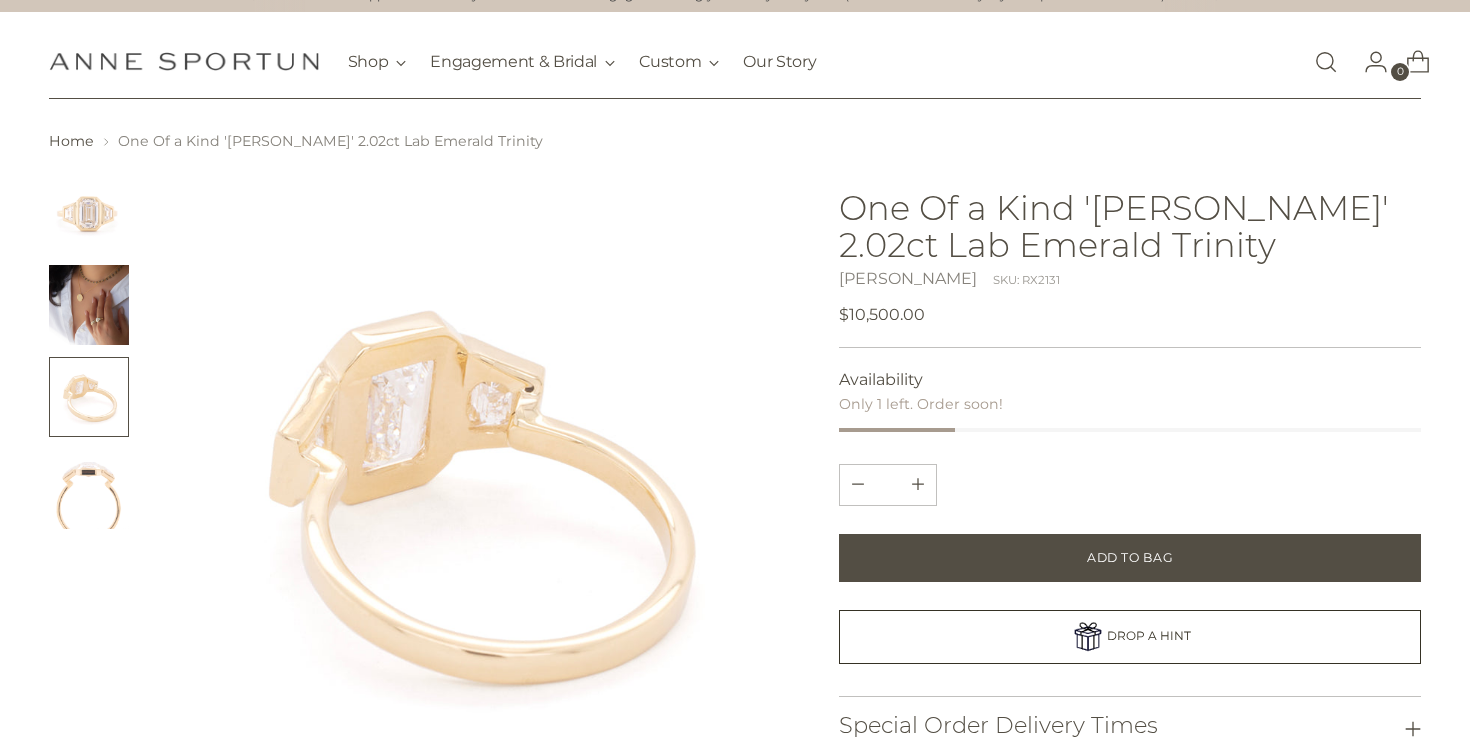 click at bounding box center [89, 489] 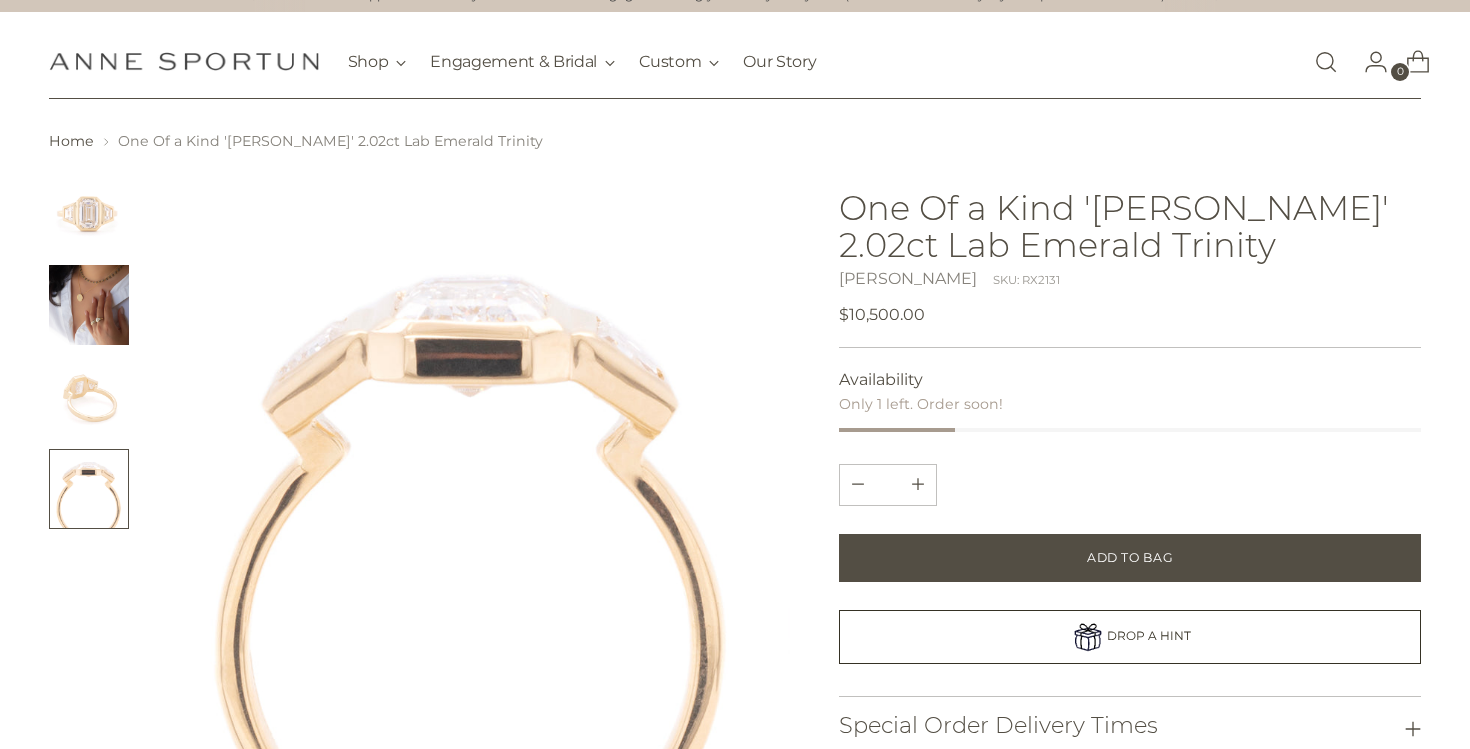 click at bounding box center [89, 397] 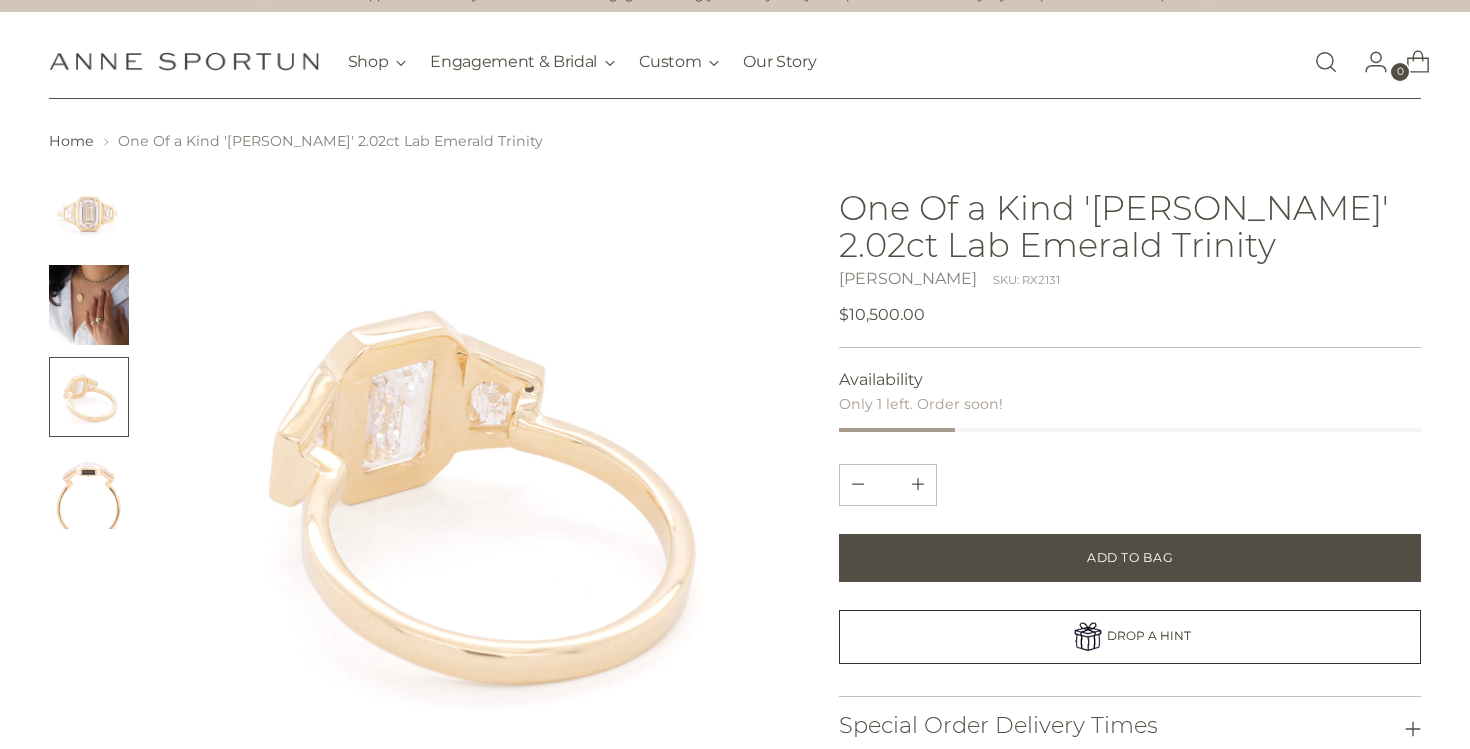 click at bounding box center (89, 489) 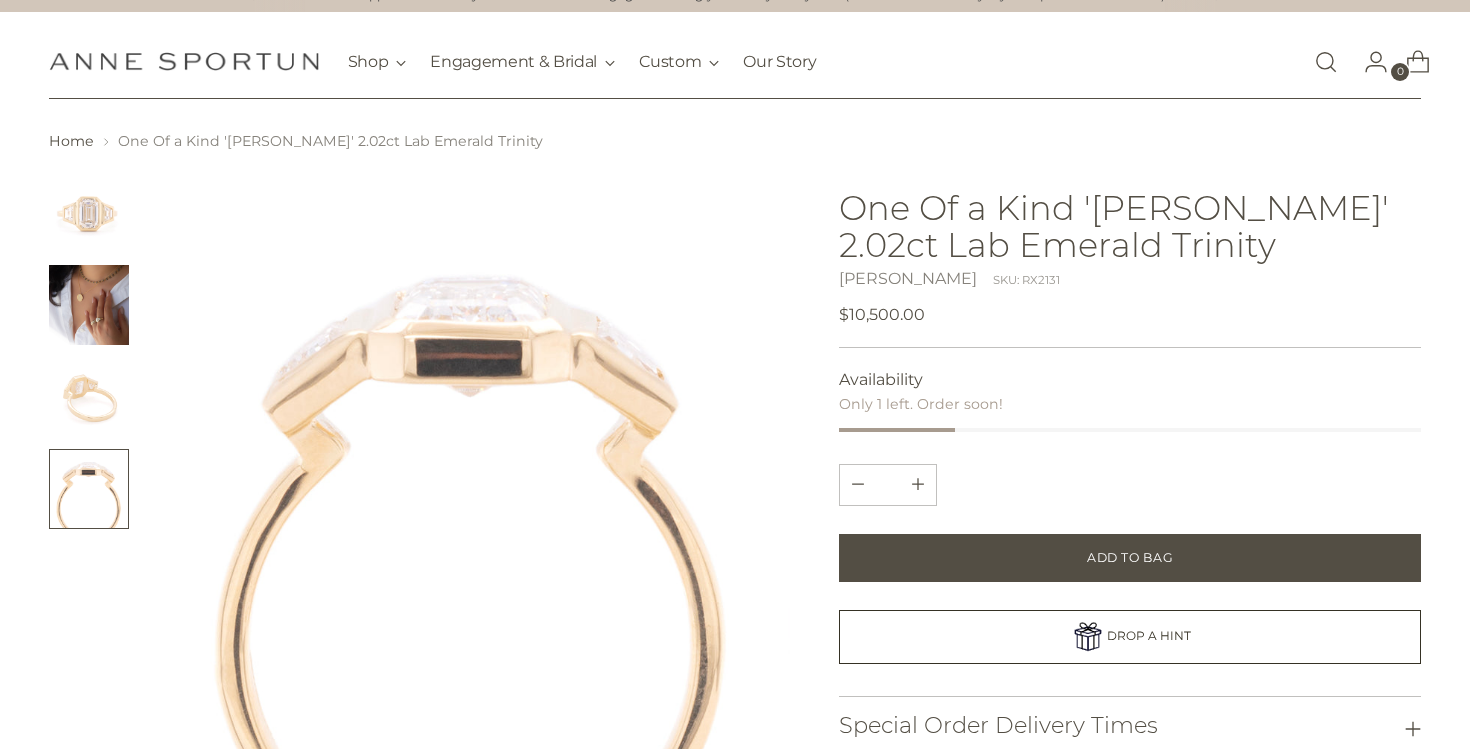 click at bounding box center (89, 397) 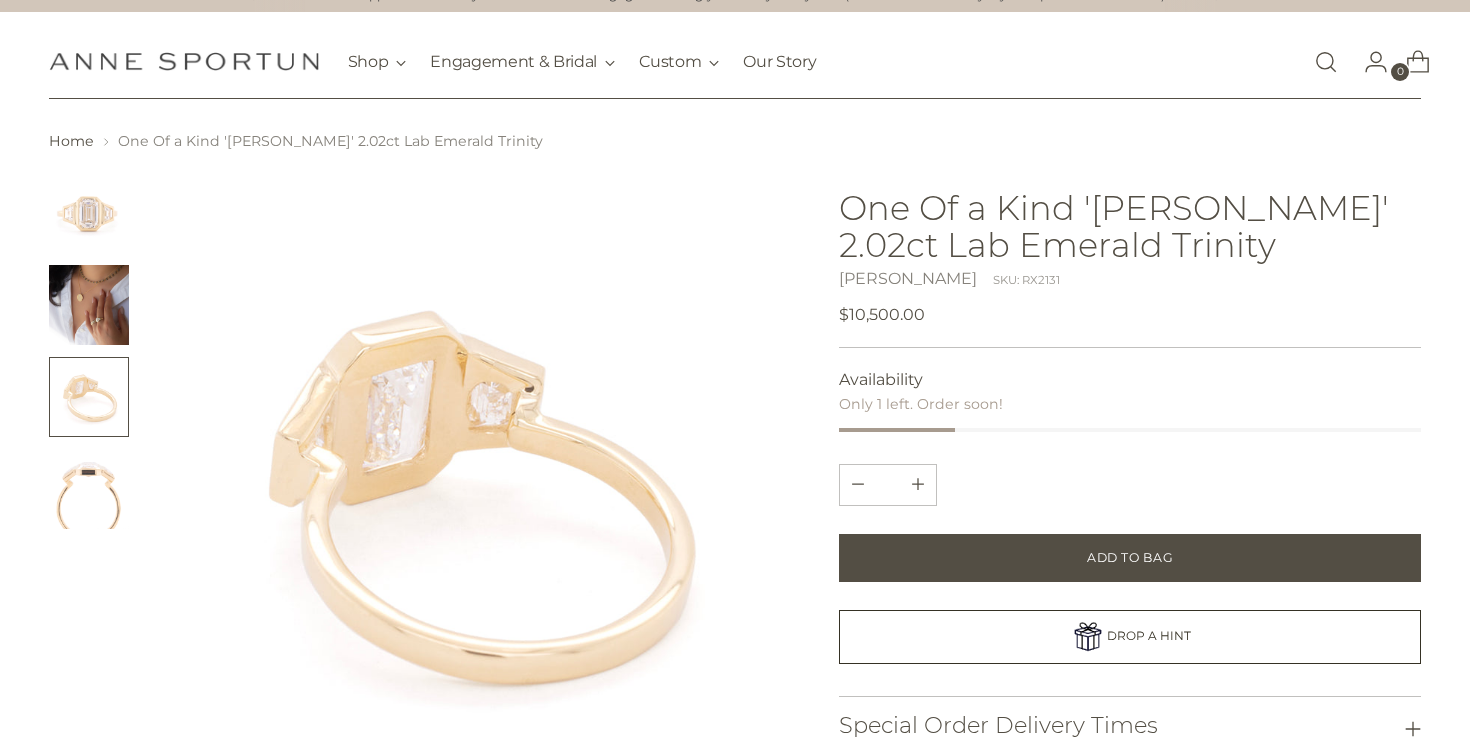 click at bounding box center [89, 305] 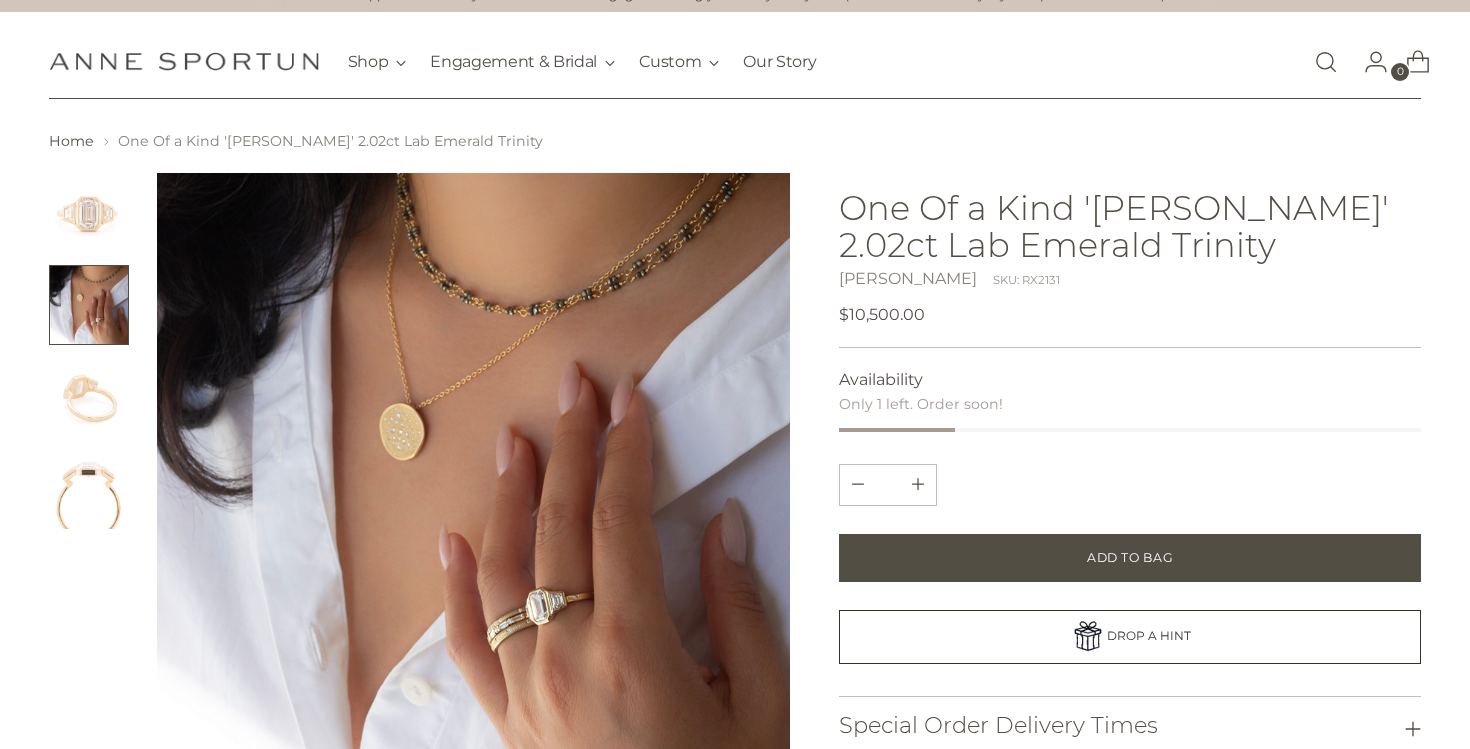 click at bounding box center (89, 305) 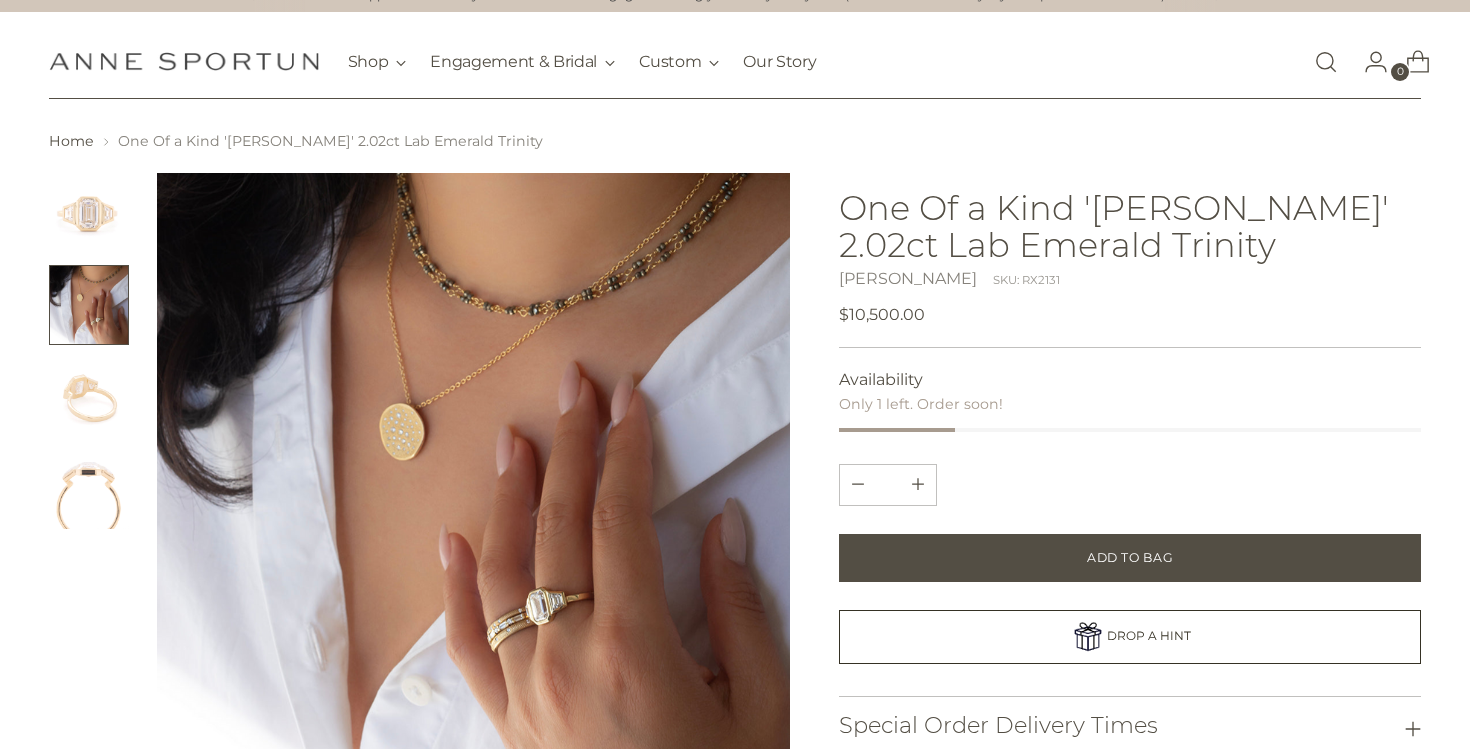 click at bounding box center (89, 351) 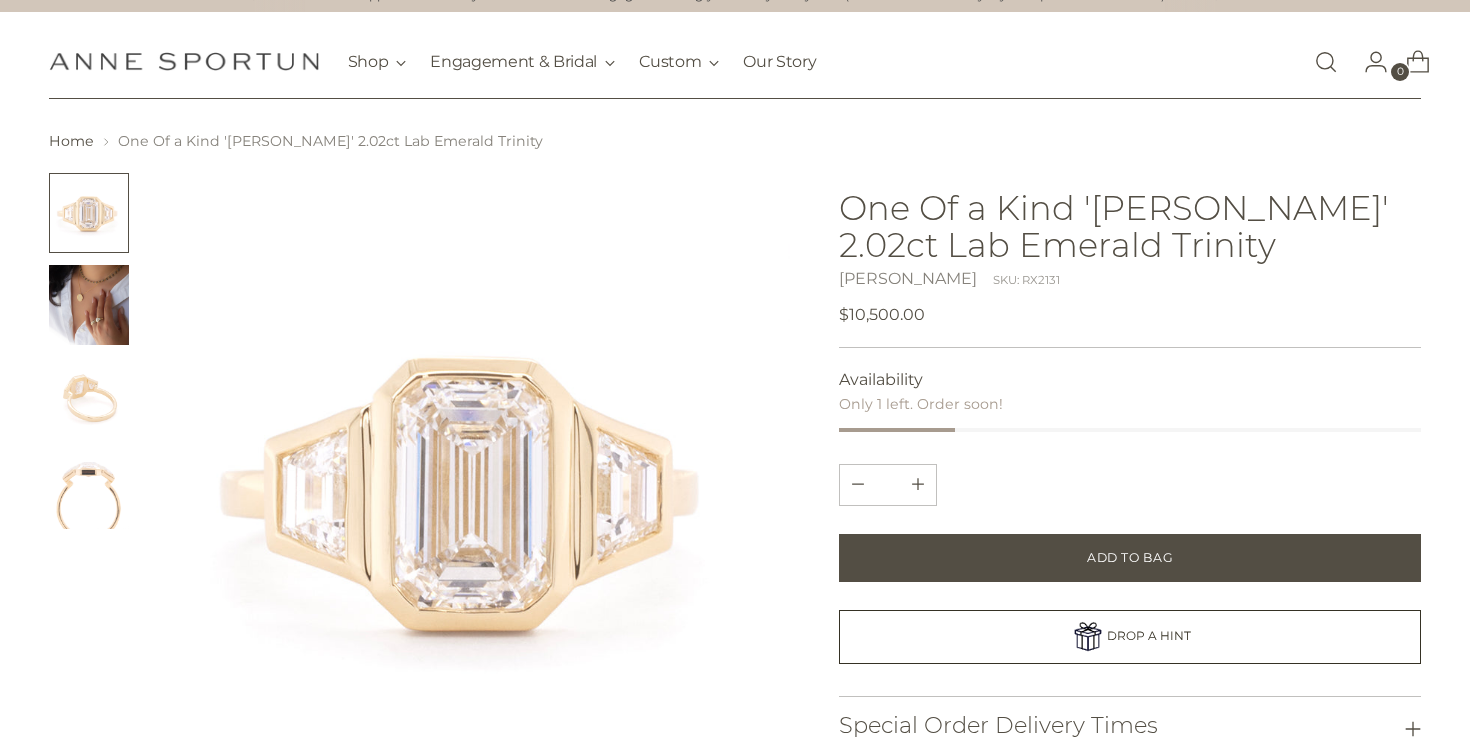 click at bounding box center (89, 305) 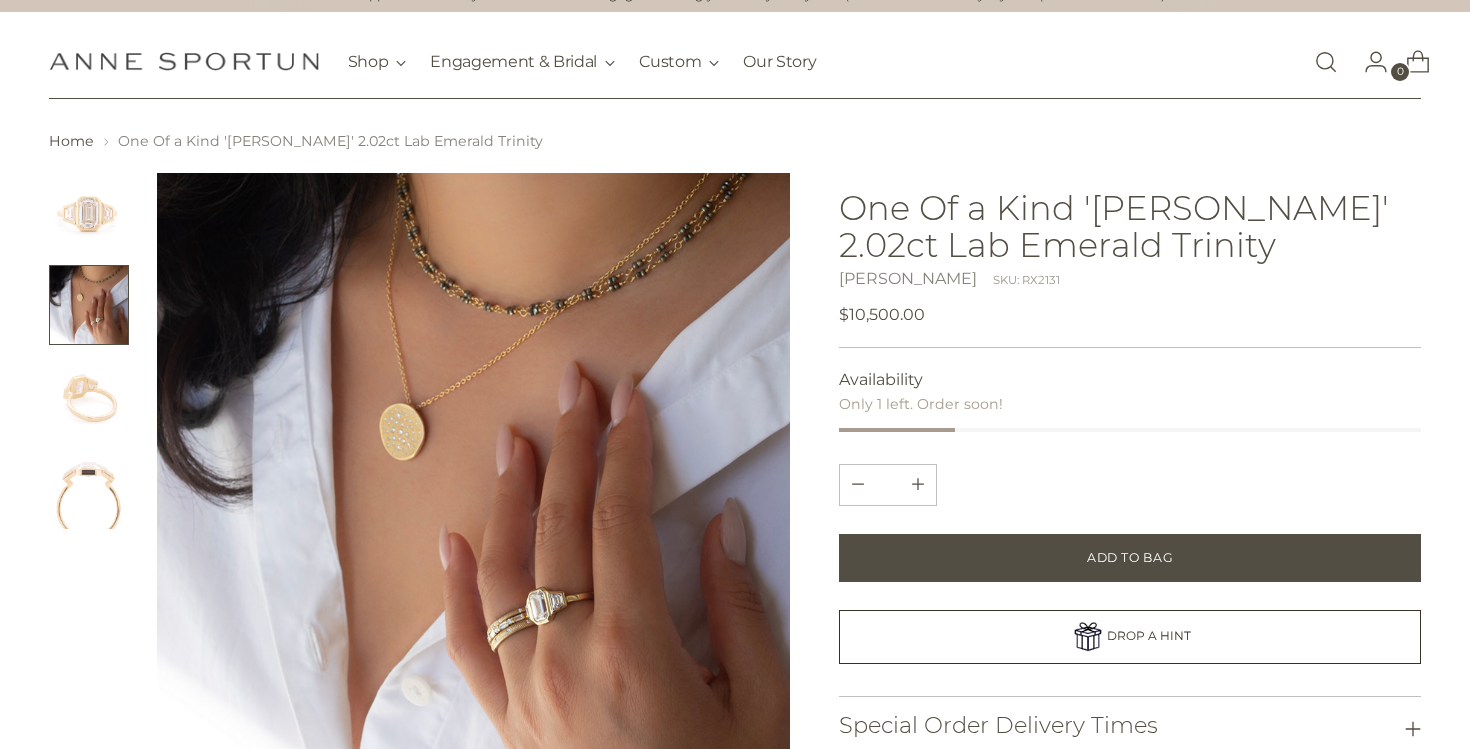 click at bounding box center (89, 397) 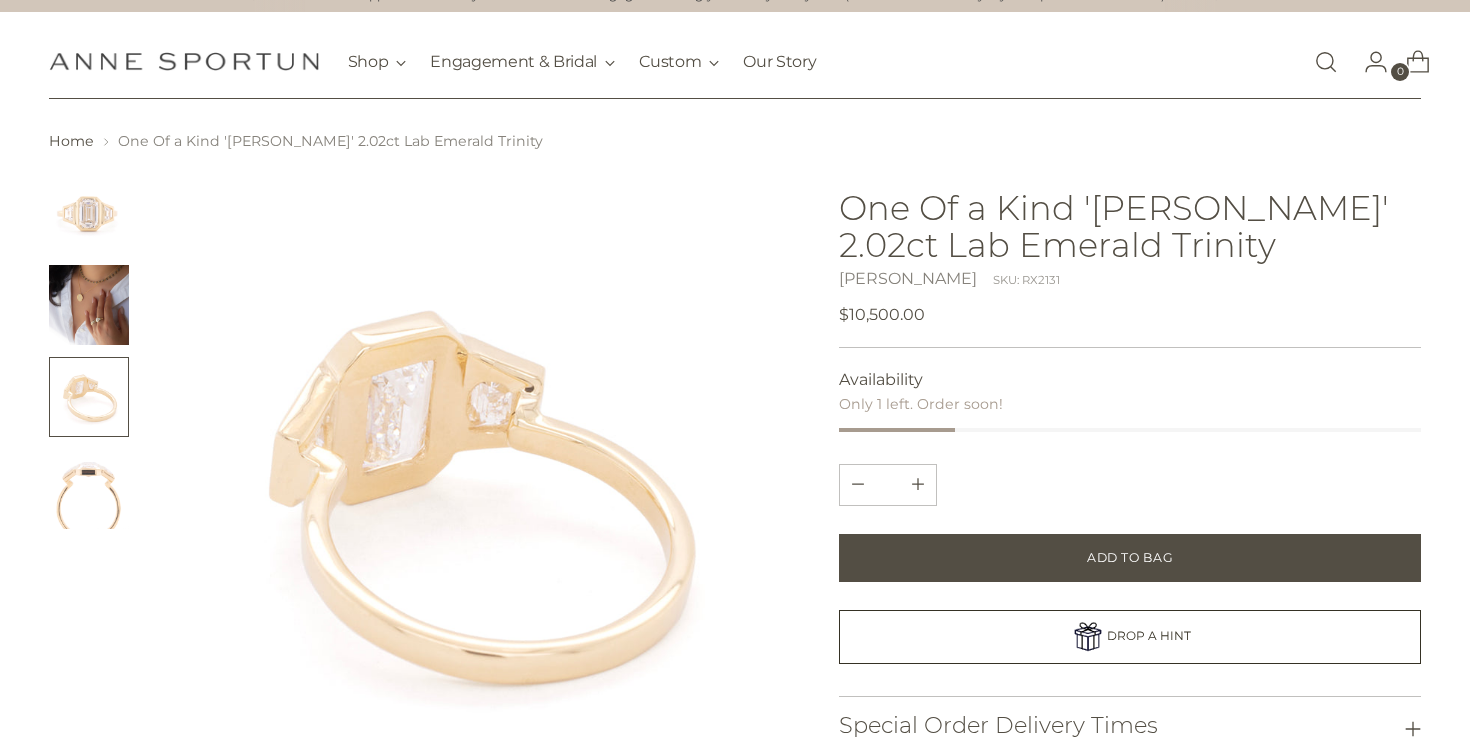 click at bounding box center (89, 489) 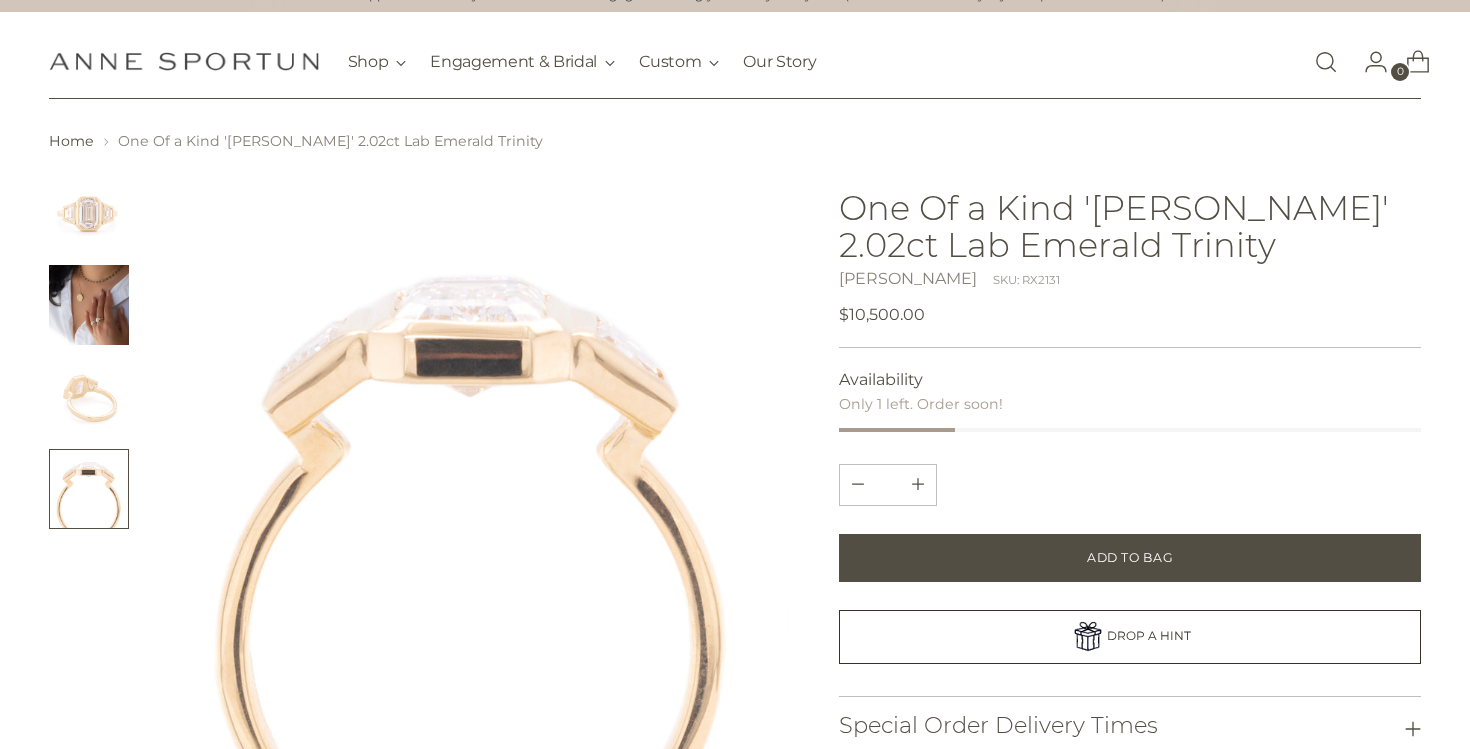 click at bounding box center (89, 213) 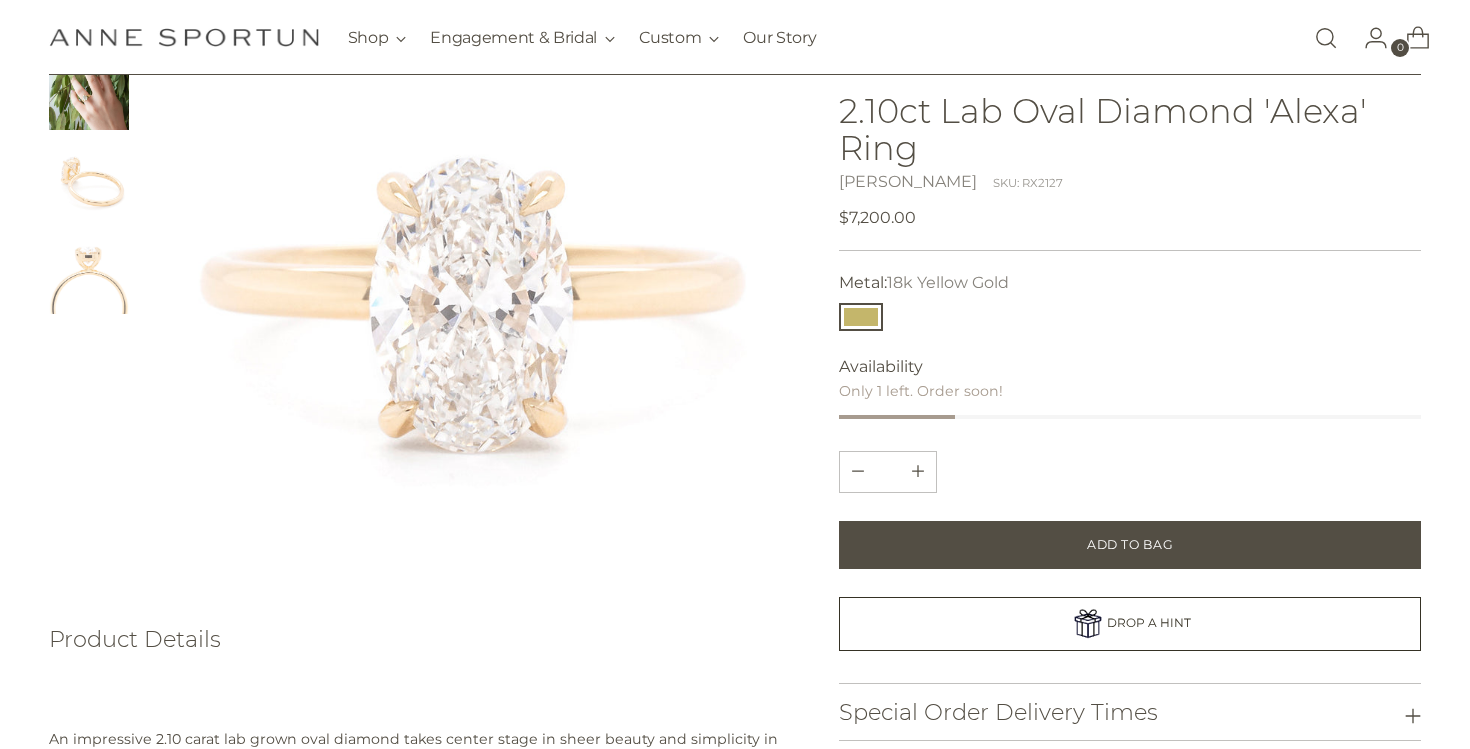 scroll, scrollTop: 91, scrollLeft: 0, axis: vertical 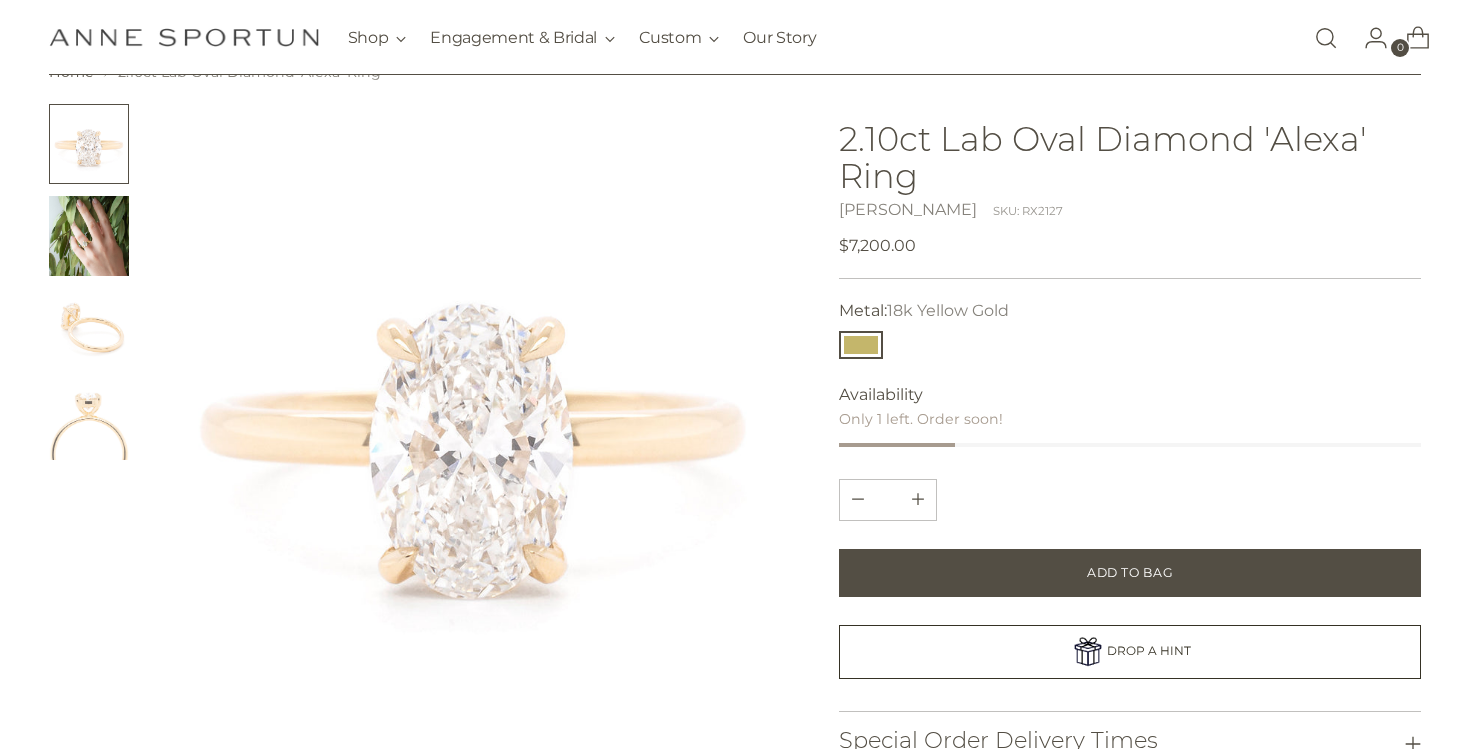 click at bounding box center (89, 328) 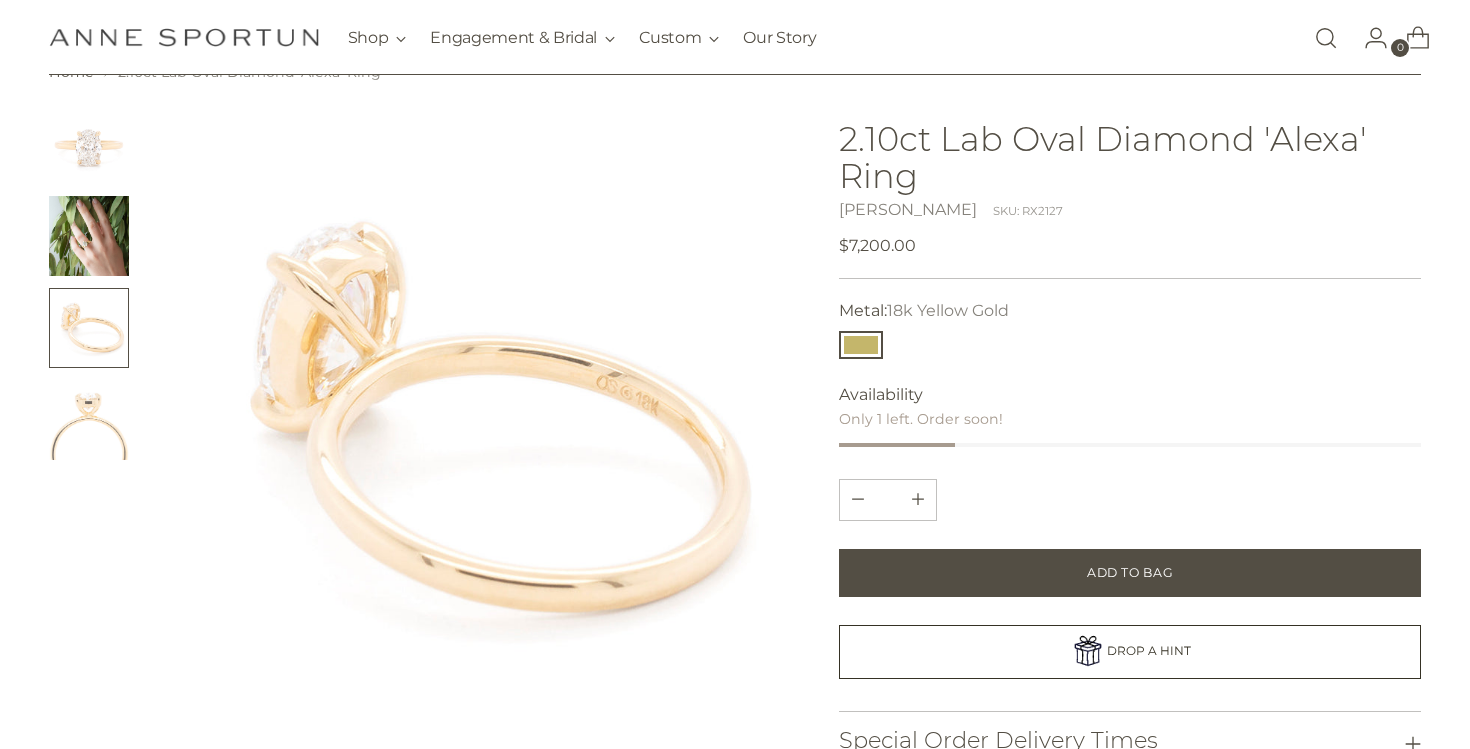click at bounding box center [89, 328] 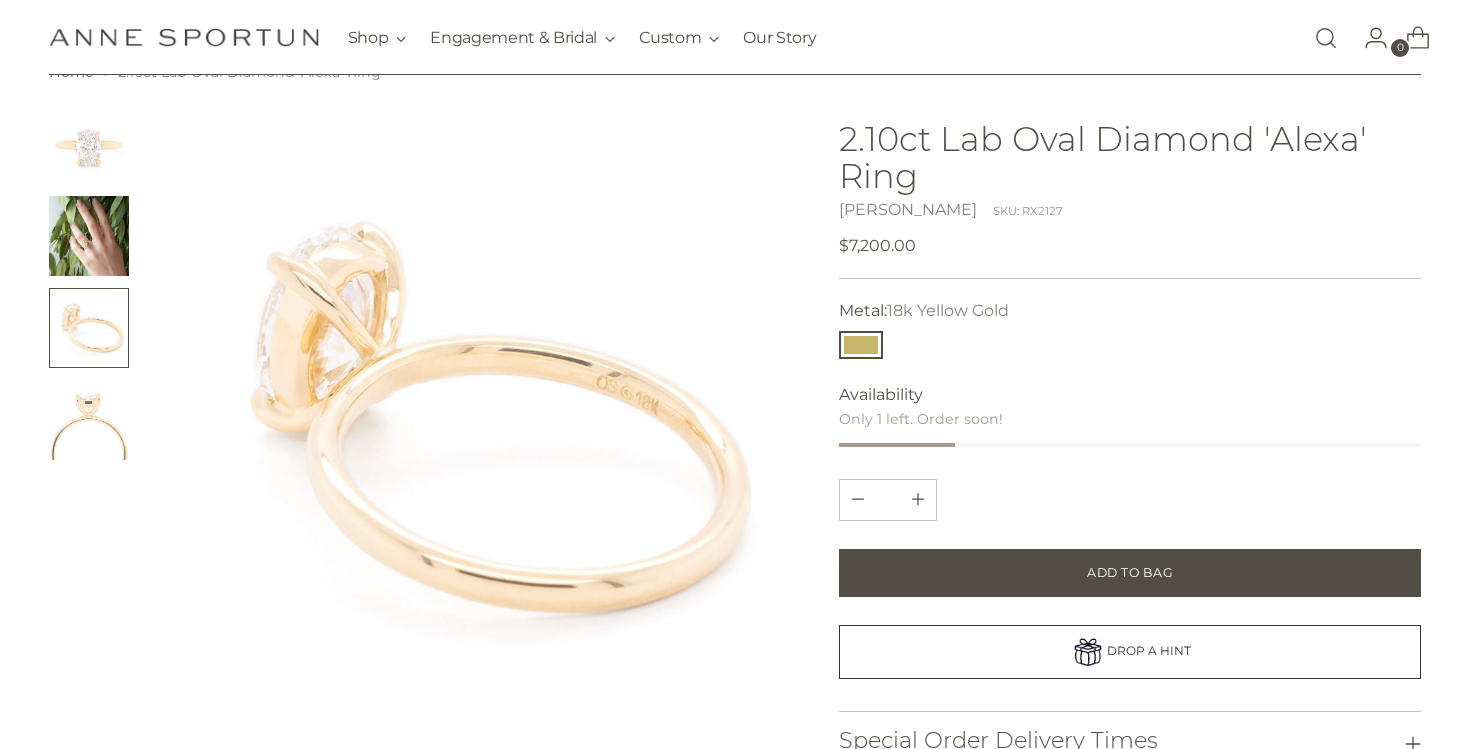 click at bounding box center [89, 282] 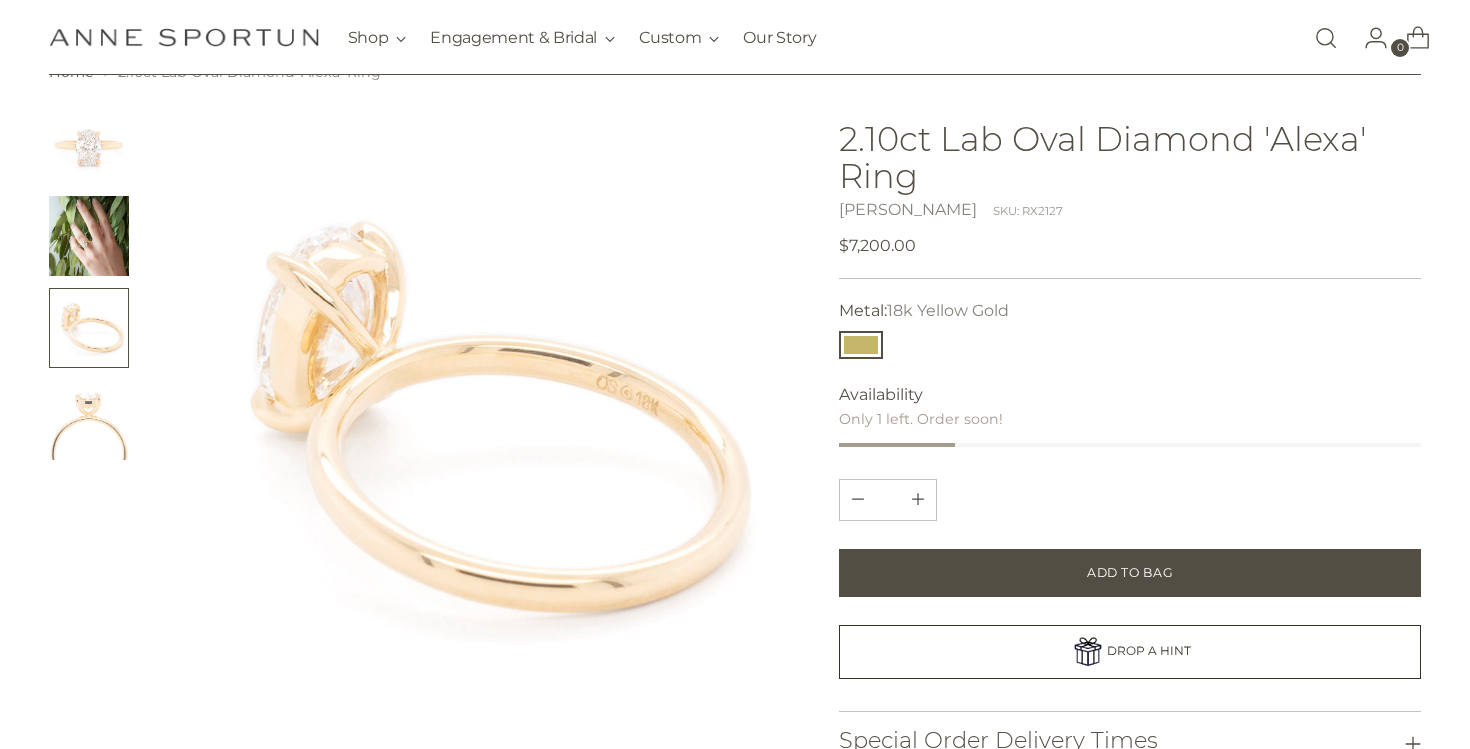 click at bounding box center (89, 236) 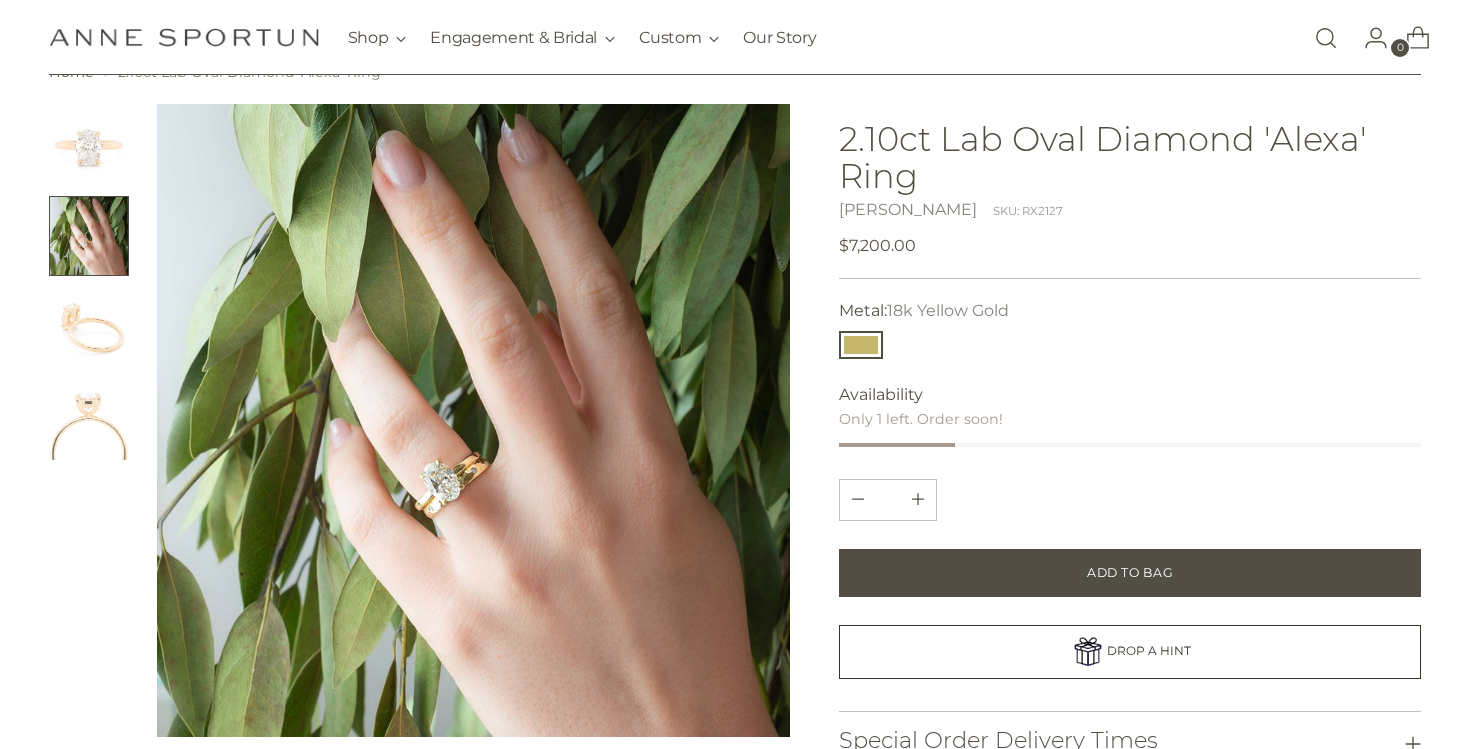 click at bounding box center [89, 328] 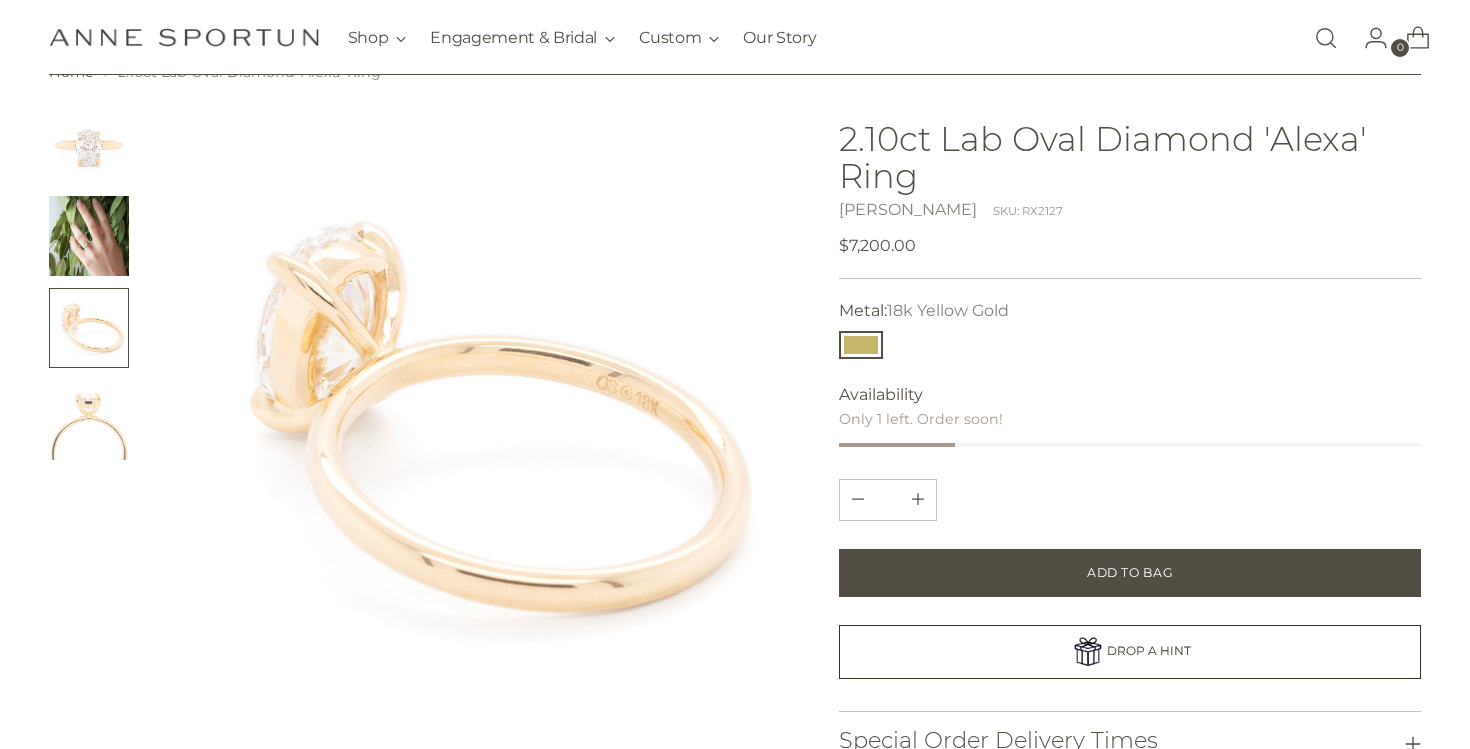 click at bounding box center (89, 420) 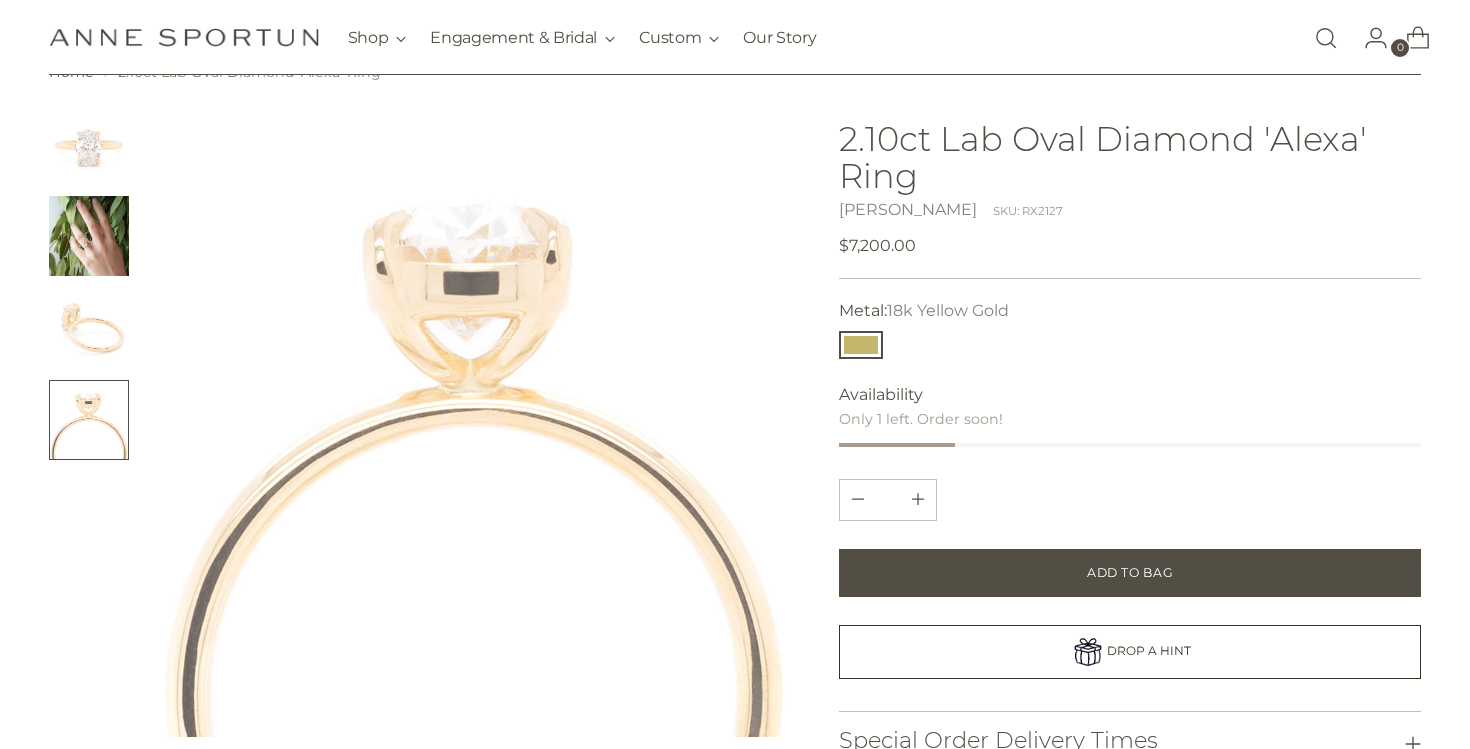 click at bounding box center [89, 236] 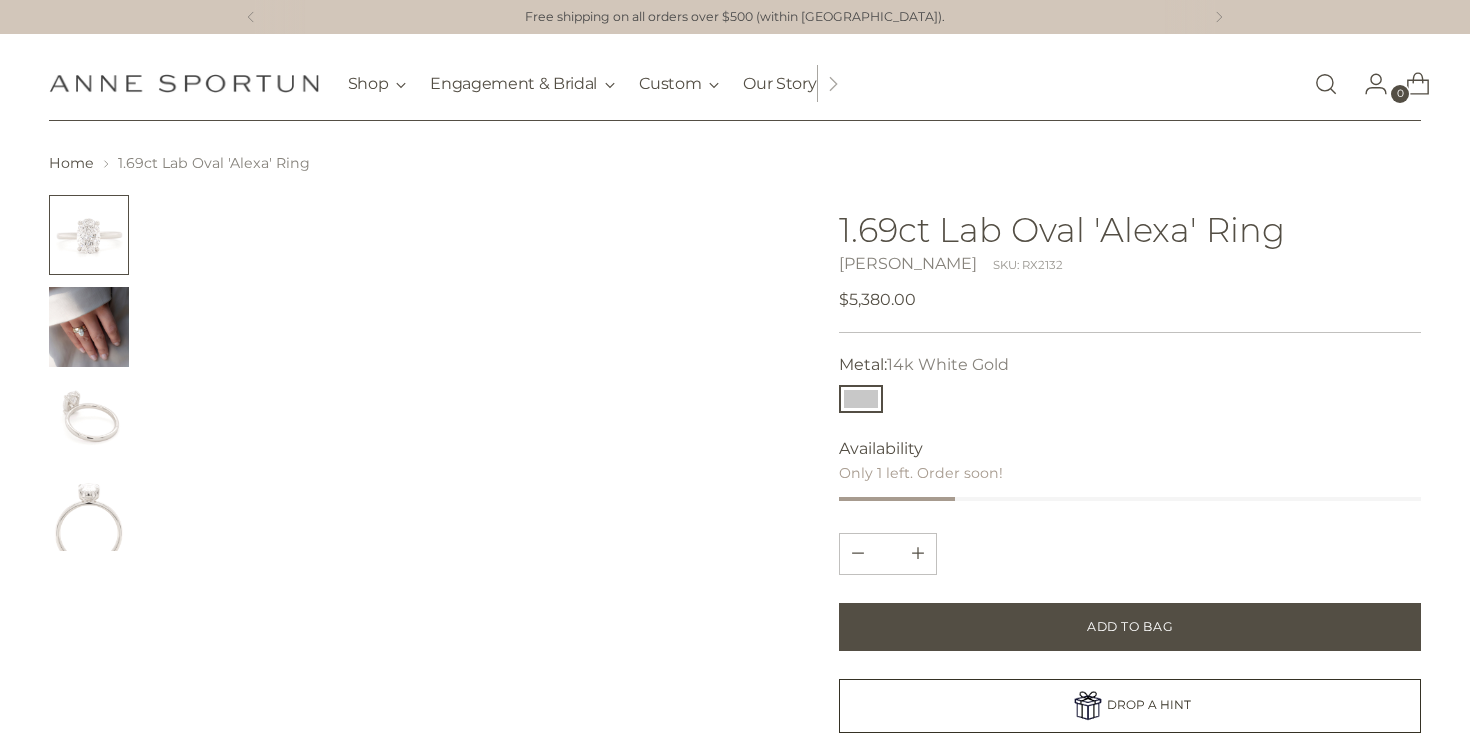 scroll, scrollTop: 0, scrollLeft: 0, axis: both 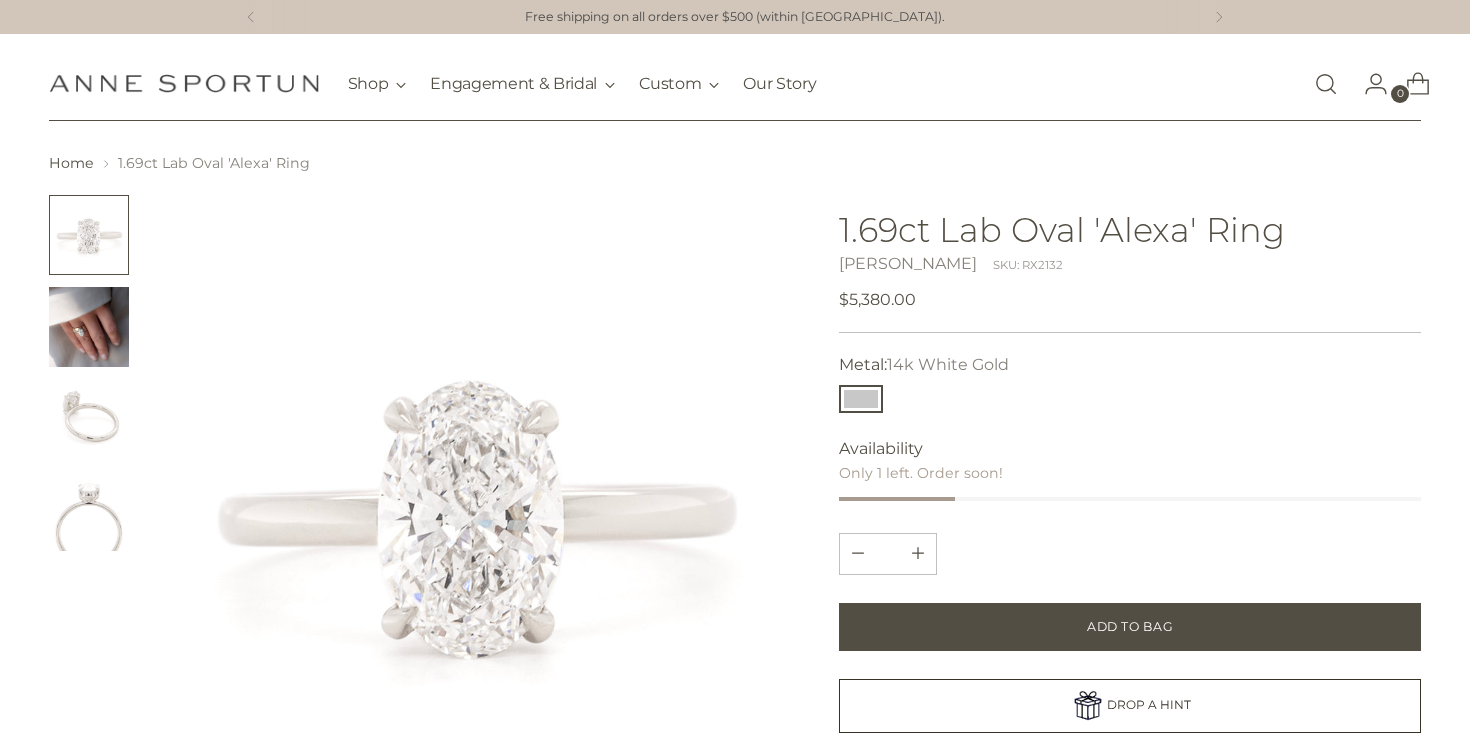 click at bounding box center [420, 512] 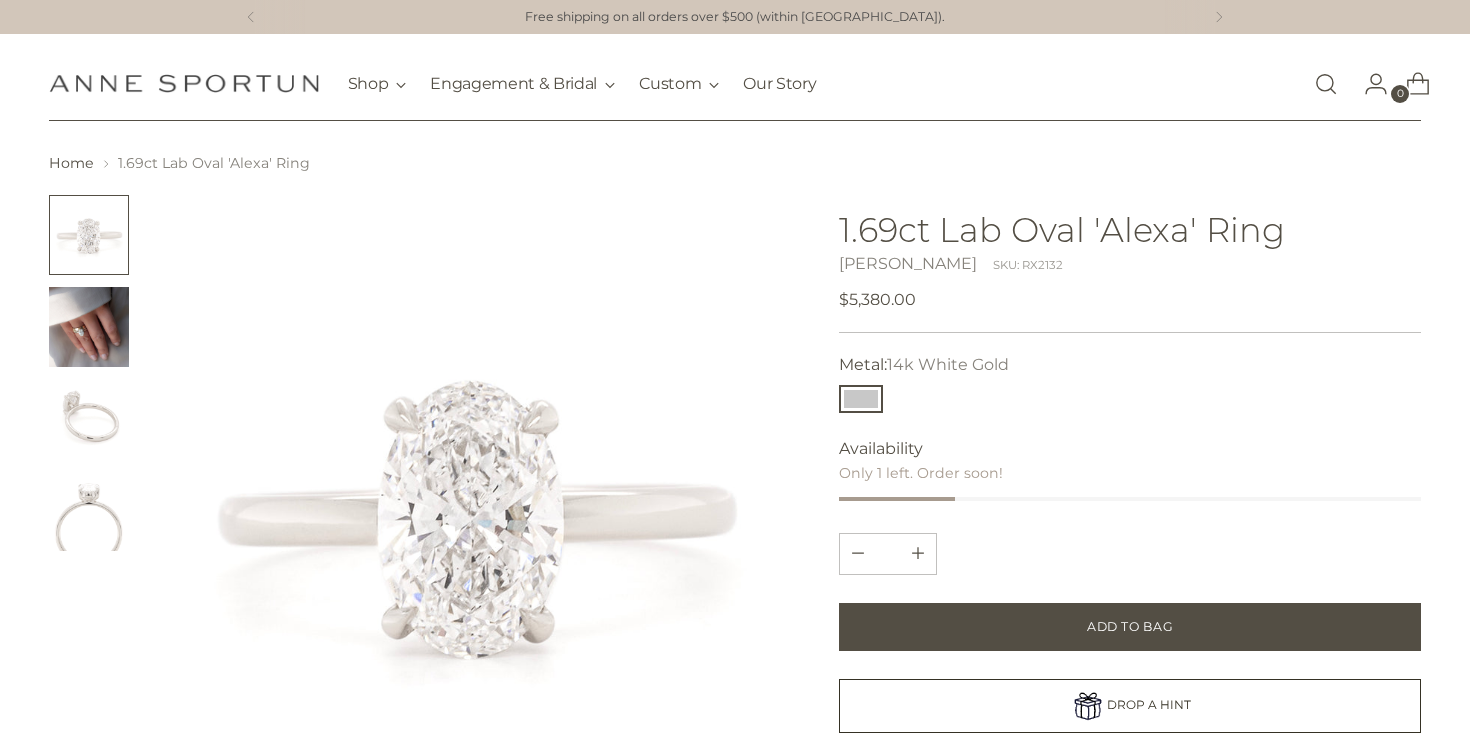click at bounding box center [89, 327] 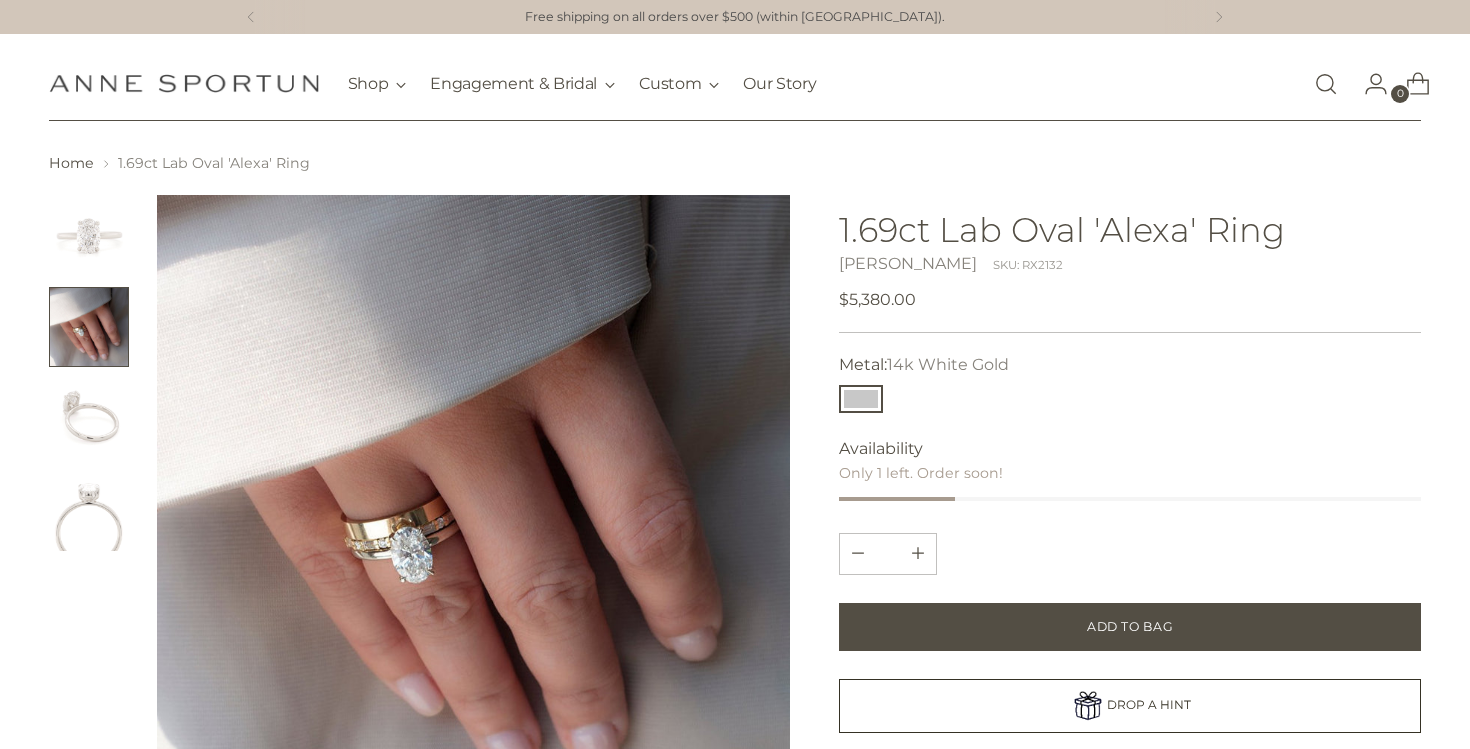 click at bounding box center (474, 512) 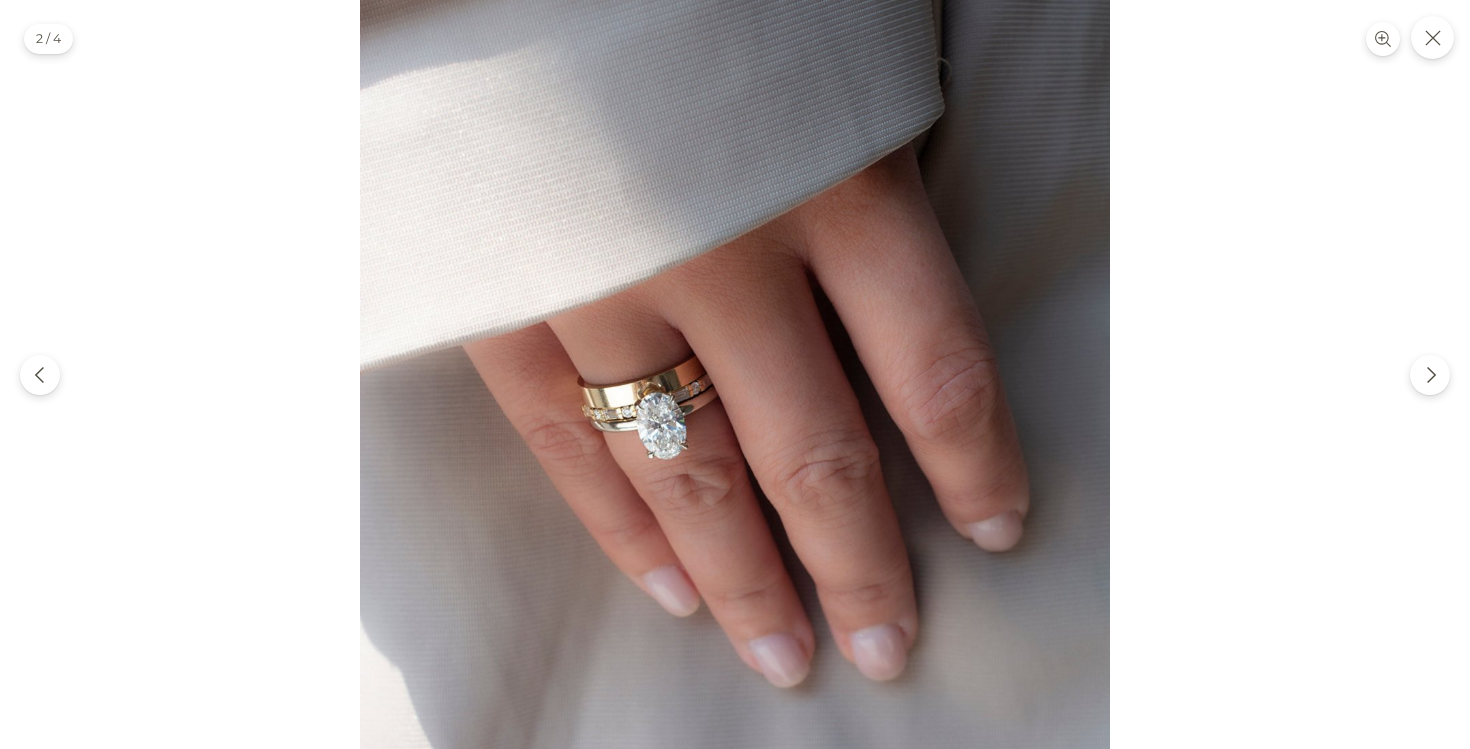 click at bounding box center (735, 374) 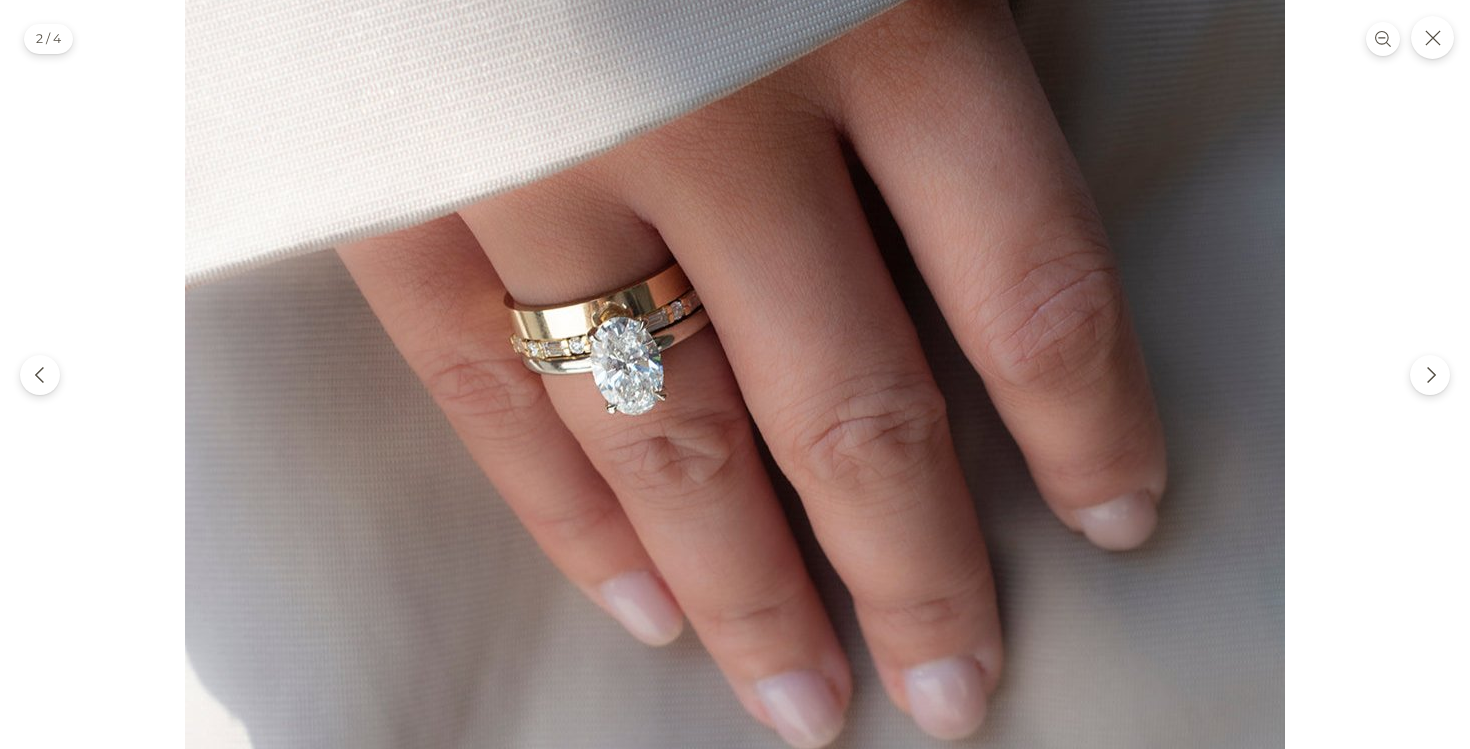 click at bounding box center (735, 290) 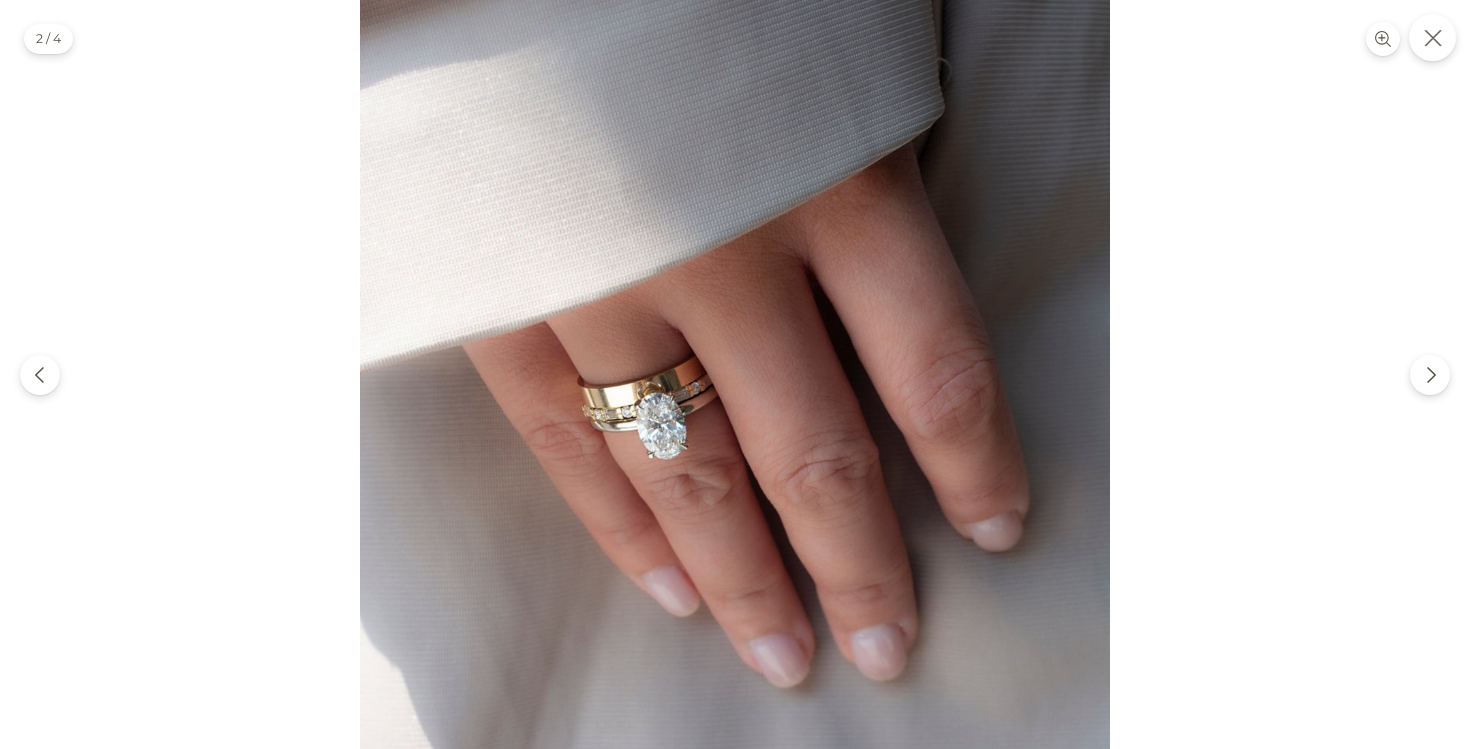 click at bounding box center (1432, 37) 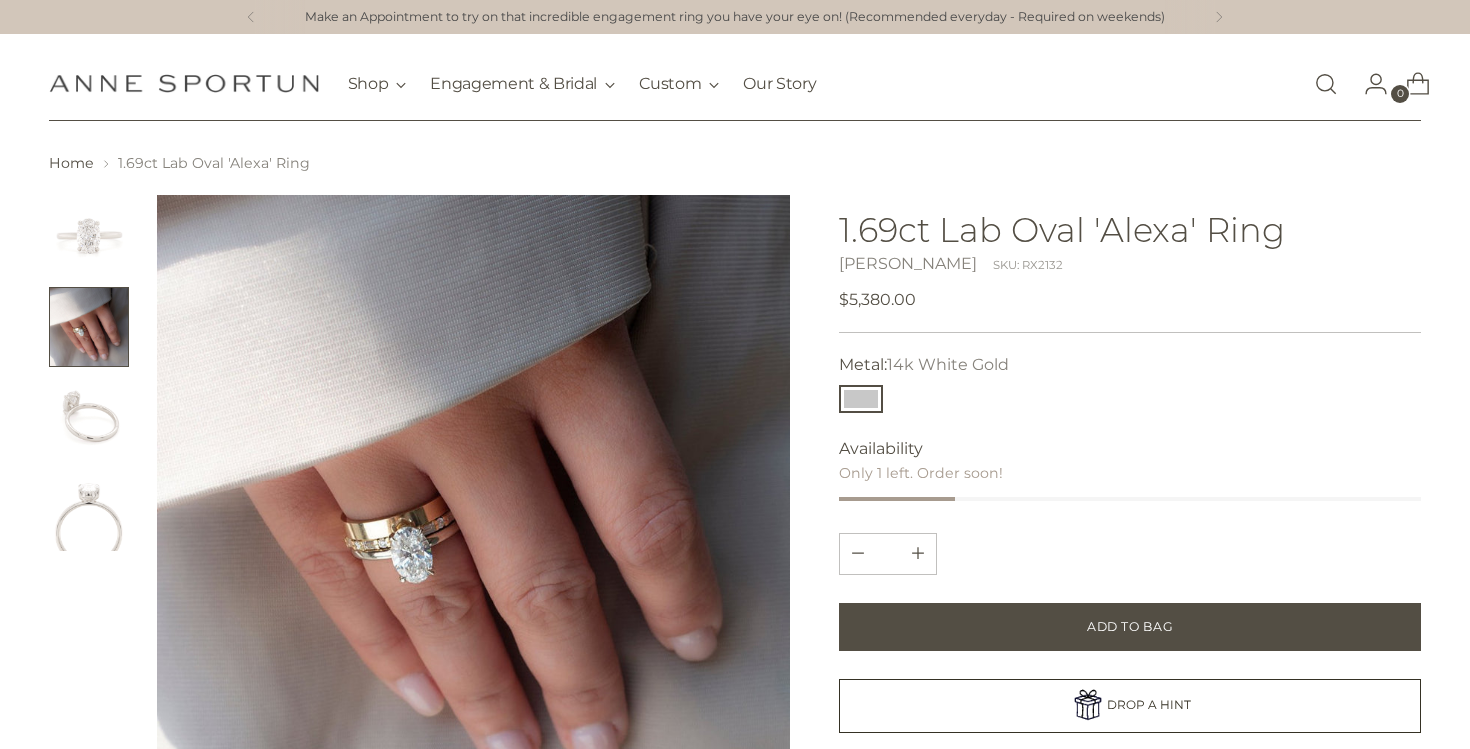click at bounding box center (89, 419) 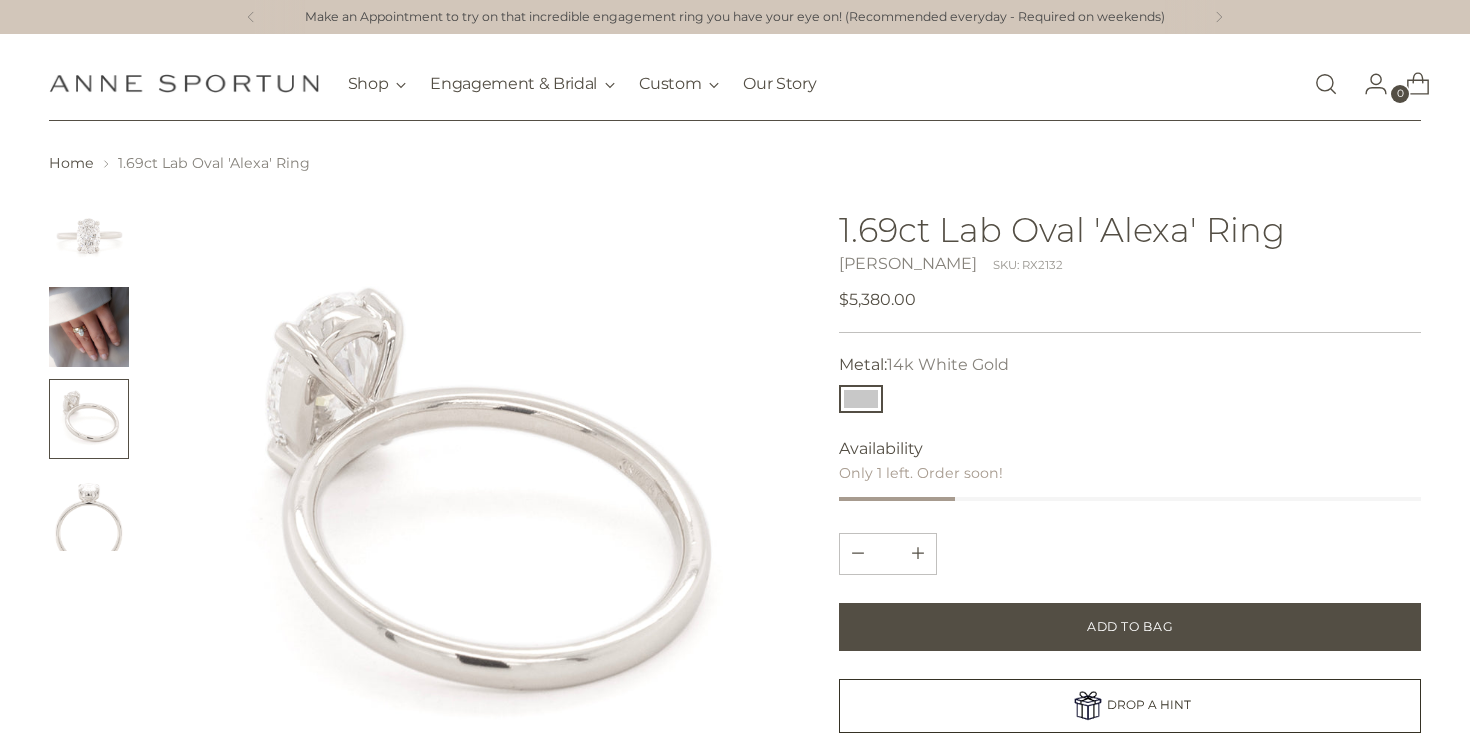 click at bounding box center [89, 511] 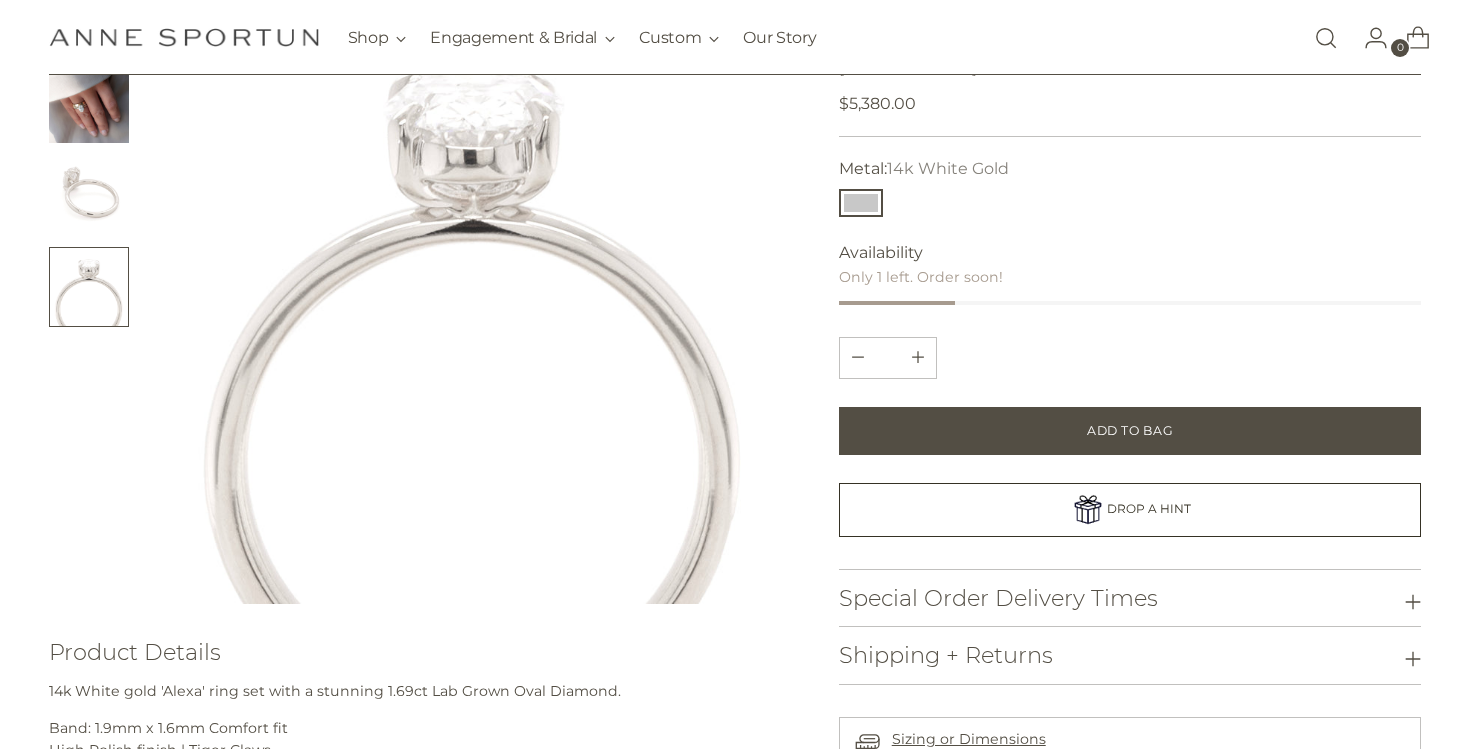 scroll, scrollTop: 994, scrollLeft: 0, axis: vertical 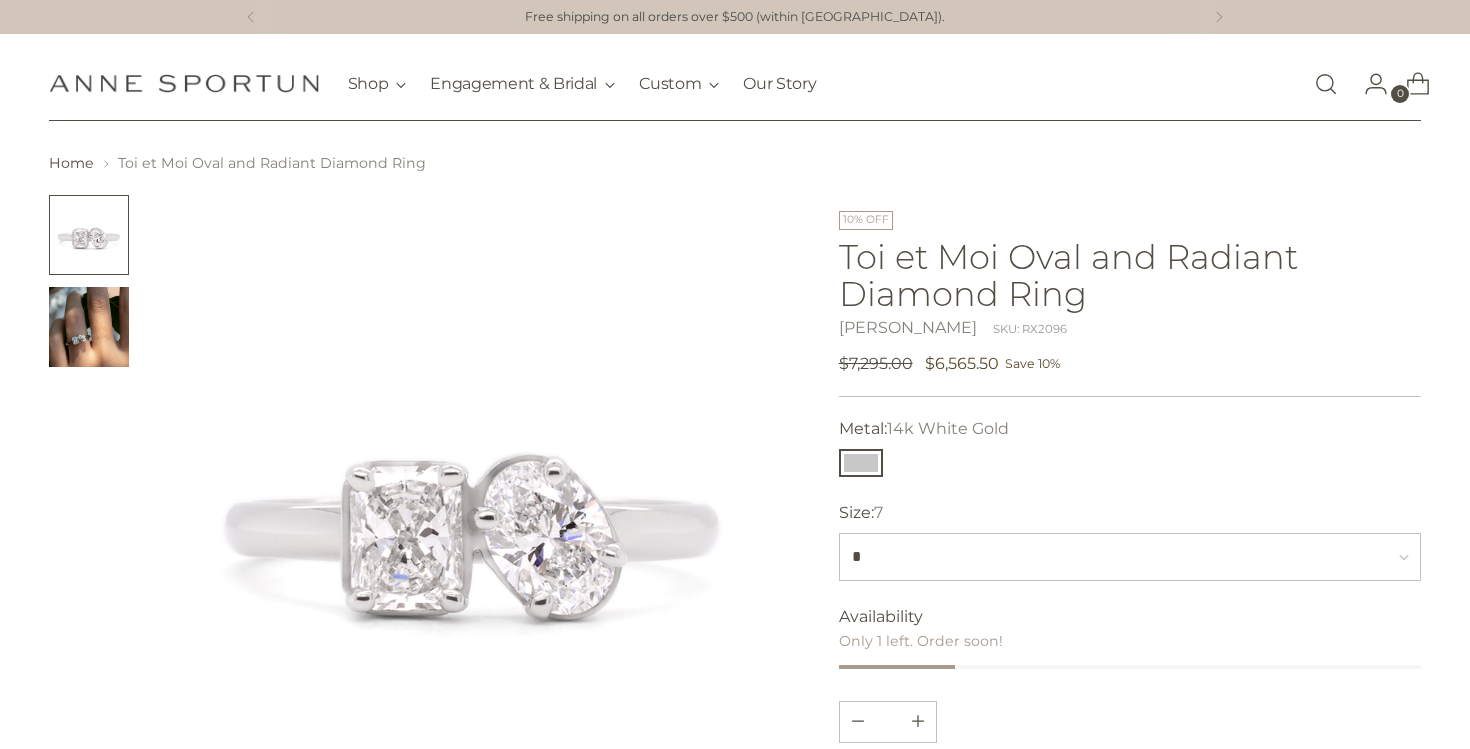 click at bounding box center (89, 327) 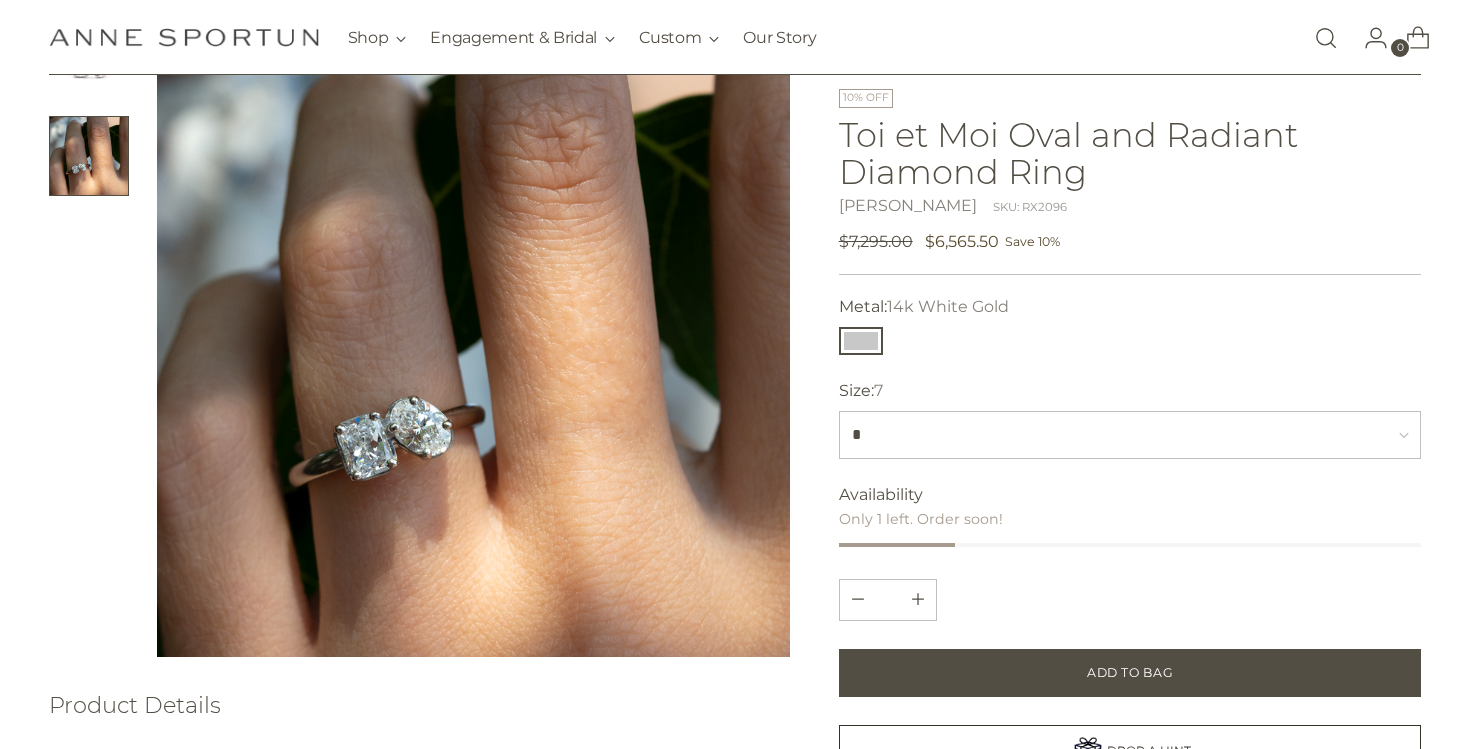 scroll, scrollTop: 168, scrollLeft: 0, axis: vertical 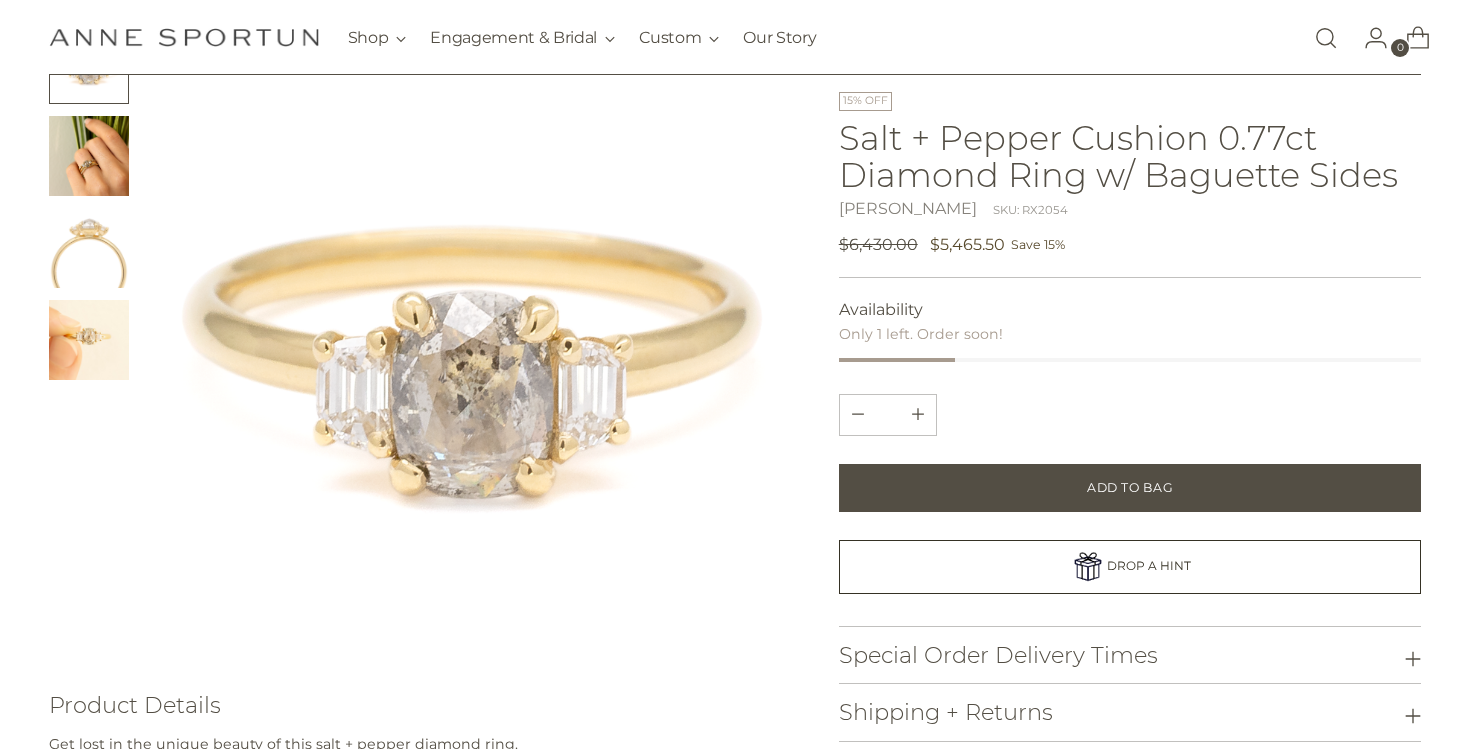 click at bounding box center (89, 202) 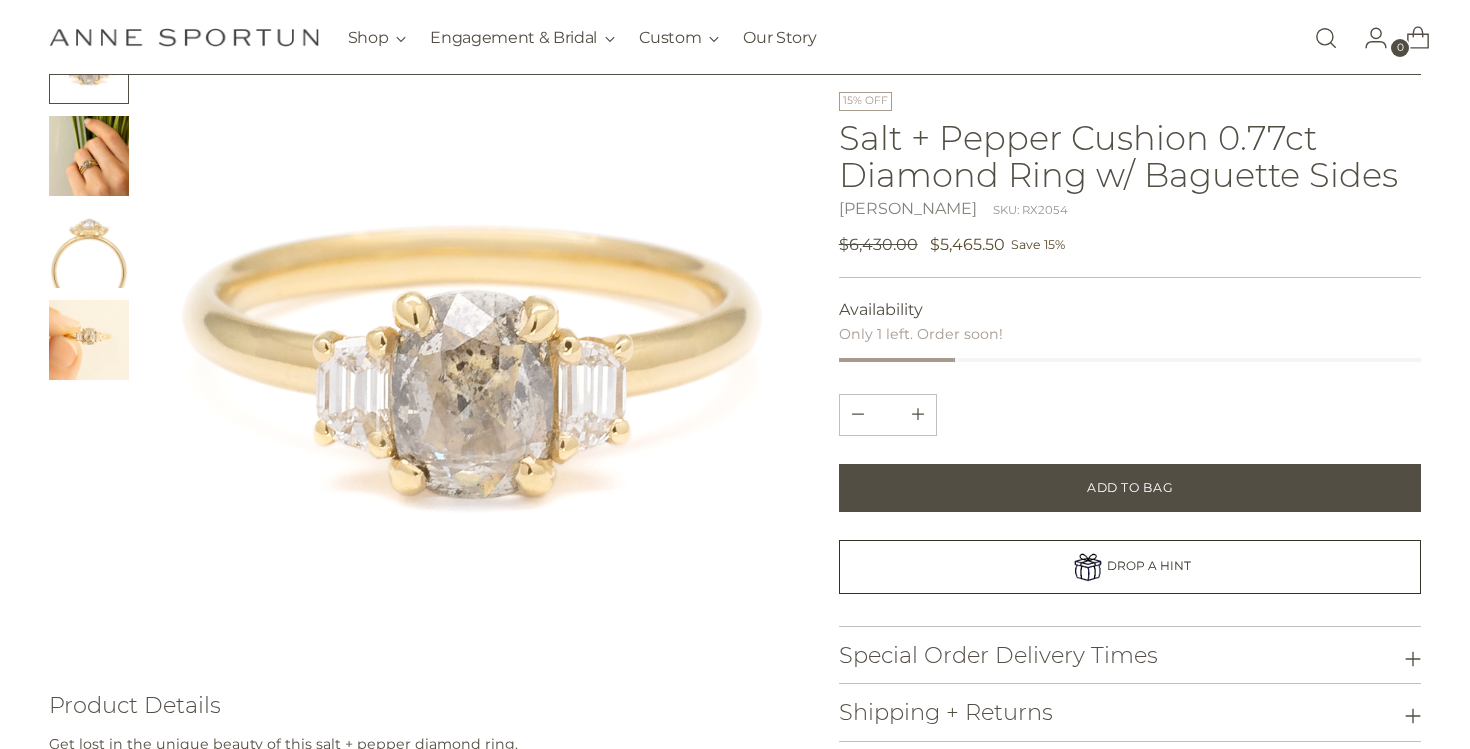 click at bounding box center [89, 248] 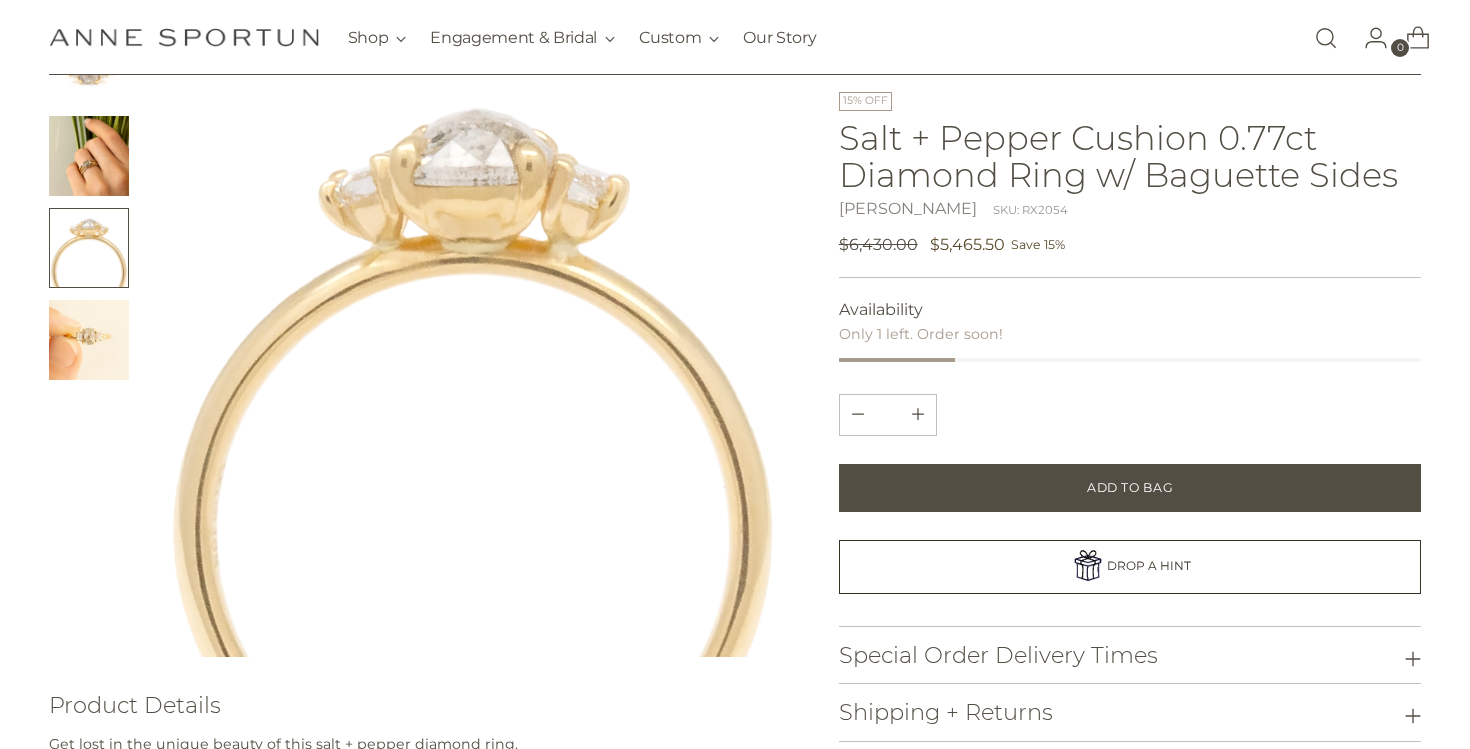 click at bounding box center [89, 340] 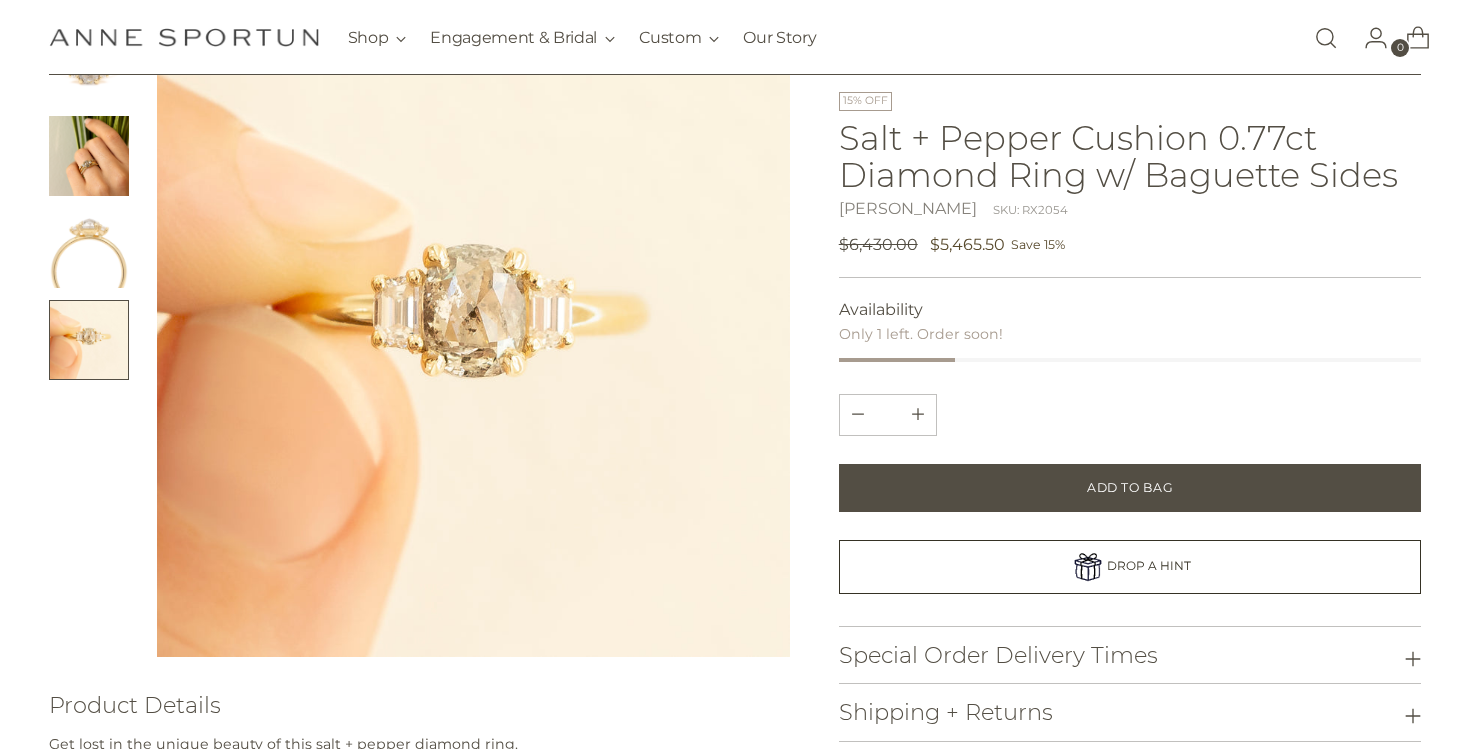 scroll, scrollTop: 47, scrollLeft: 0, axis: vertical 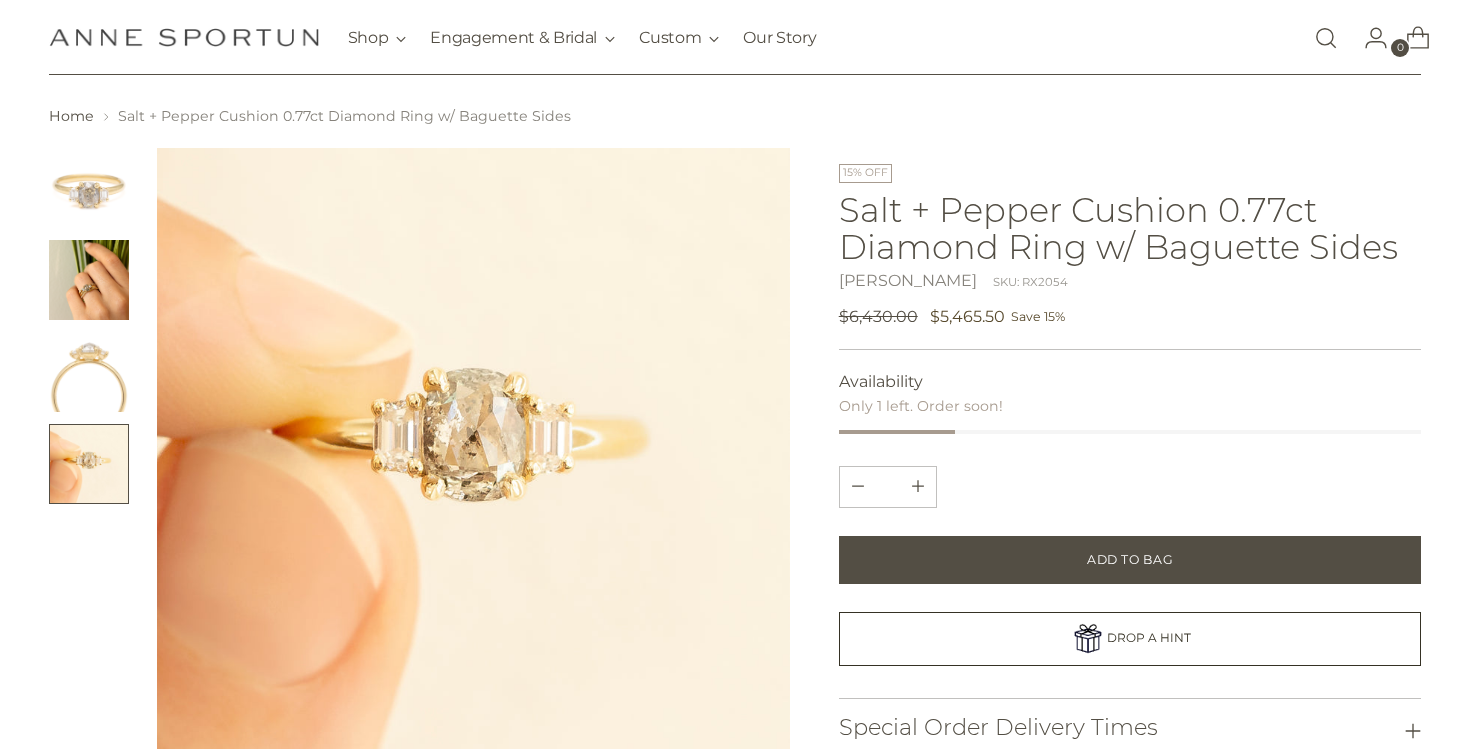 click at bounding box center (89, 280) 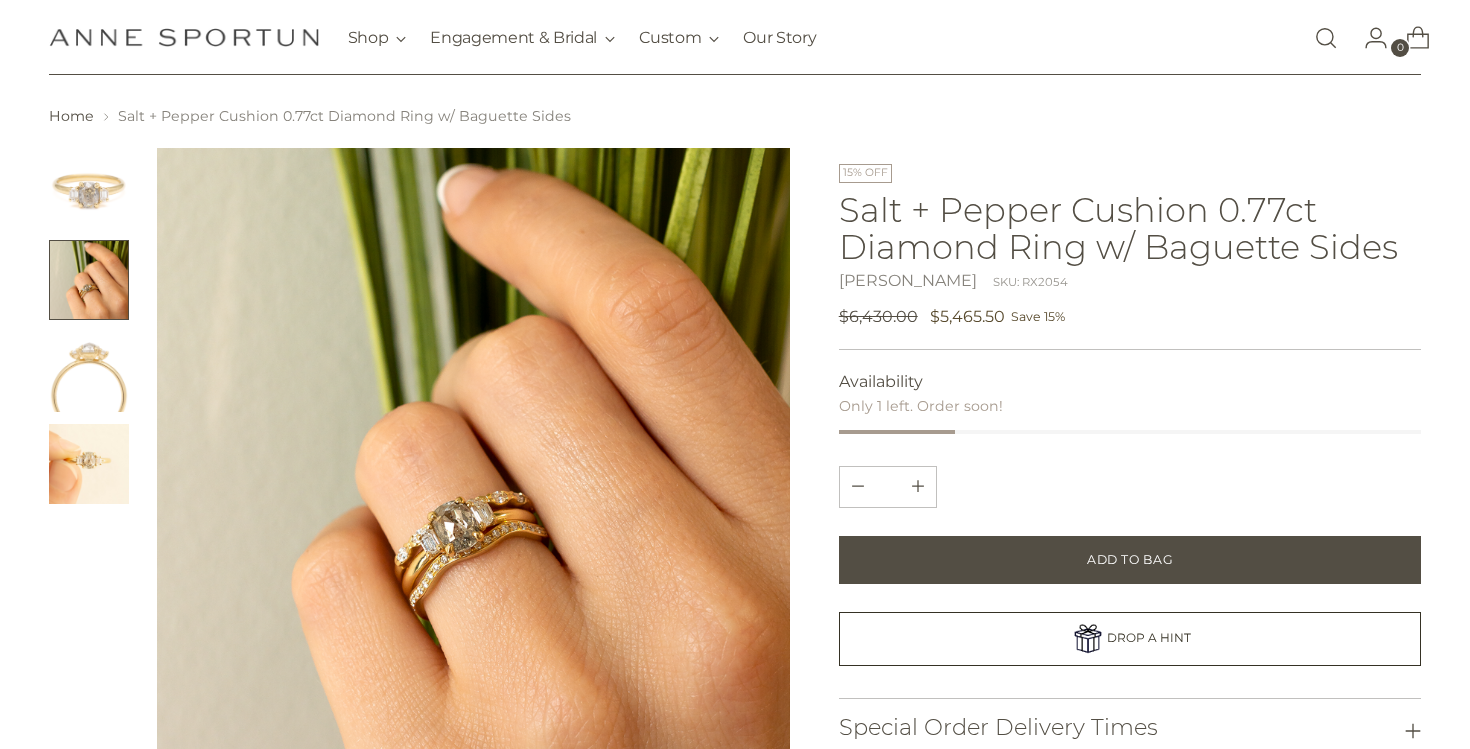 click at bounding box center (89, 188) 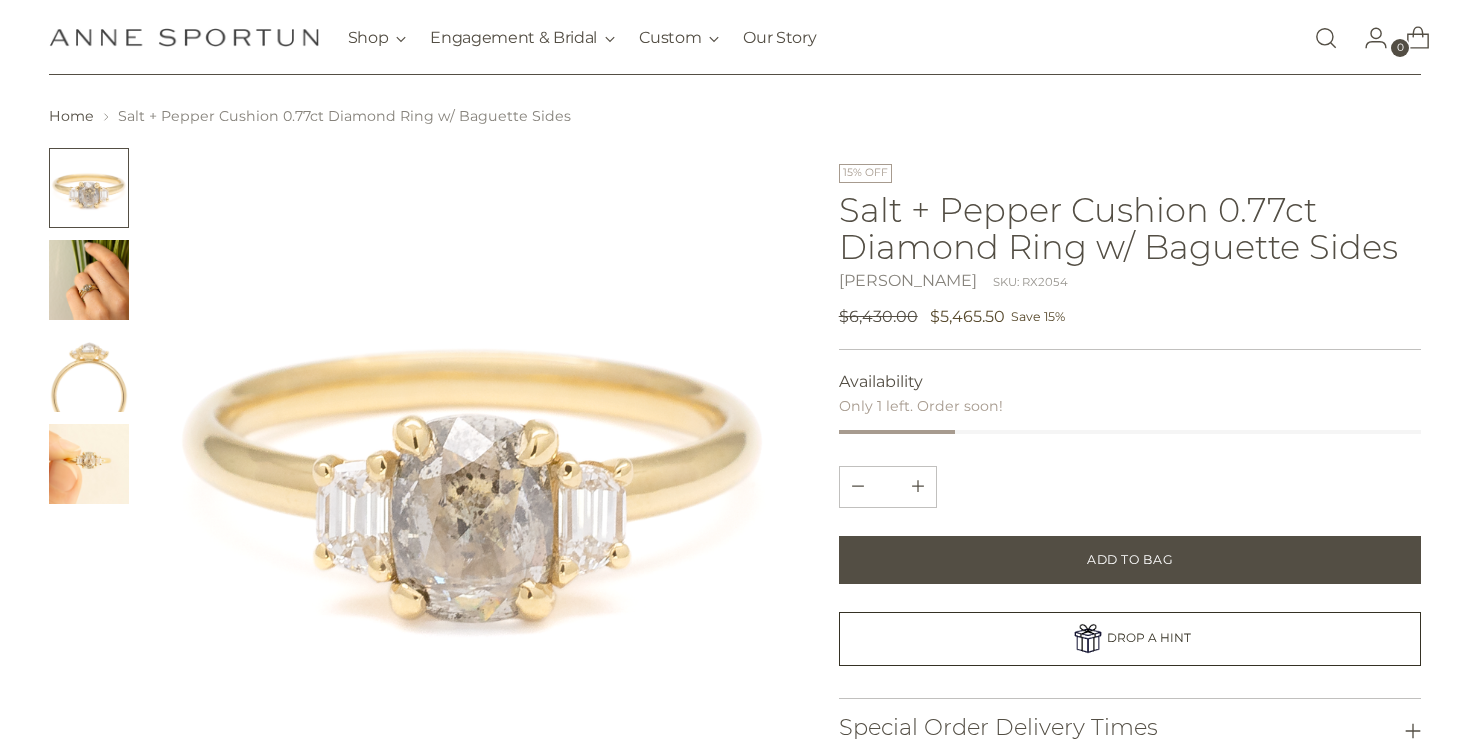 click at bounding box center [89, 188] 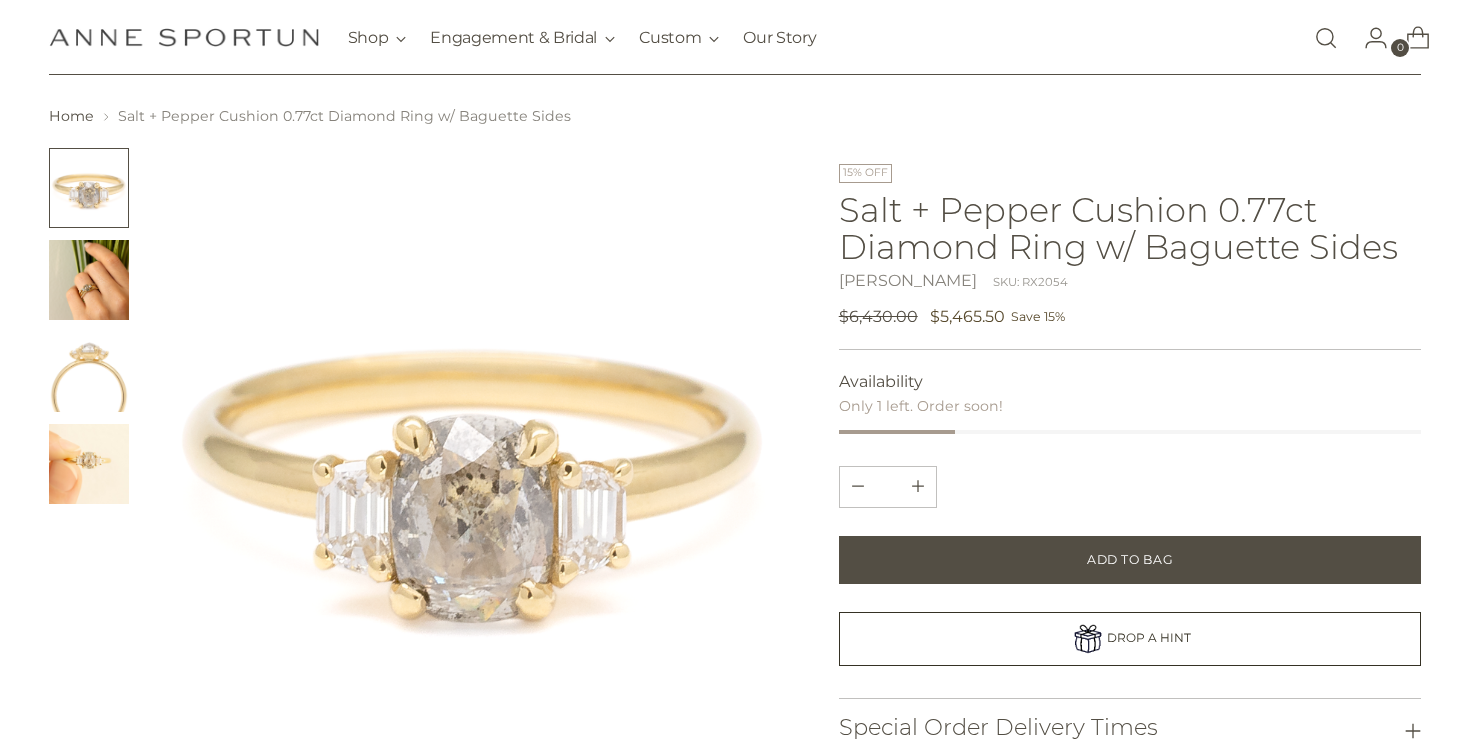 click at bounding box center (89, 280) 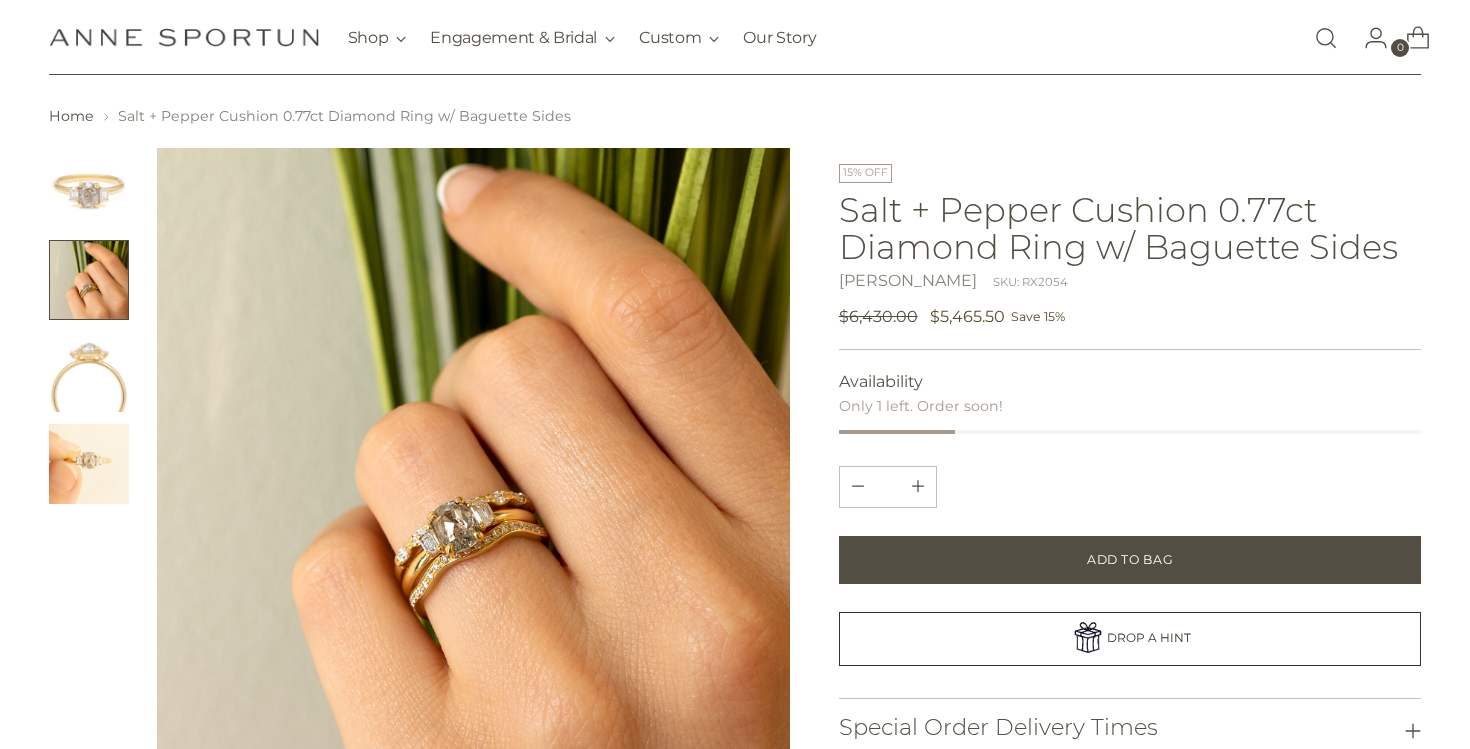 click at bounding box center [89, 372] 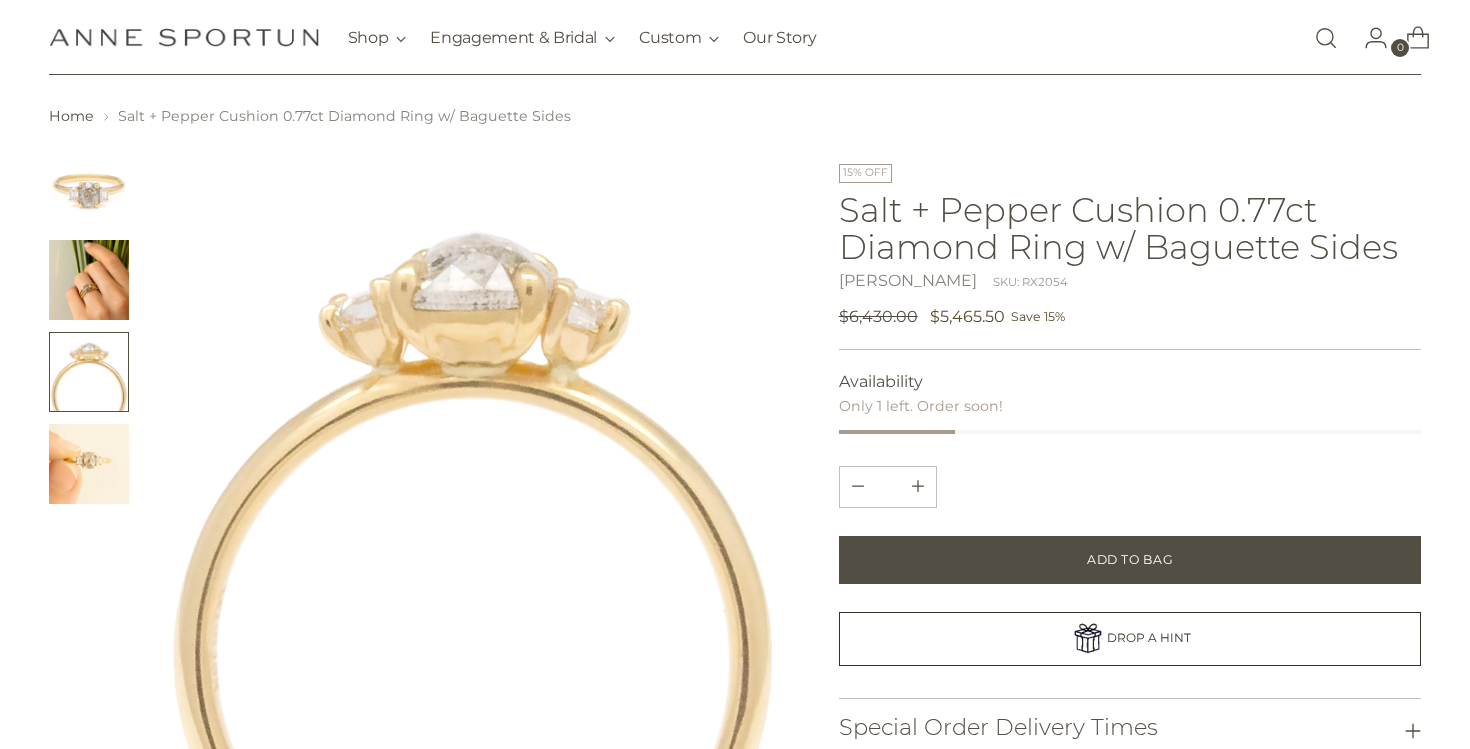 click at bounding box center [89, 465] 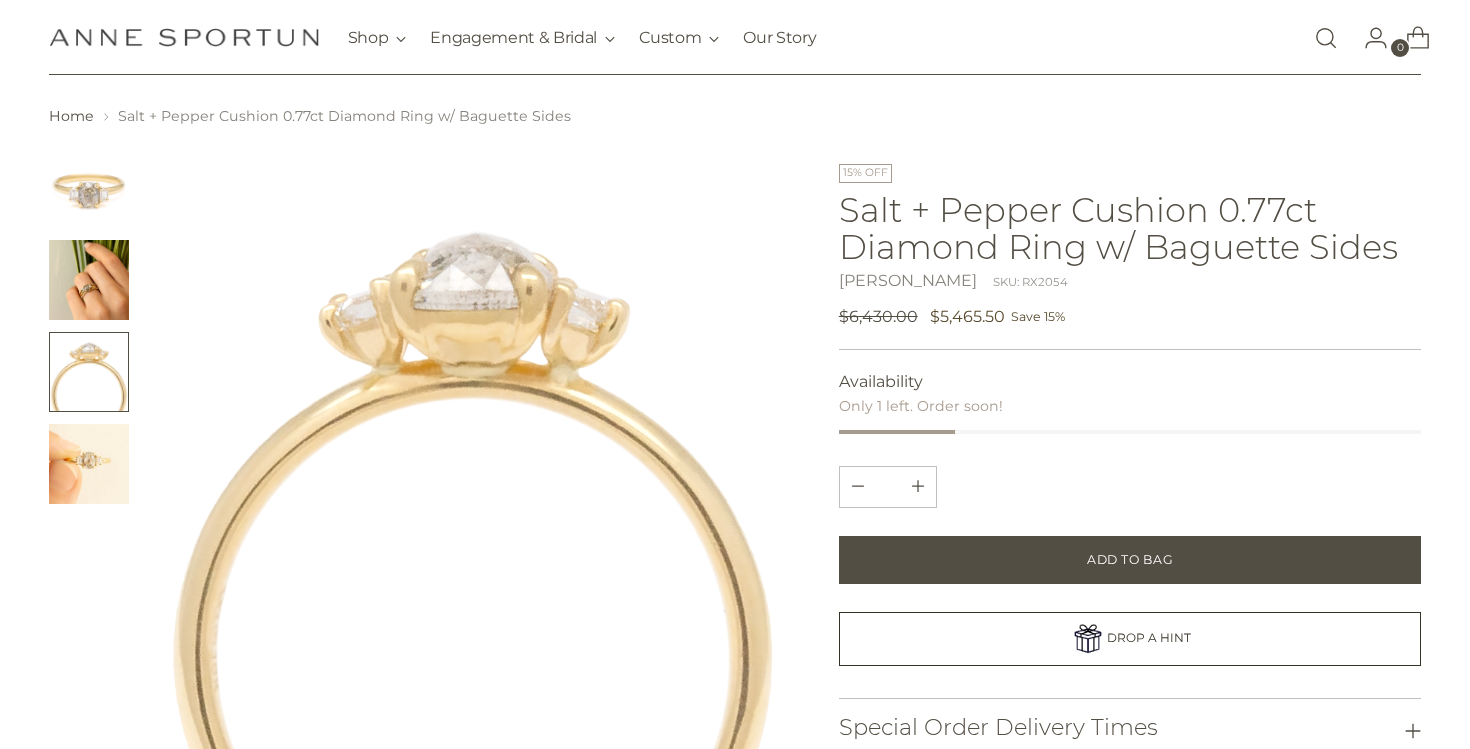 click at bounding box center [89, 464] 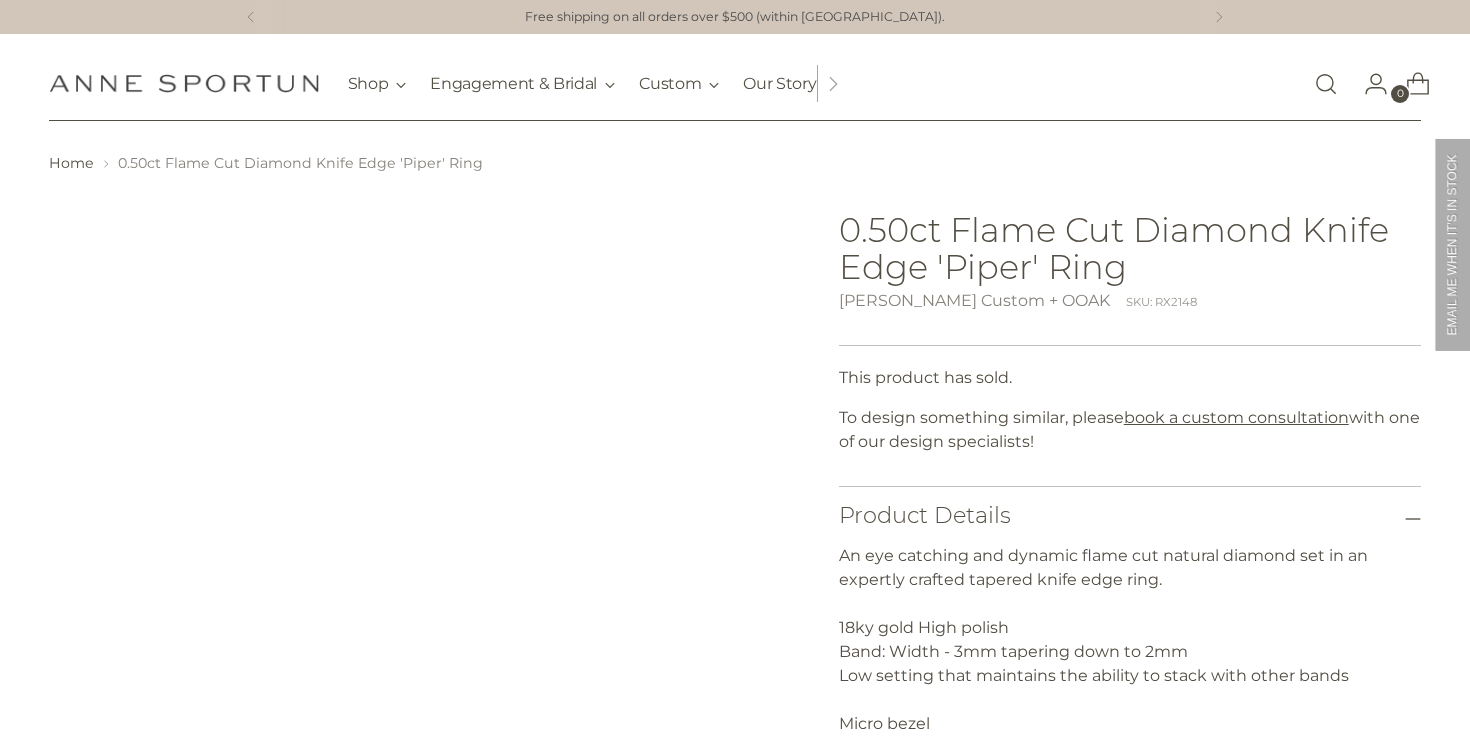scroll, scrollTop: 0, scrollLeft: 0, axis: both 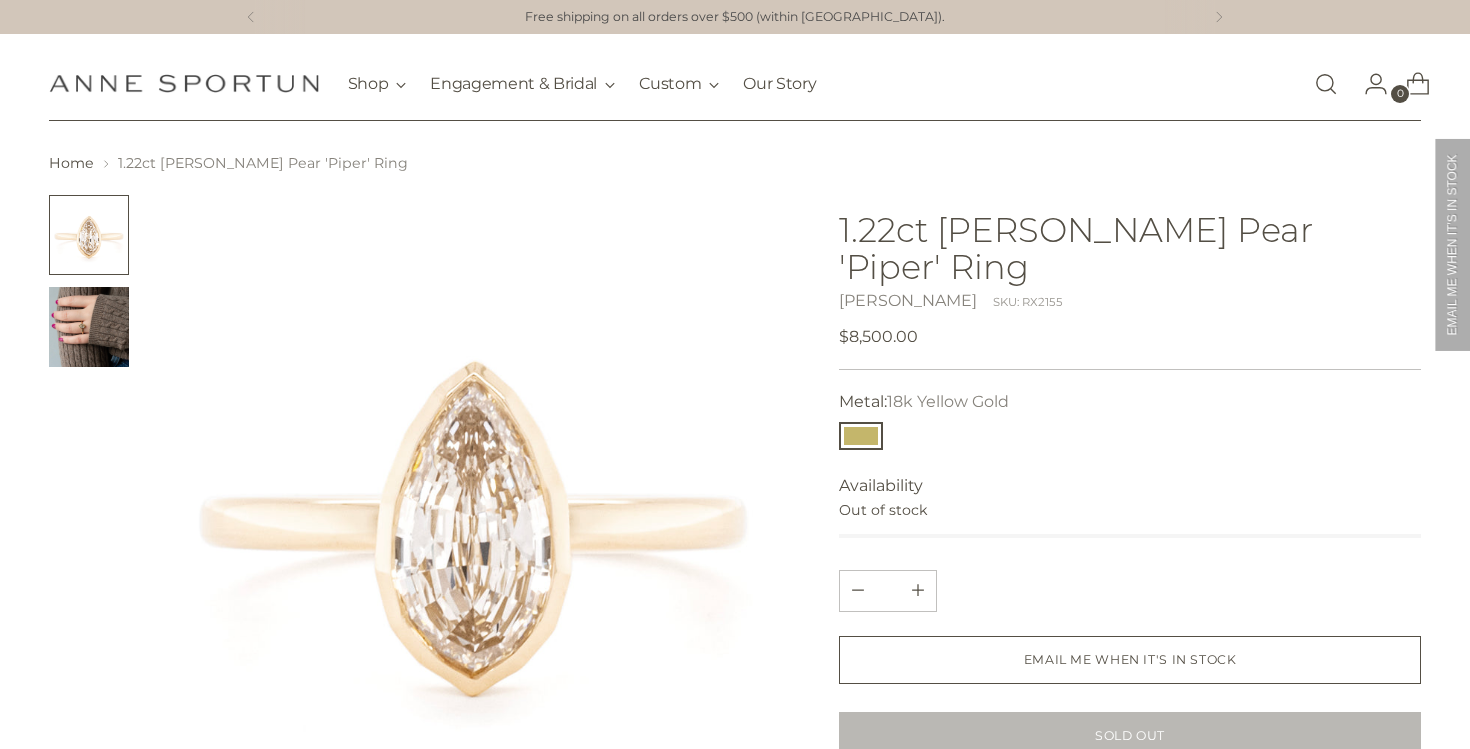 click at bounding box center [474, 512] 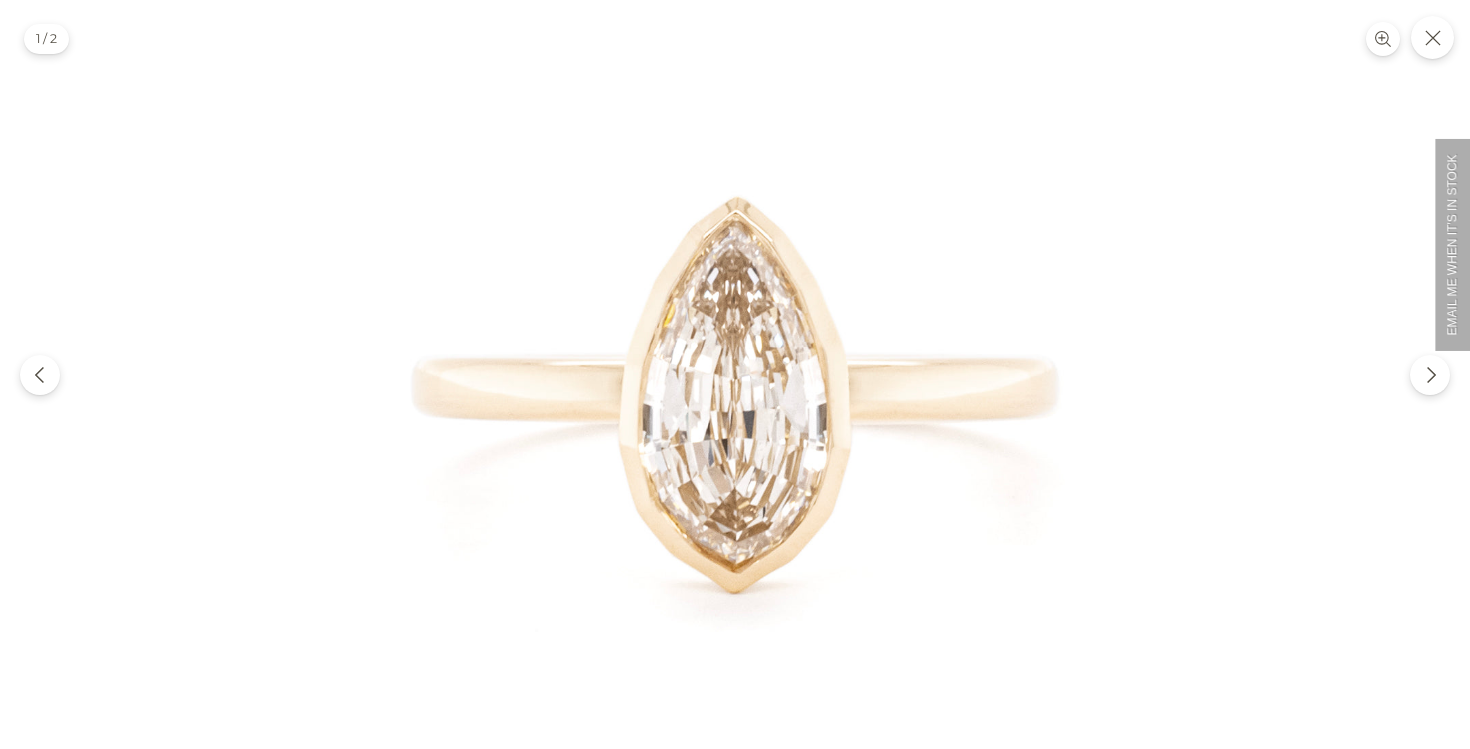 click at bounding box center (735, 374) 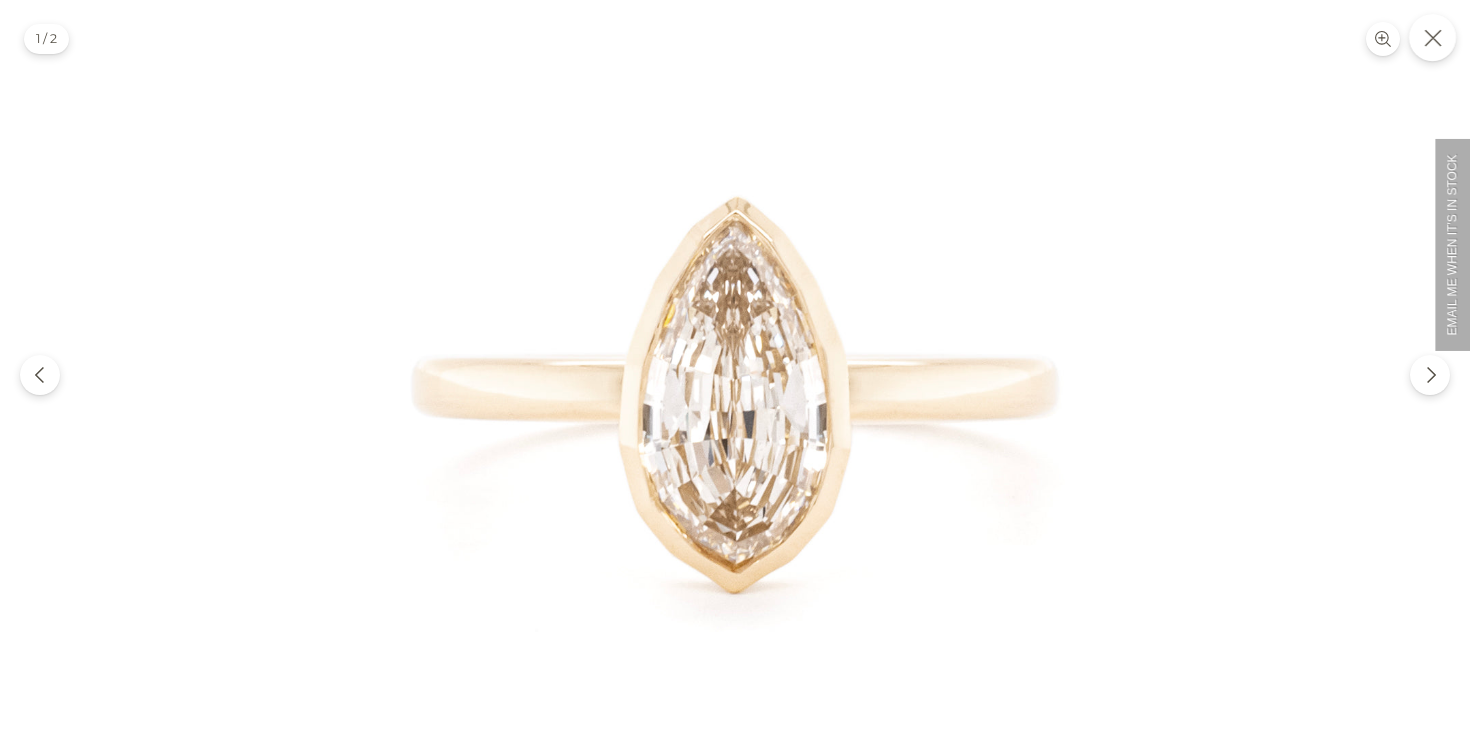 click at bounding box center [1432, 37] 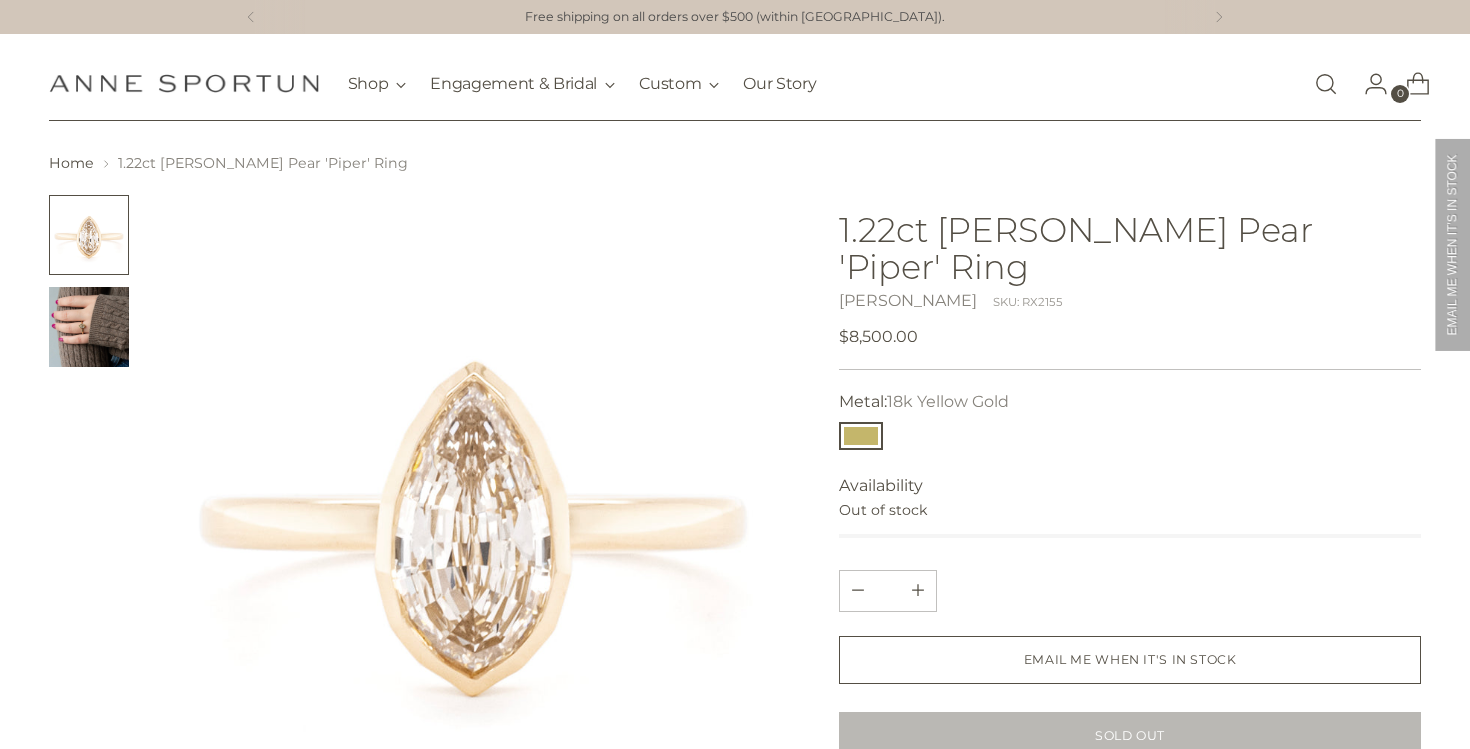 click at bounding box center (89, 327) 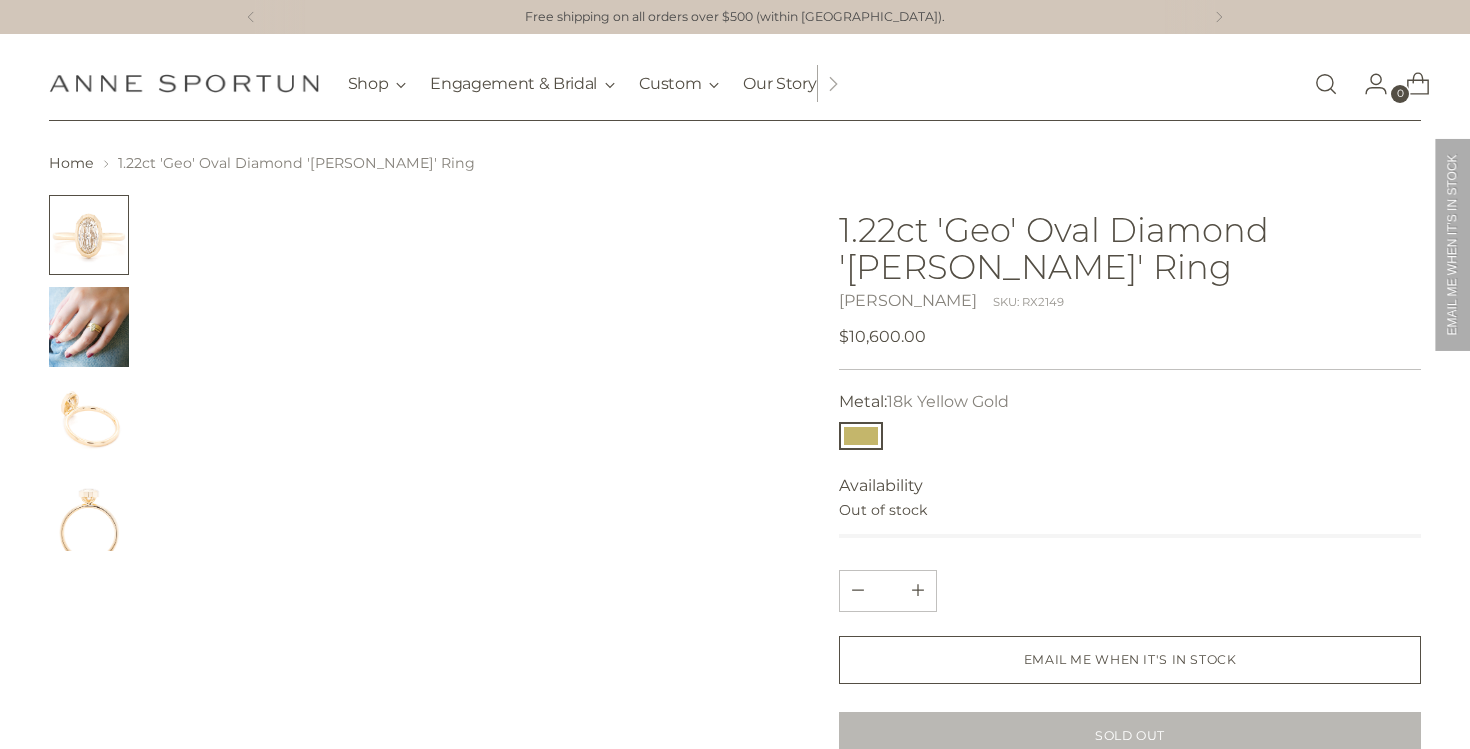 scroll, scrollTop: 0, scrollLeft: 0, axis: both 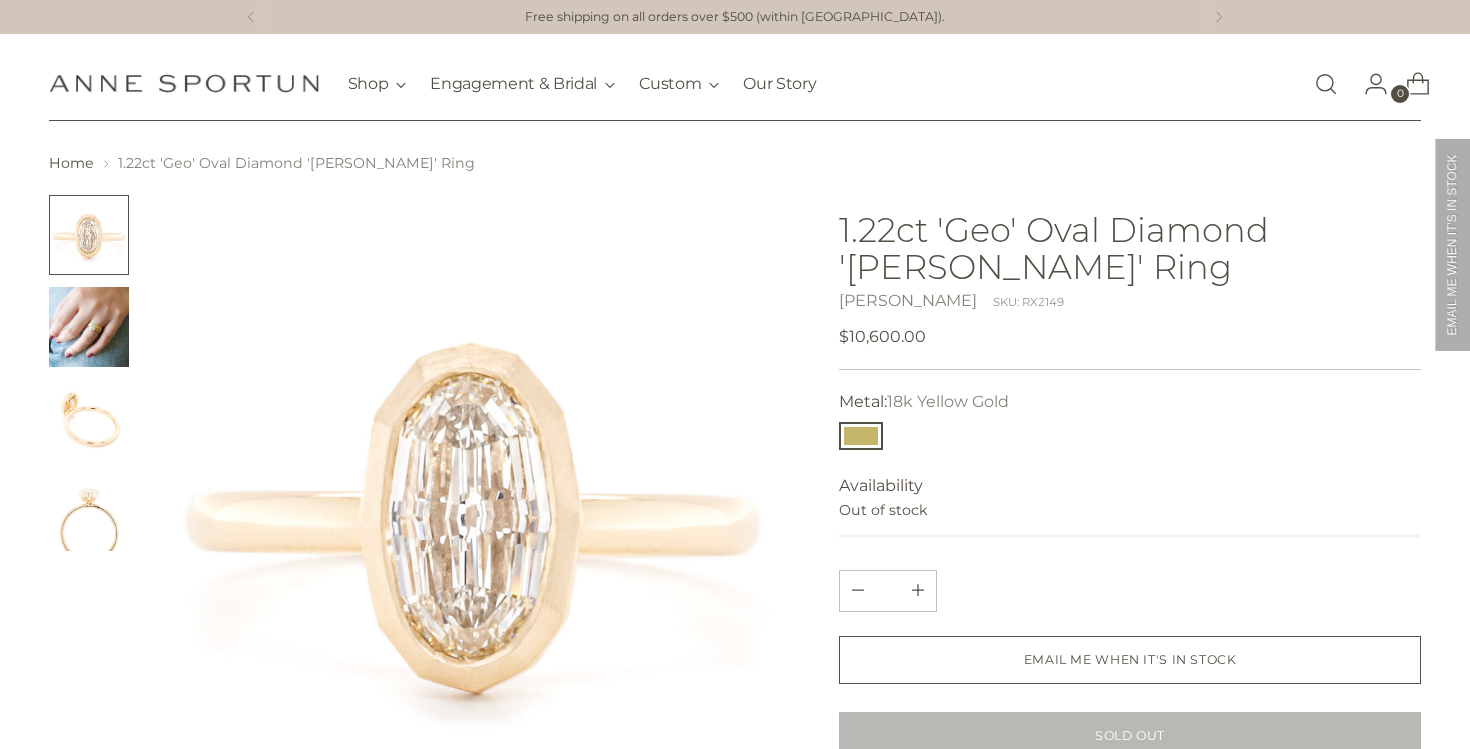 click at bounding box center (89, 327) 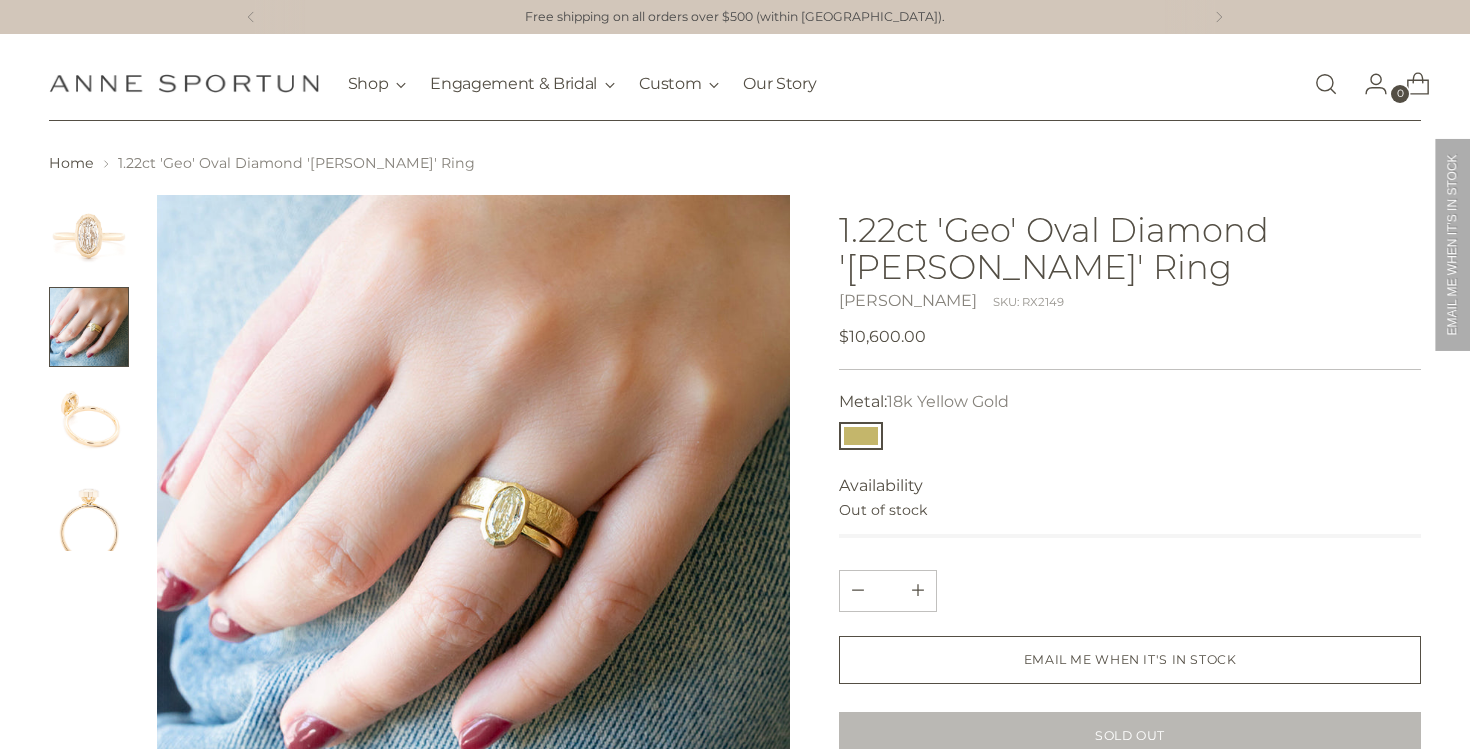 click at bounding box center [89, 419] 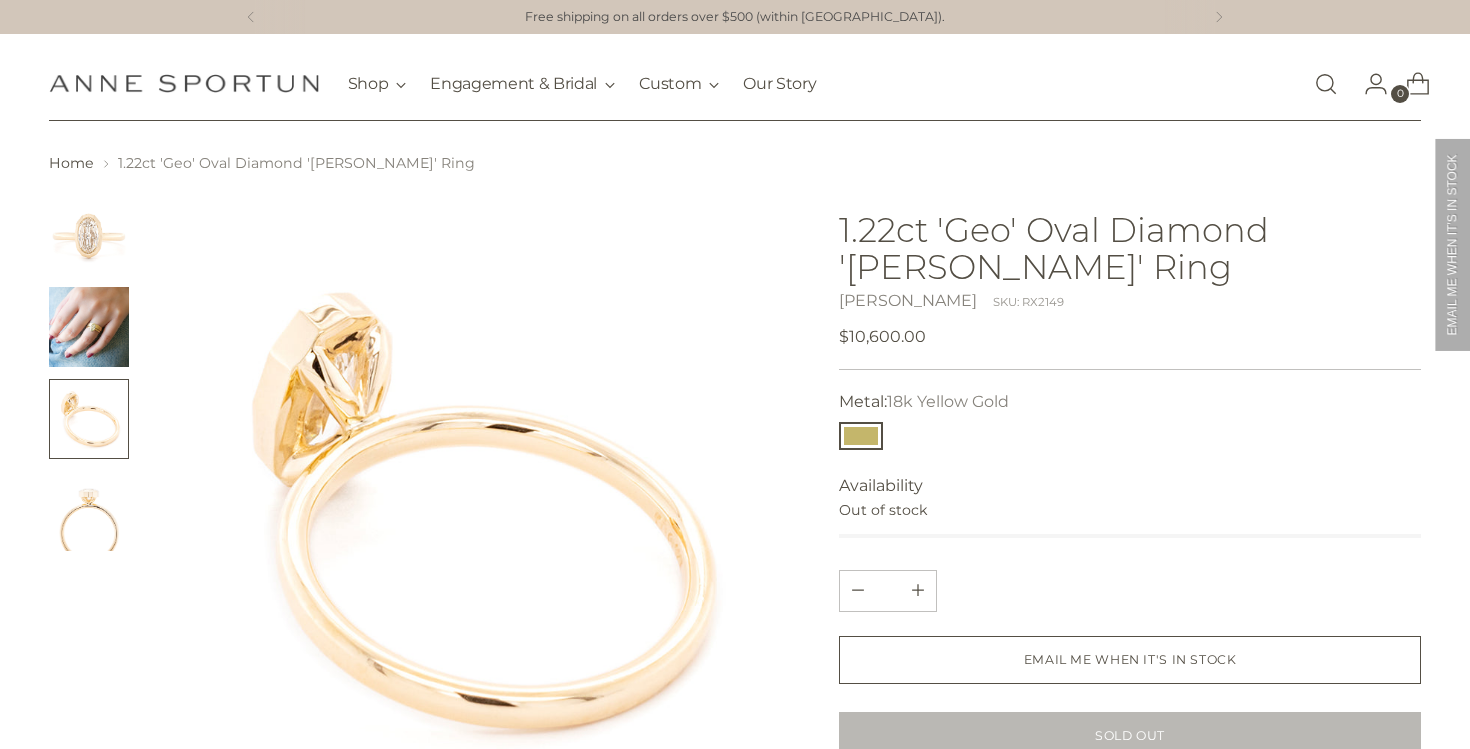 click at bounding box center [89, 511] 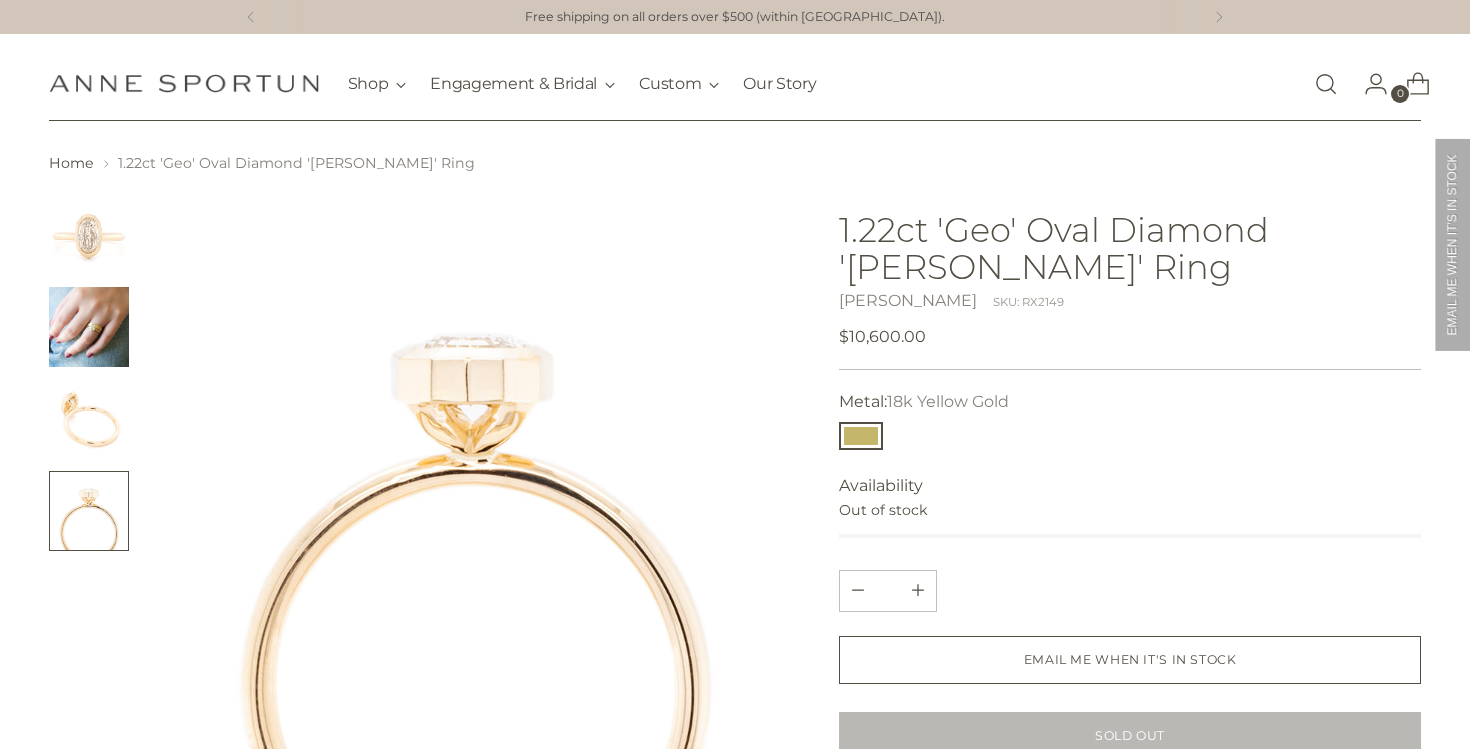 click at bounding box center (89, 419) 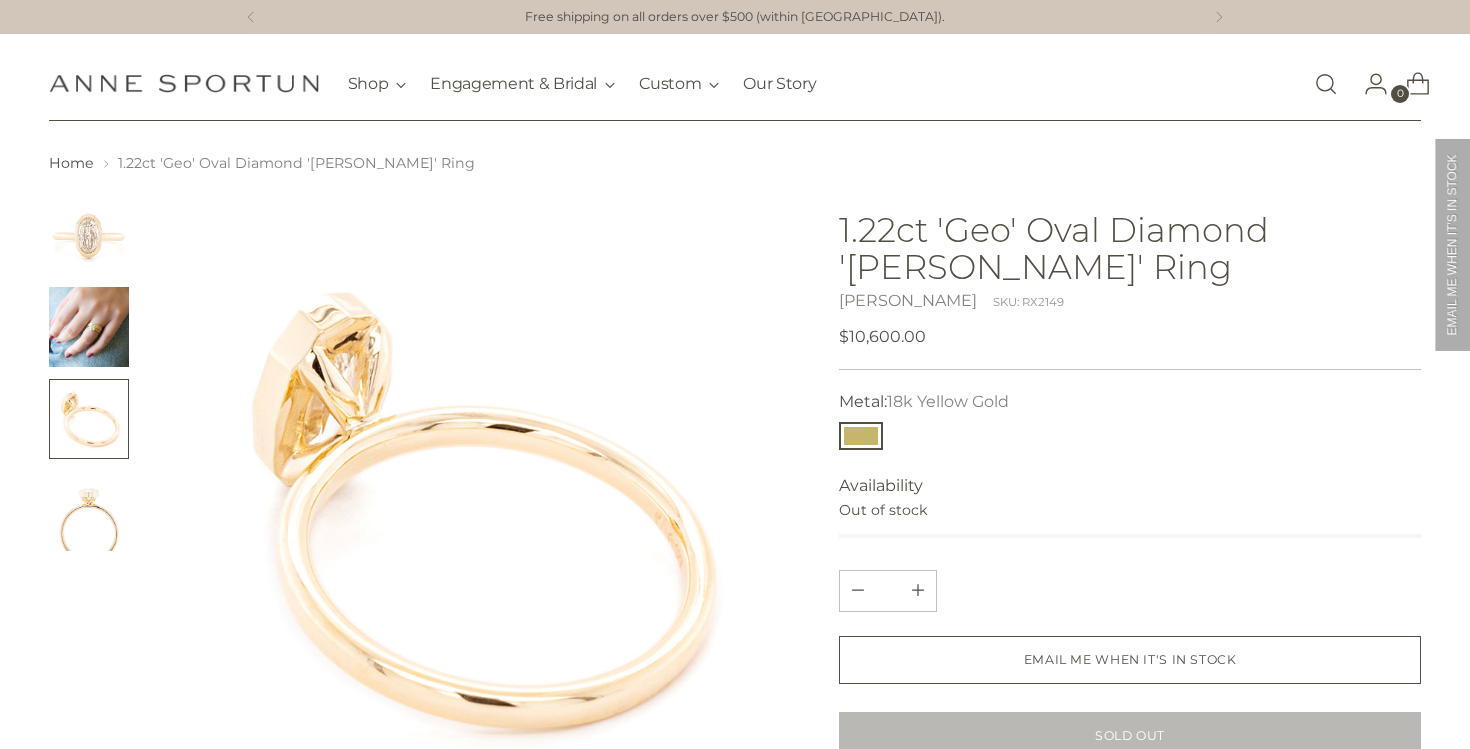 click at bounding box center [89, 327] 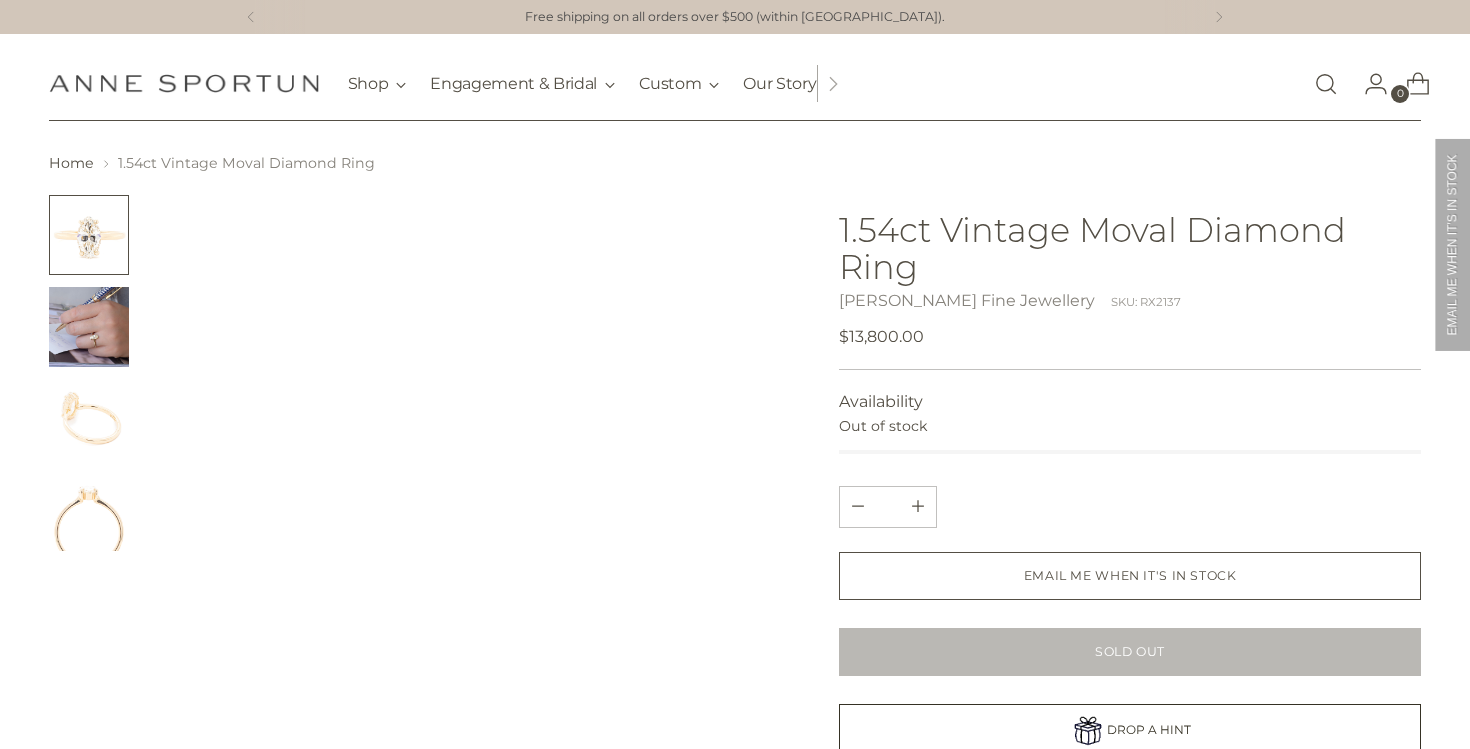 scroll, scrollTop: 0, scrollLeft: 0, axis: both 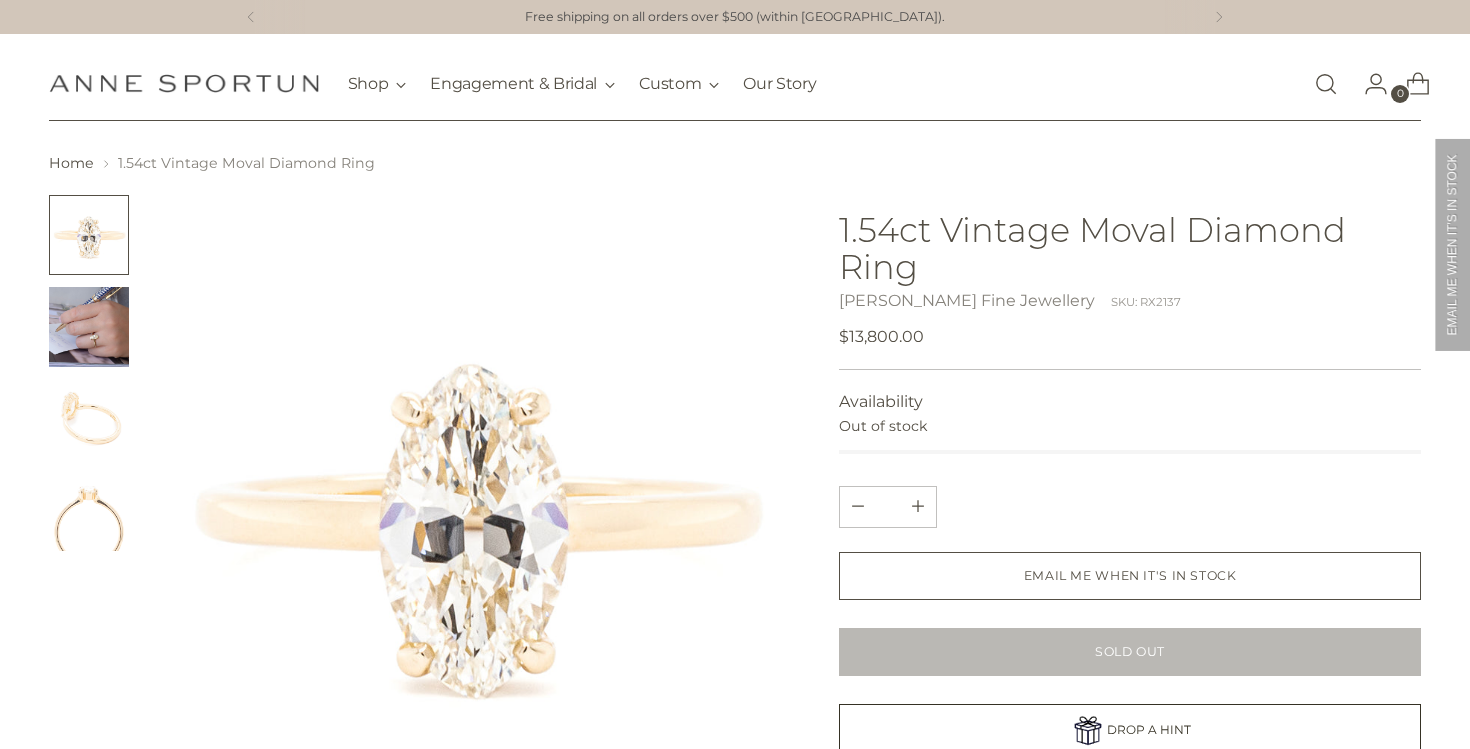 click at bounding box center [89, 327] 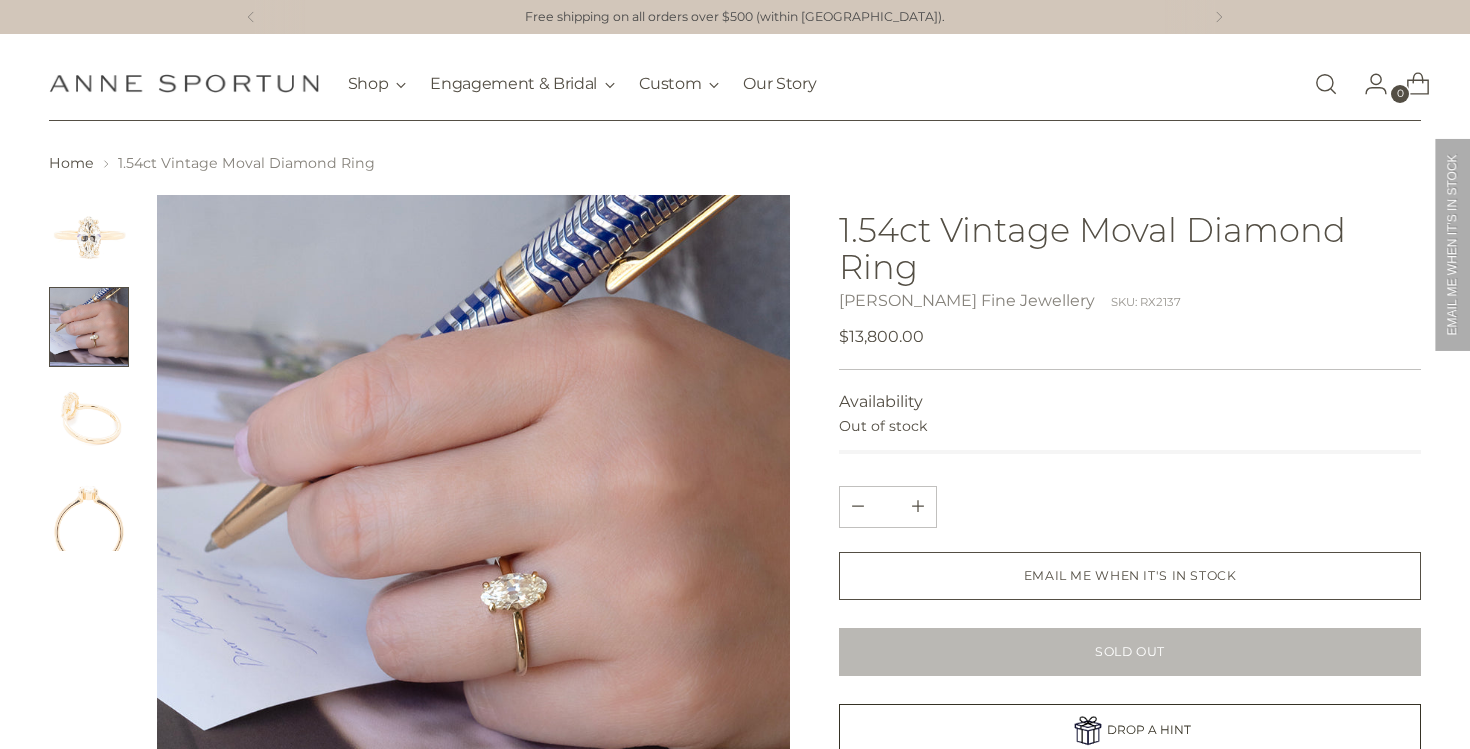 click at bounding box center [89, 419] 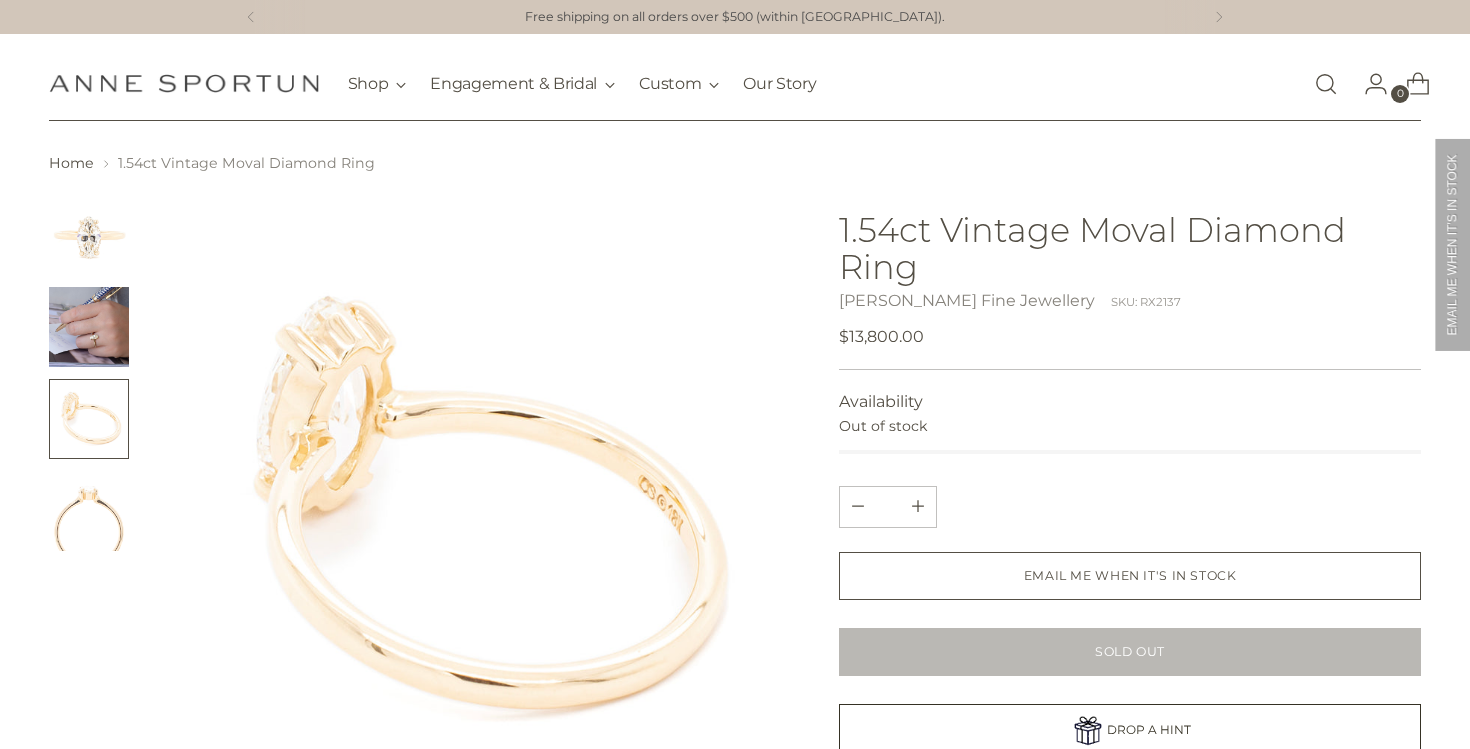 click at bounding box center [89, 511] 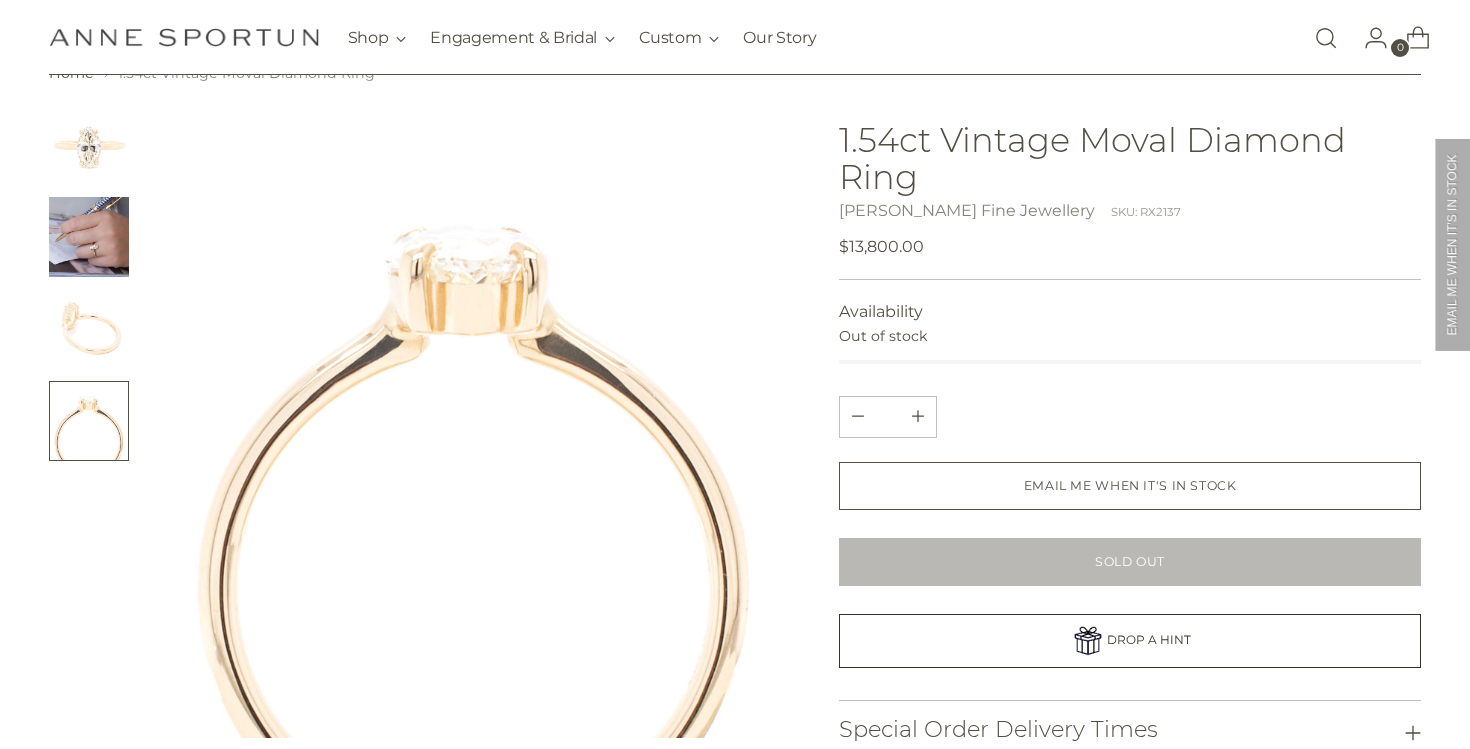 scroll, scrollTop: 0, scrollLeft: 0, axis: both 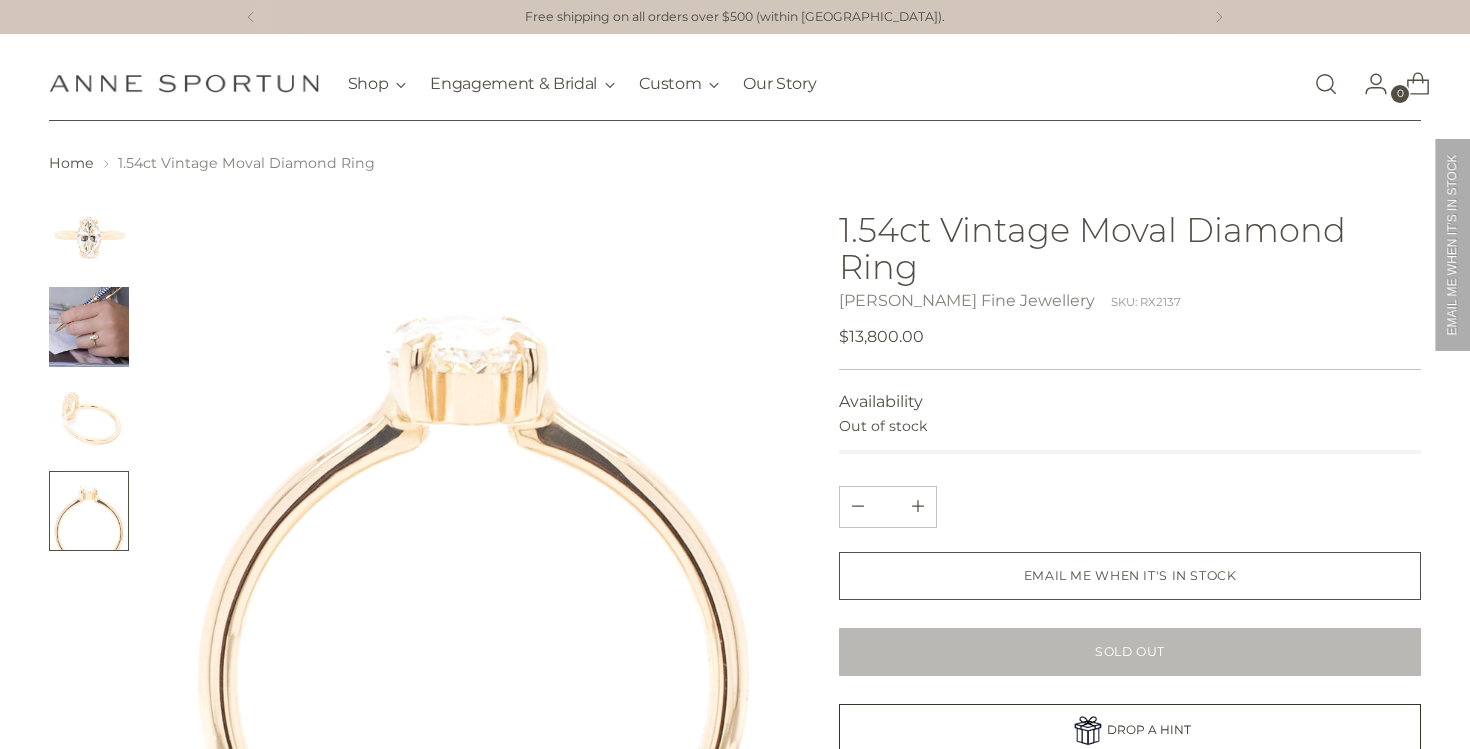 click at bounding box center (89, 327) 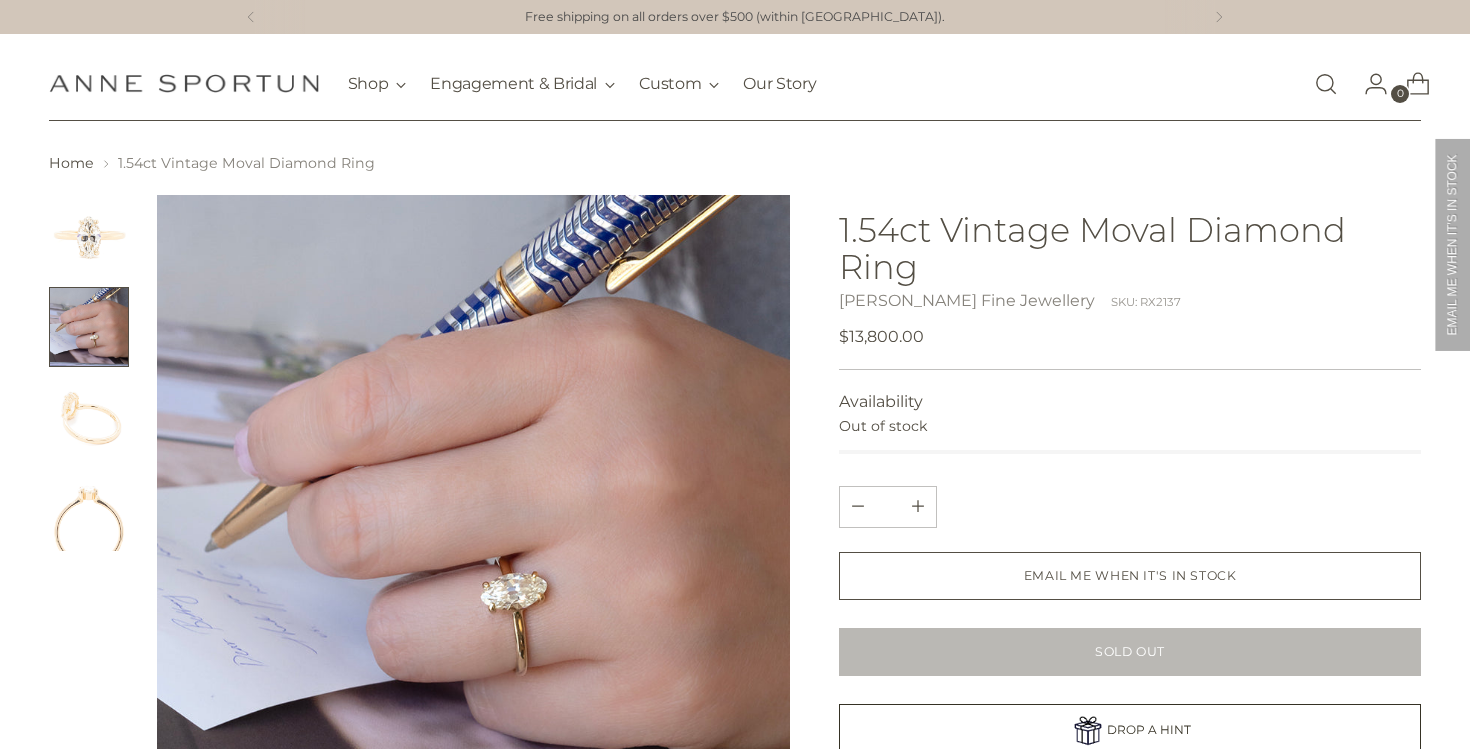 click on "Home
1.54ct Vintage Moval Diamond Ring" at bounding box center (735, 636) 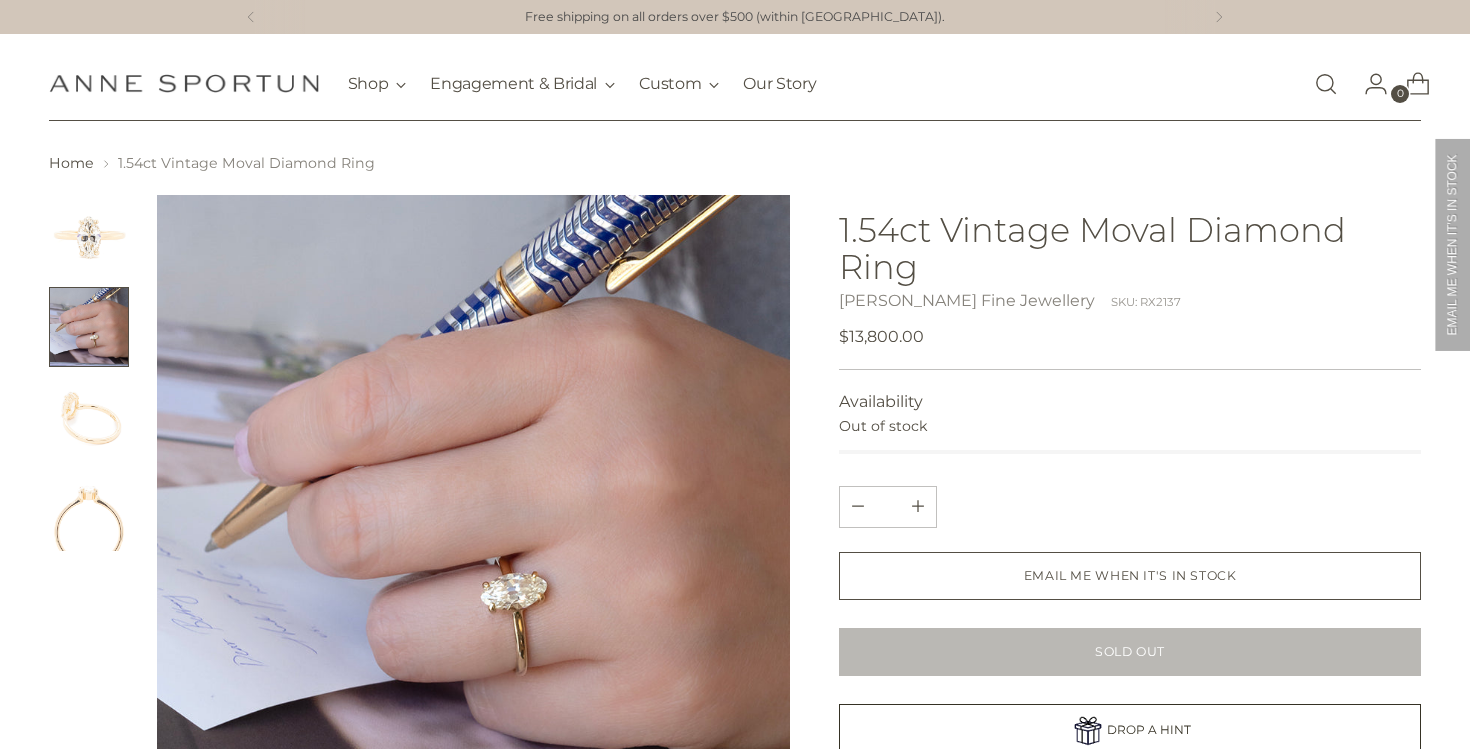 click at bounding box center (89, 235) 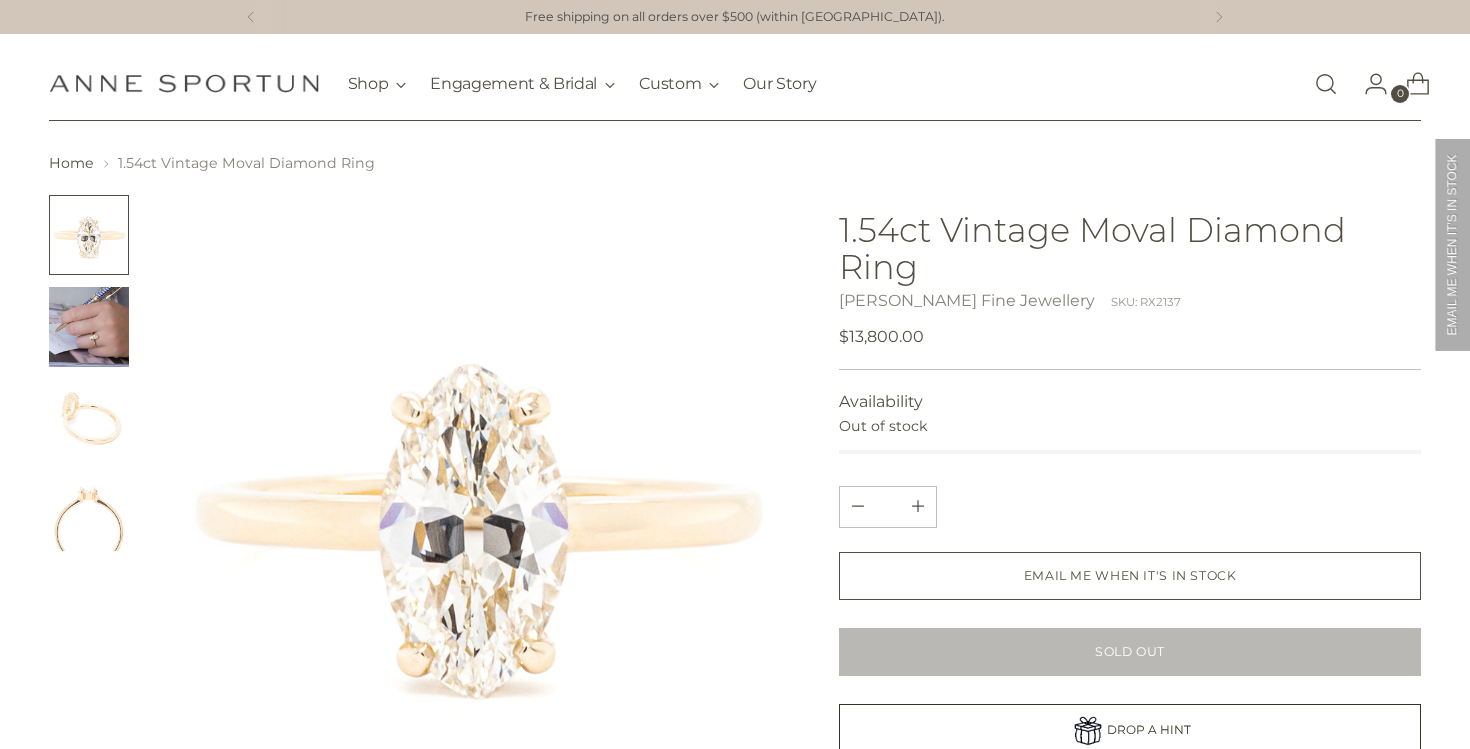 click at bounding box center [89, 327] 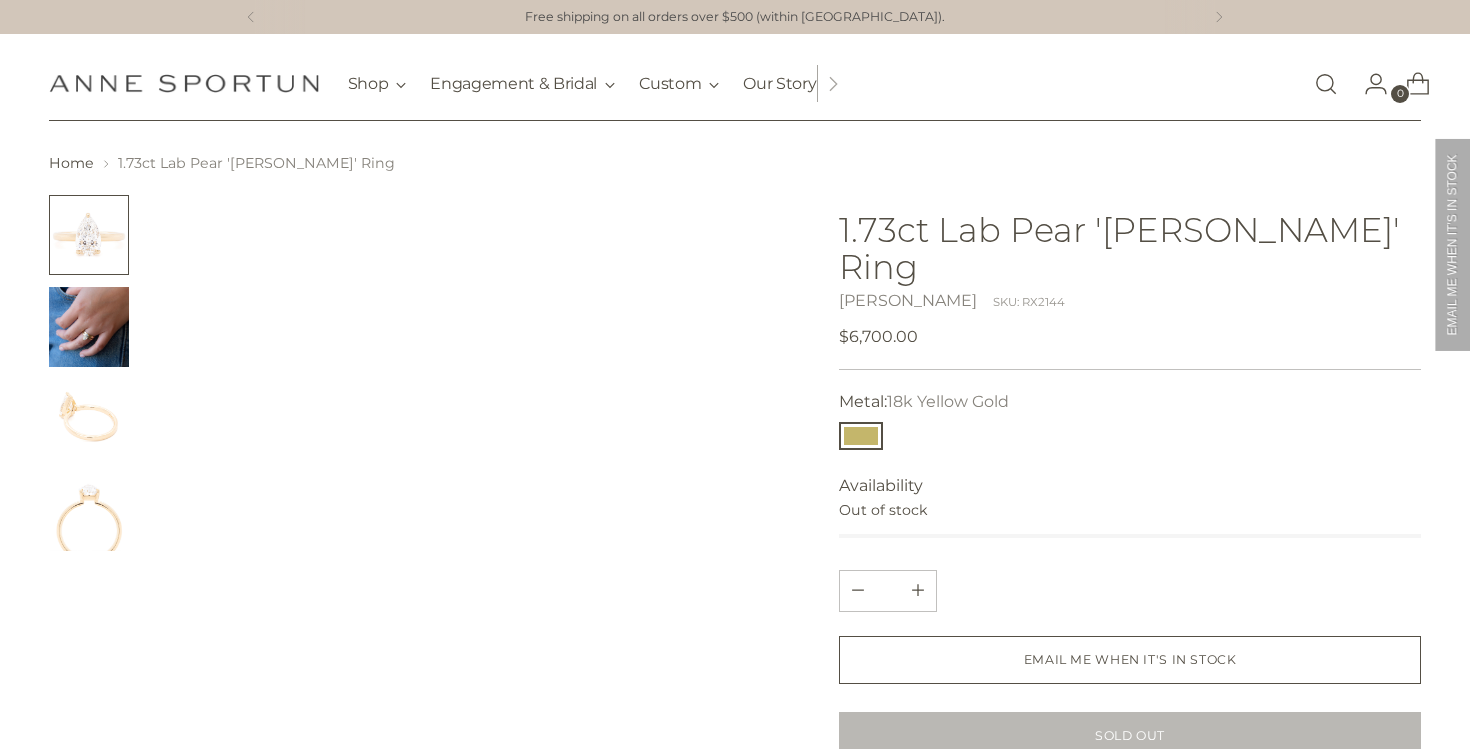 scroll, scrollTop: 0, scrollLeft: 0, axis: both 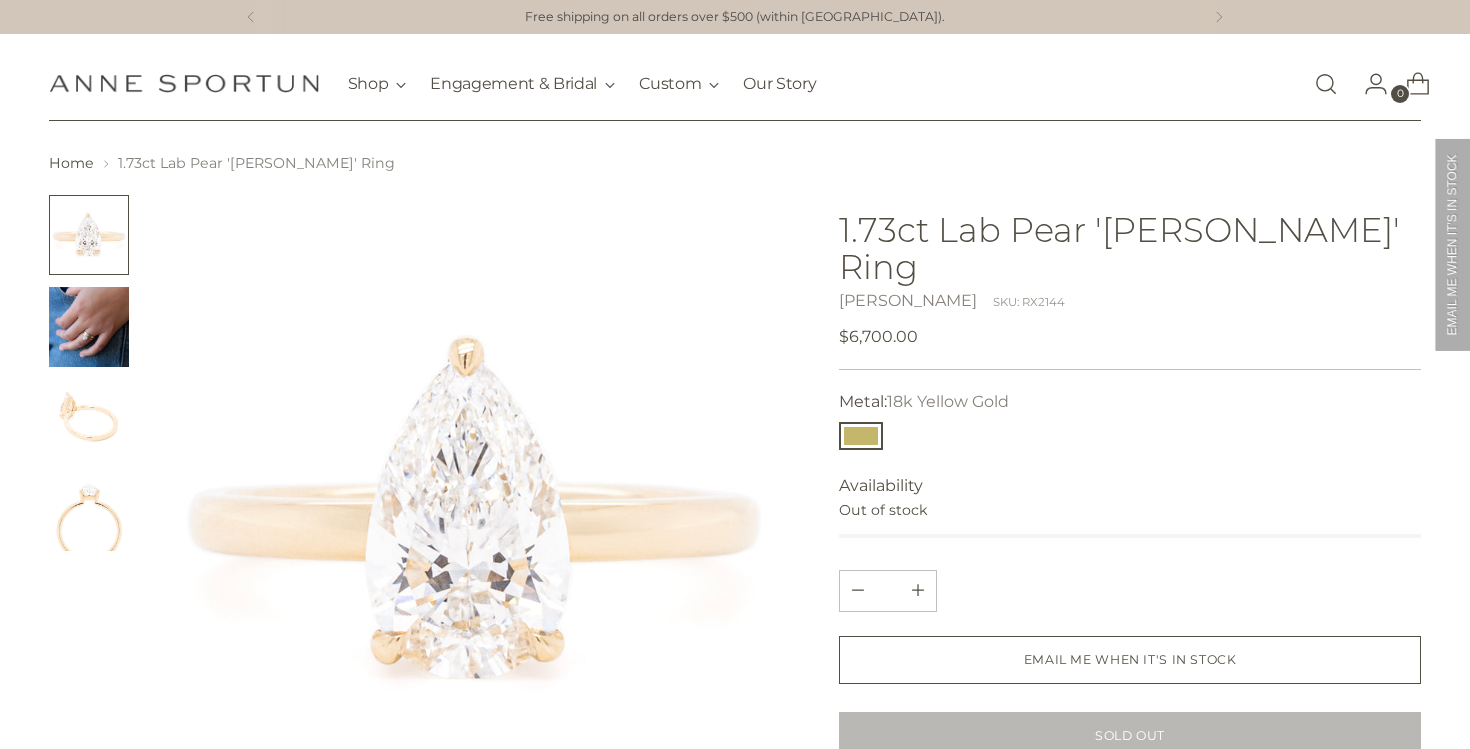 click at bounding box center [89, 327] 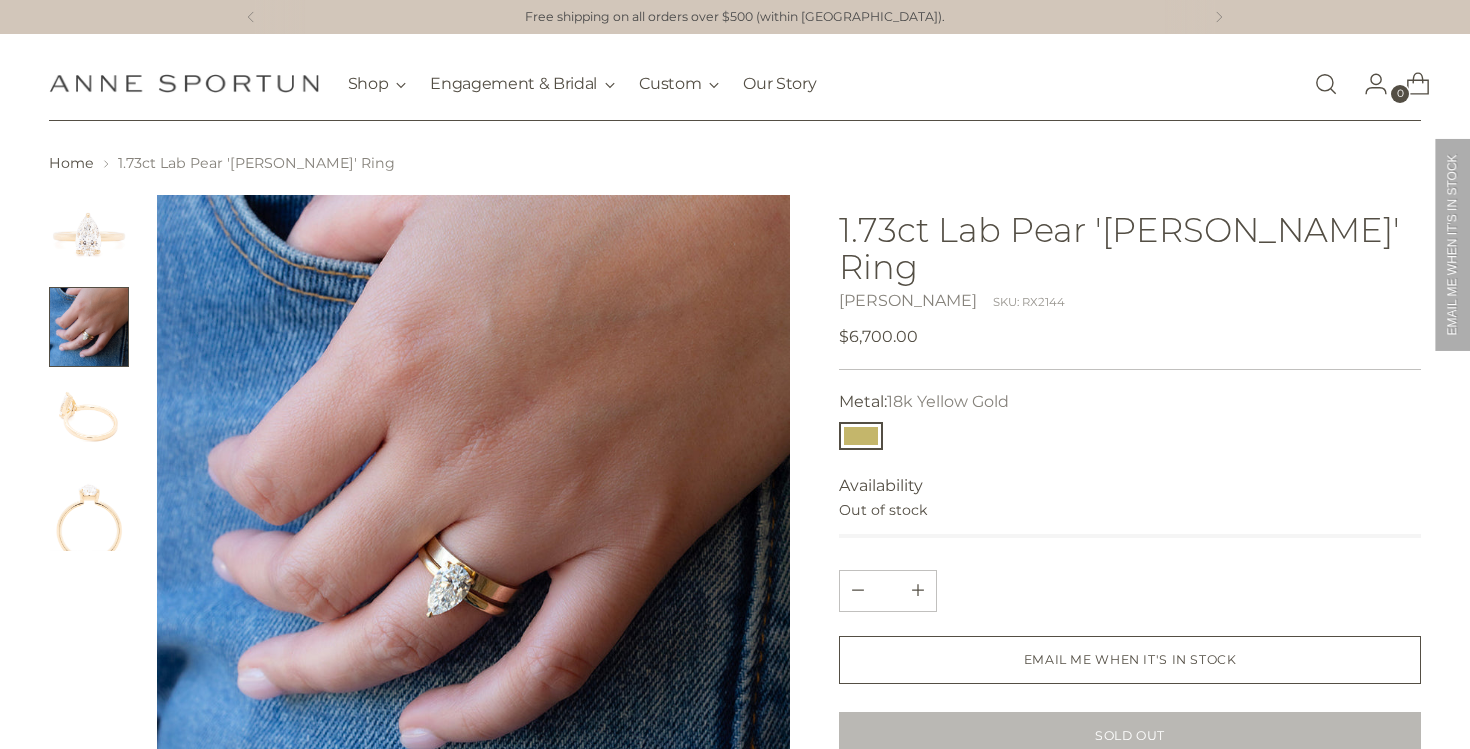 click at bounding box center [89, 419] 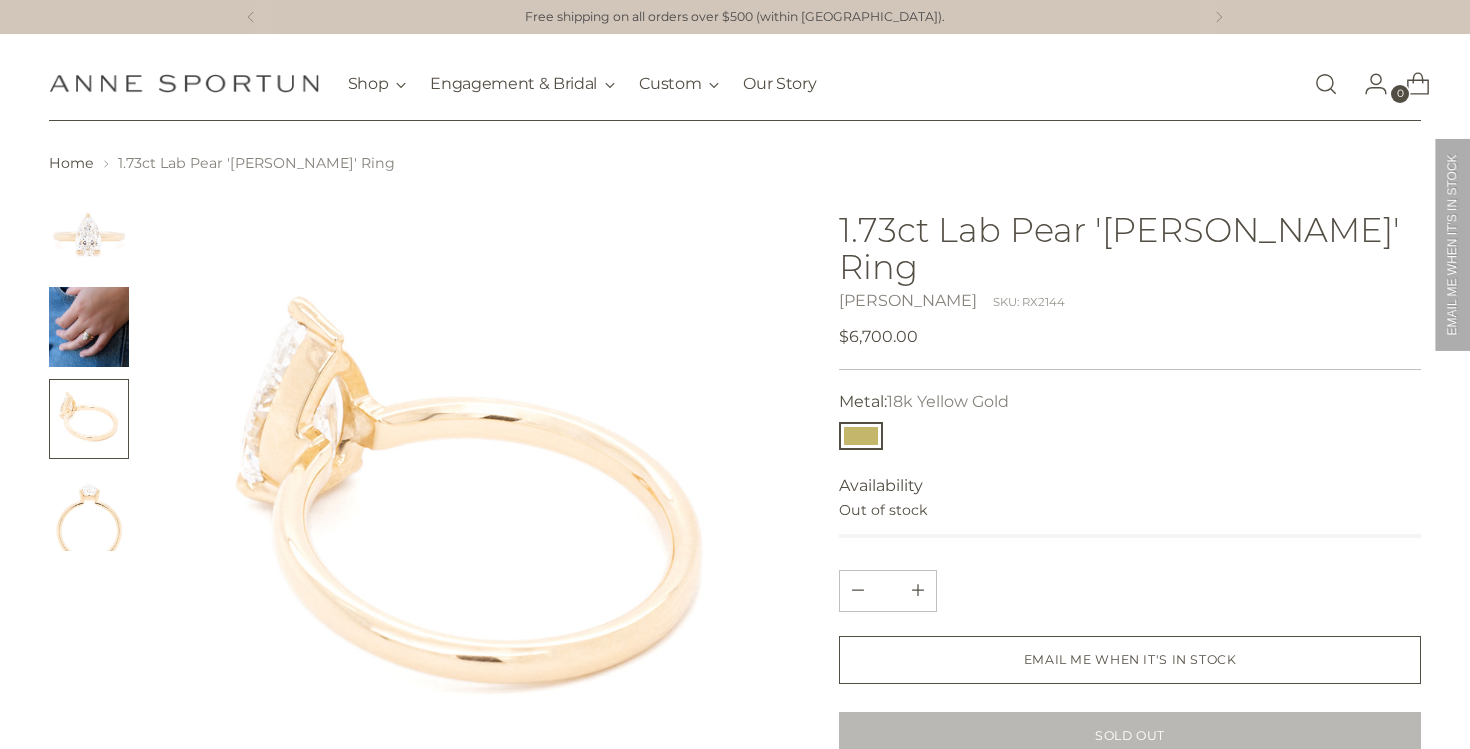click at bounding box center [89, 511] 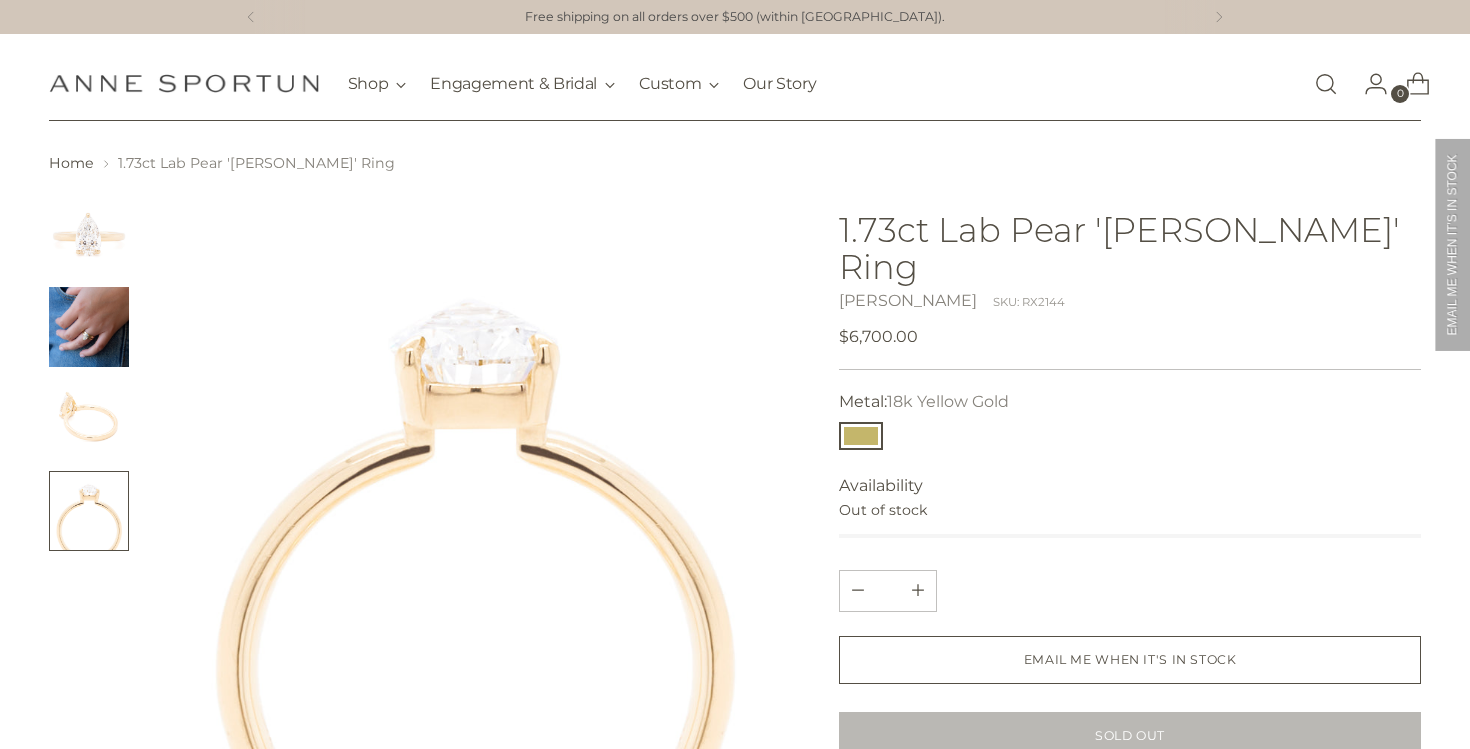 click at bounding box center [89, 419] 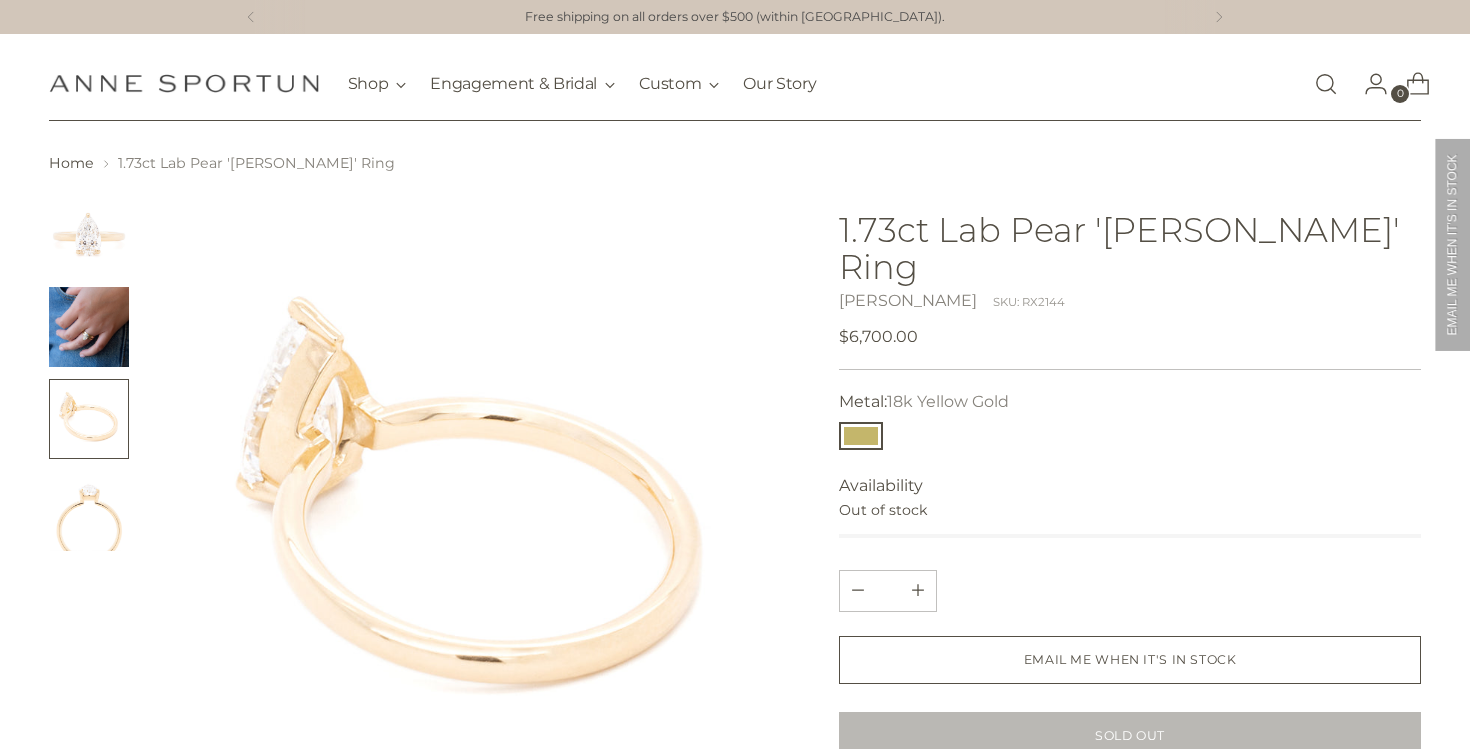 click at bounding box center (89, 327) 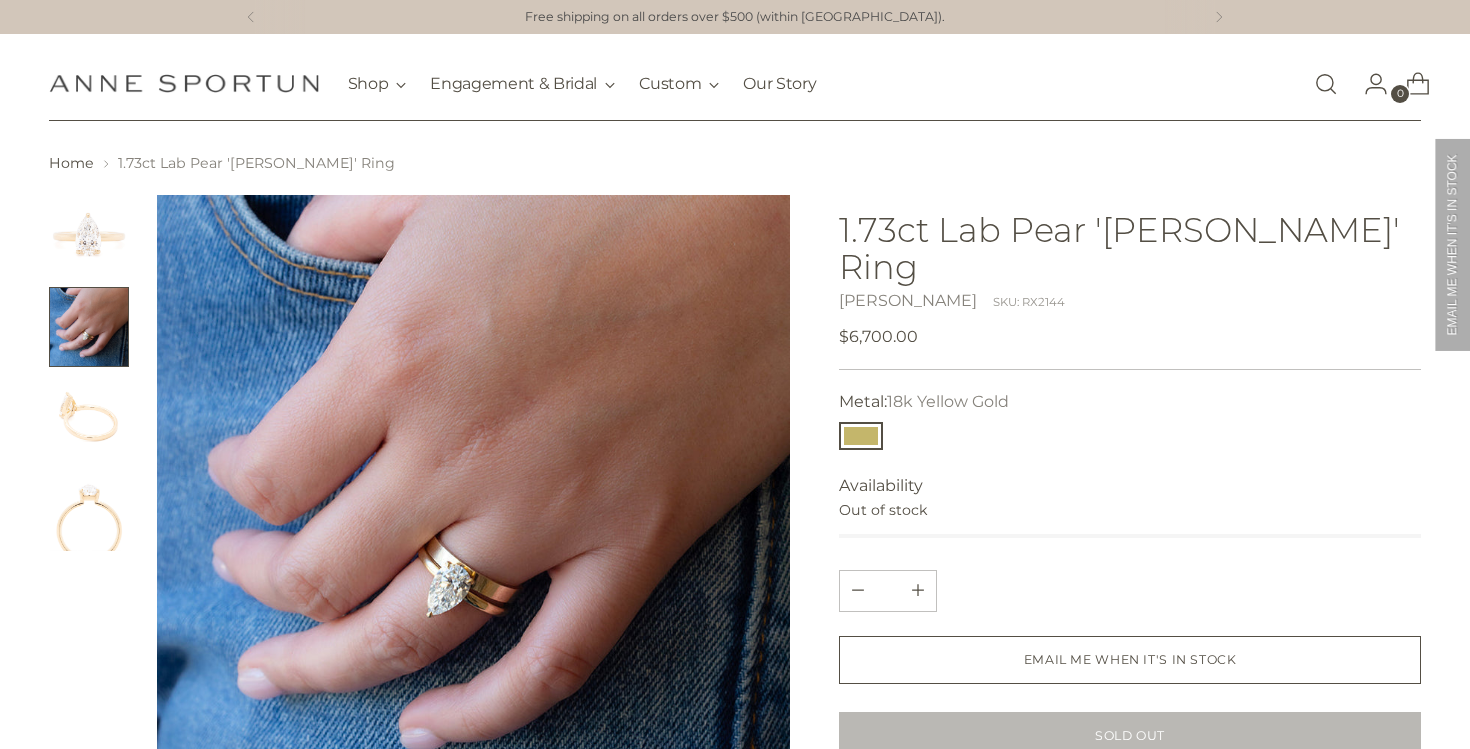 click at bounding box center [89, 327] 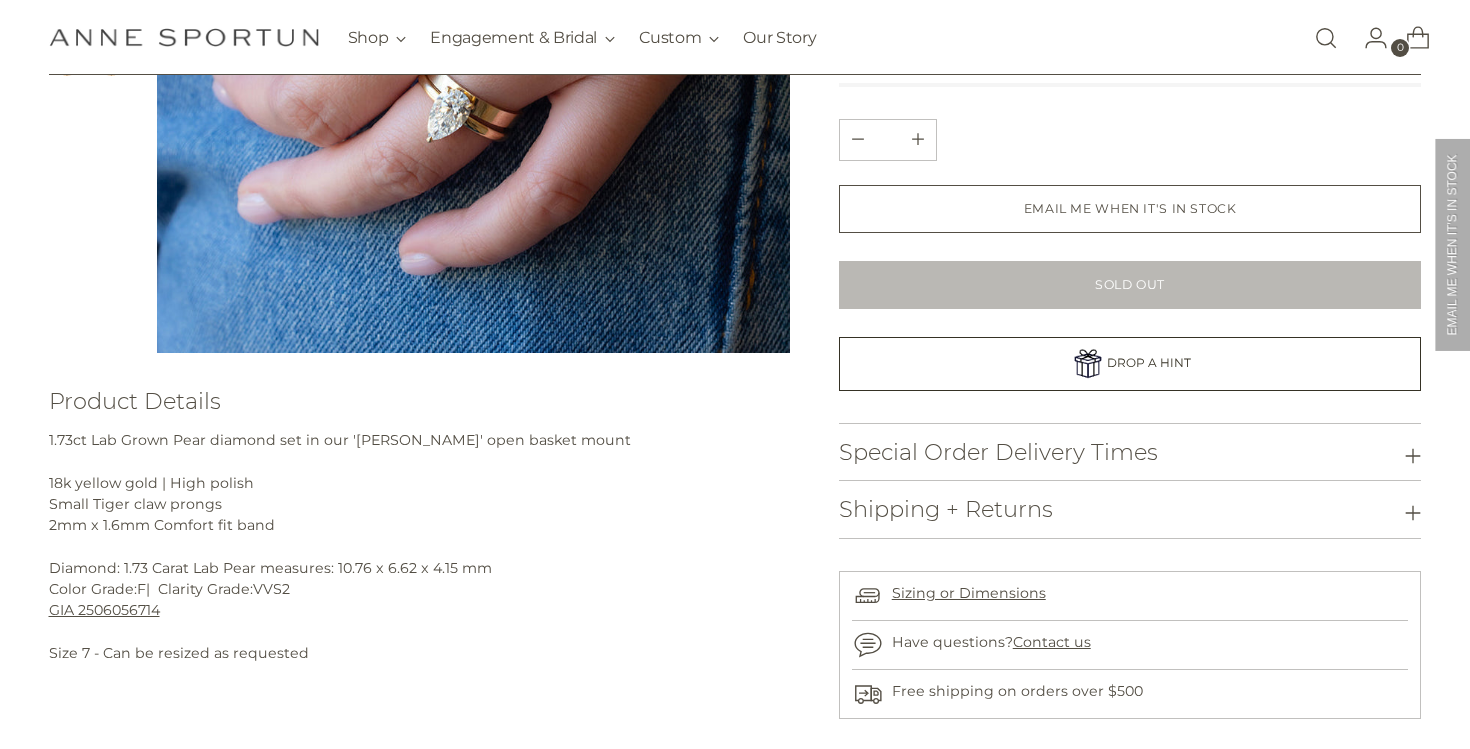 scroll, scrollTop: 537, scrollLeft: 0, axis: vertical 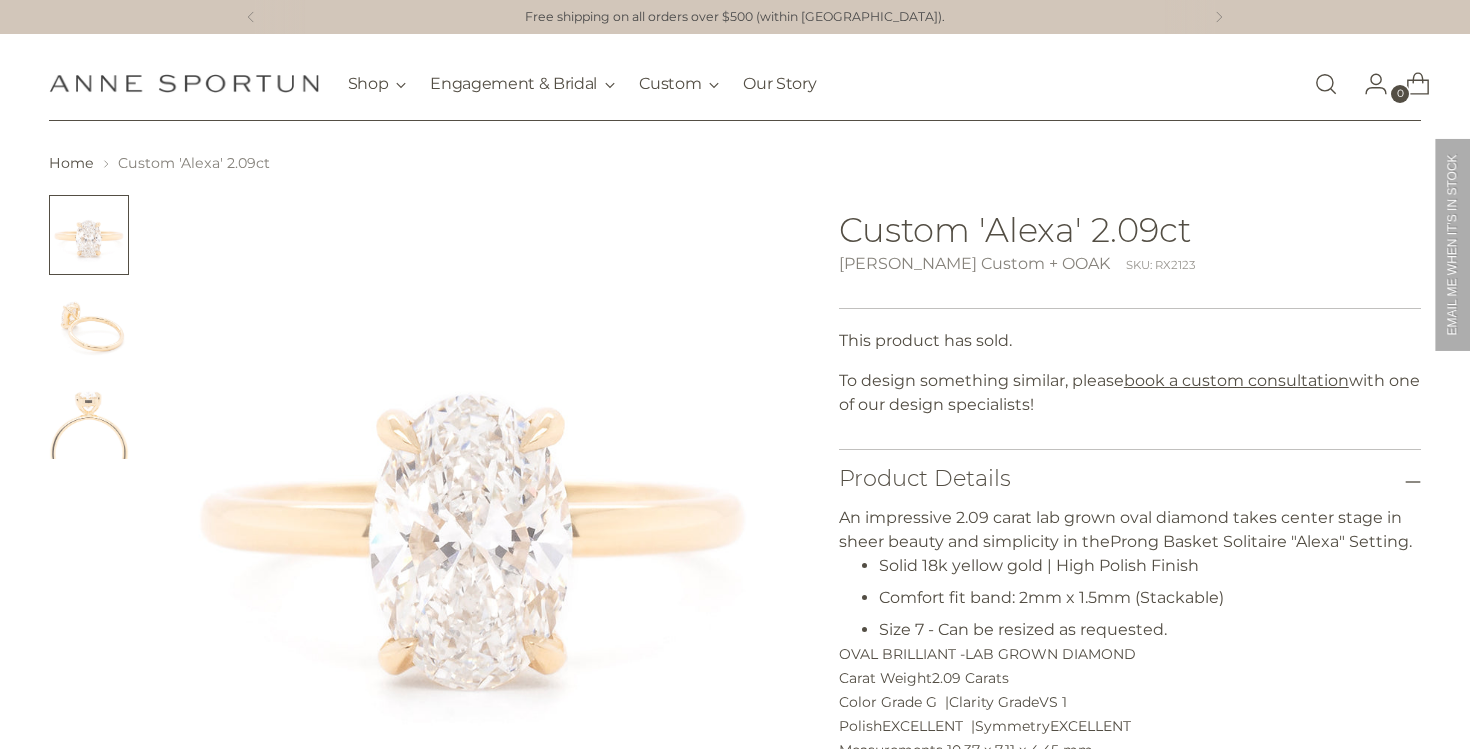 click at bounding box center [89, 327] 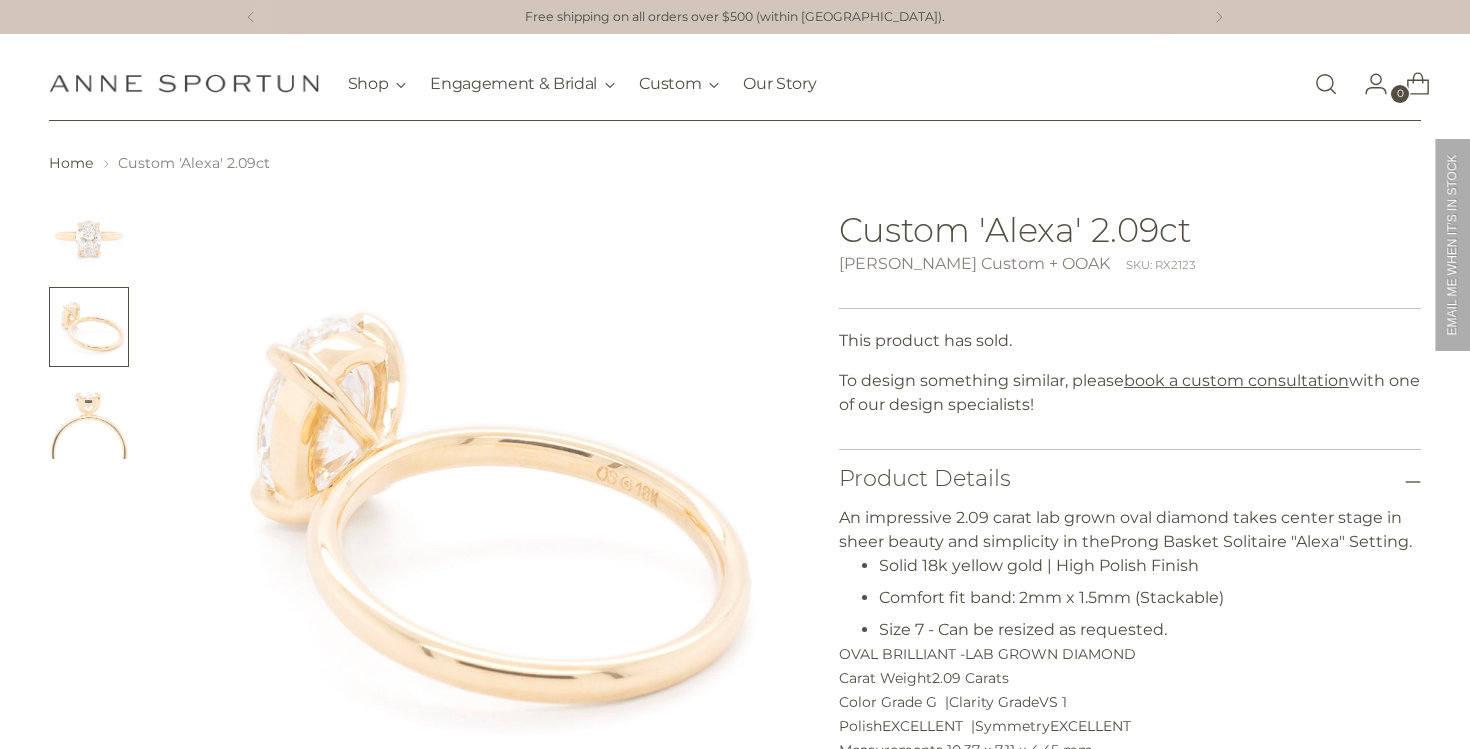 click at bounding box center [89, 419] 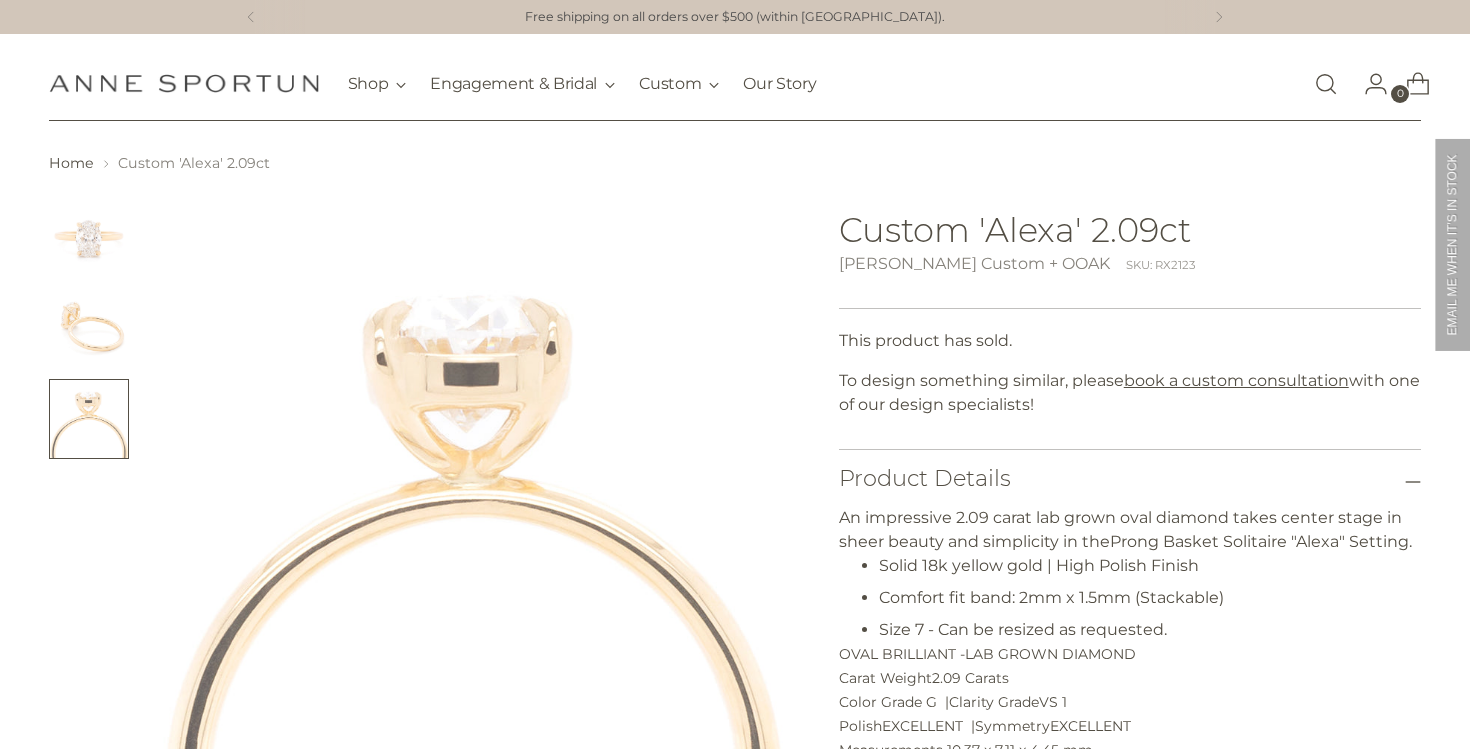 click at bounding box center (89, 327) 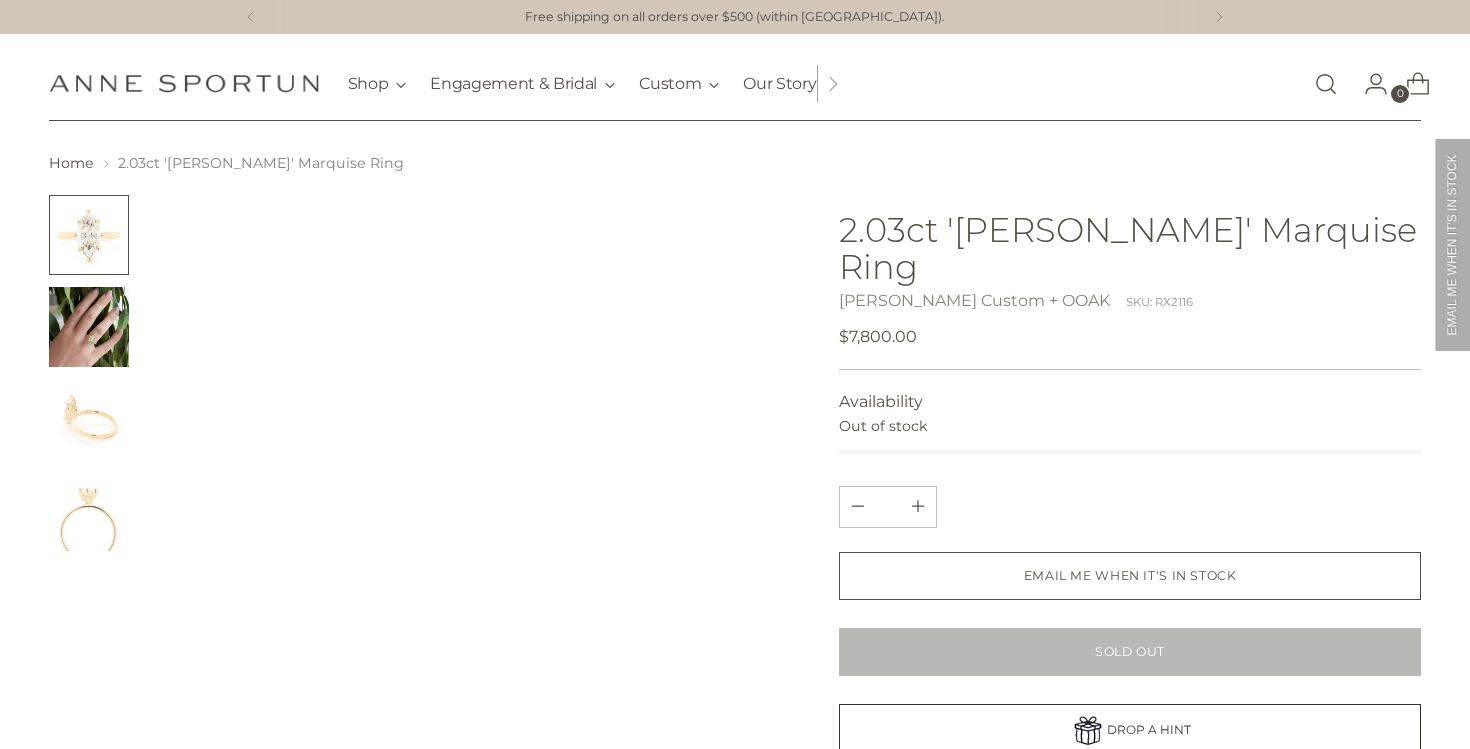 scroll, scrollTop: 0, scrollLeft: 0, axis: both 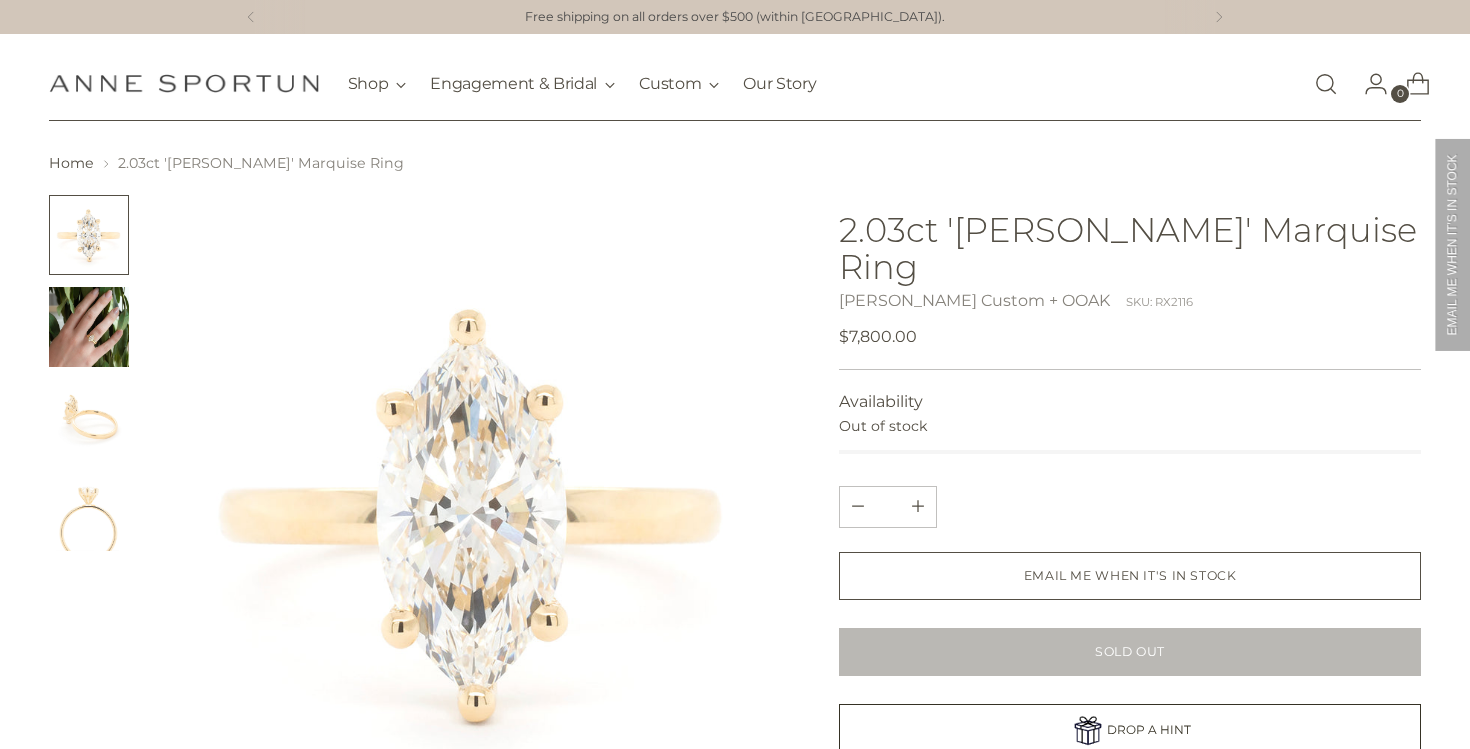 click at bounding box center (89, 327) 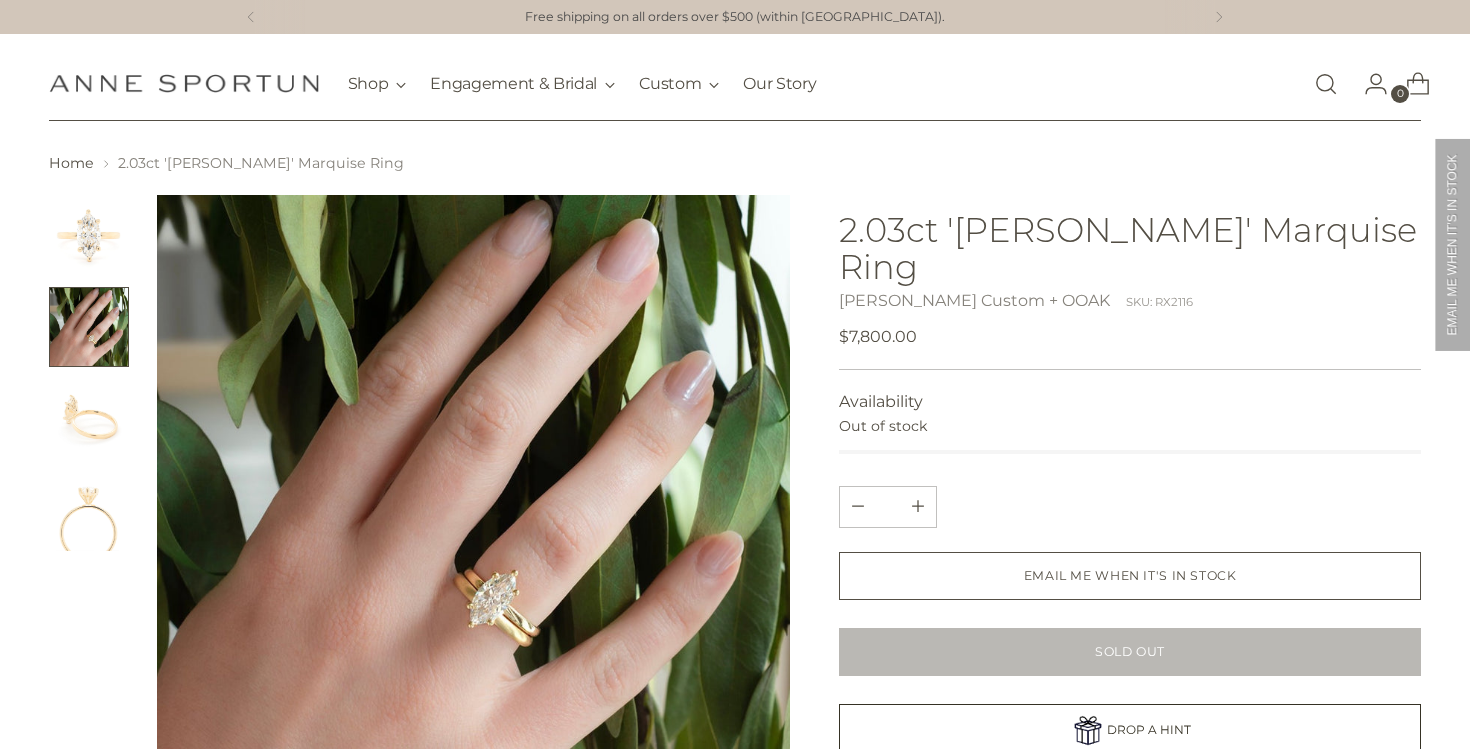 click at bounding box center [89, 419] 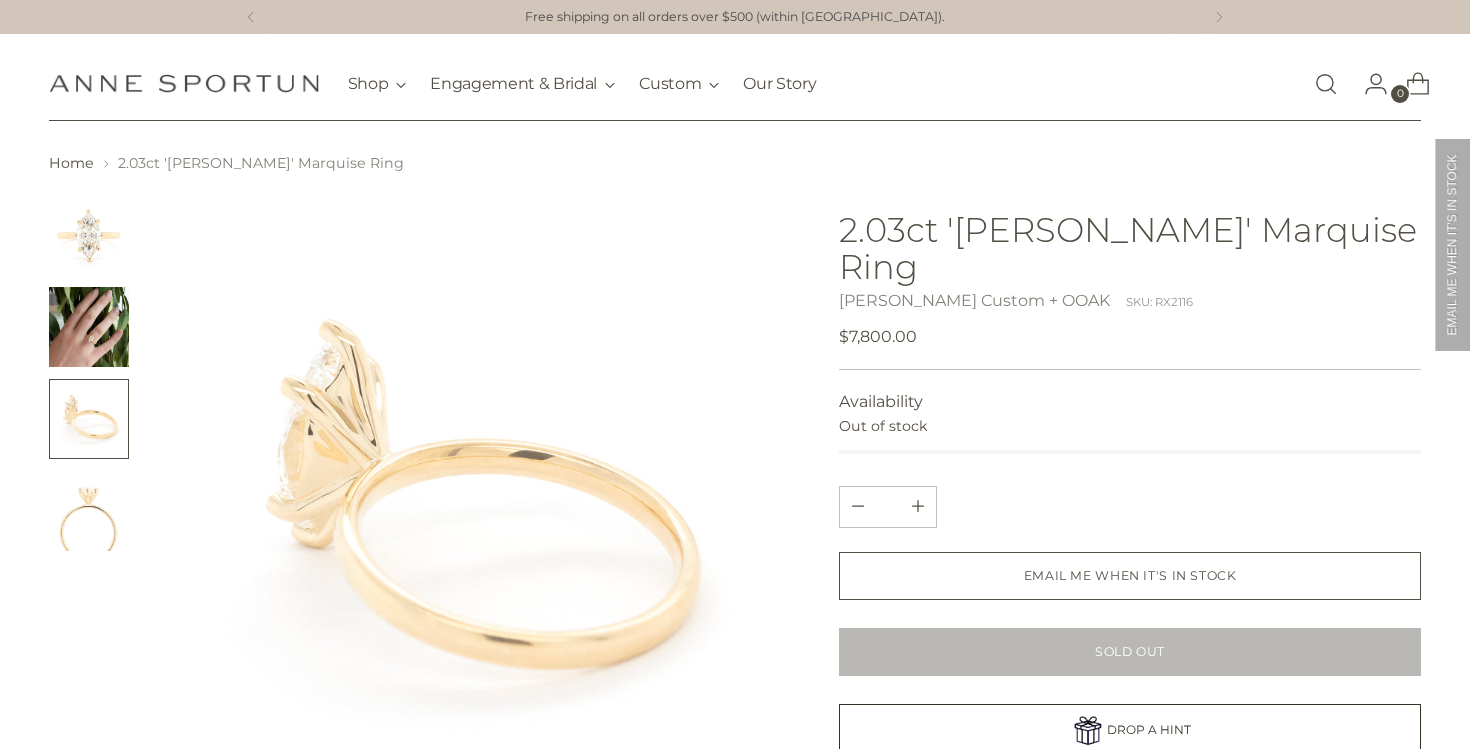 click at bounding box center (89, 511) 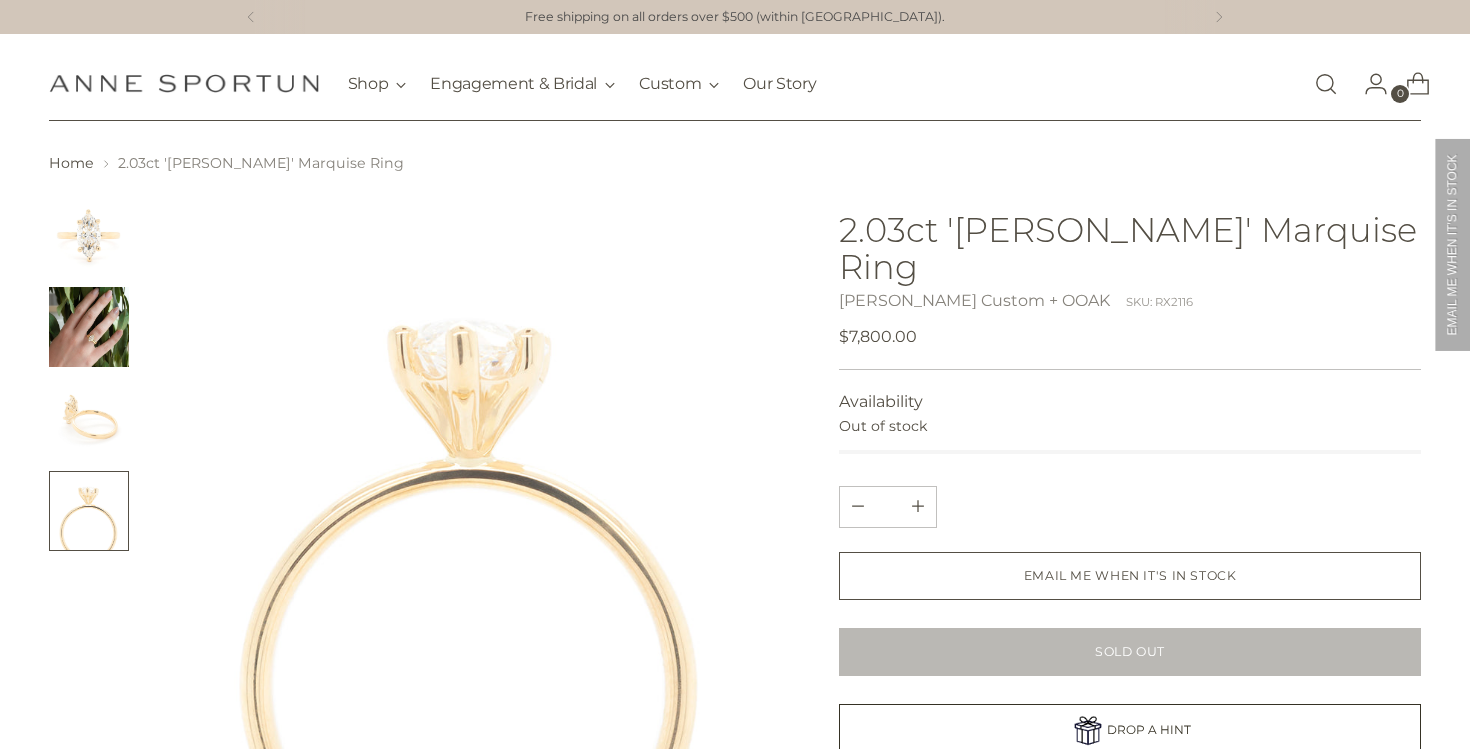 click at bounding box center [89, 235] 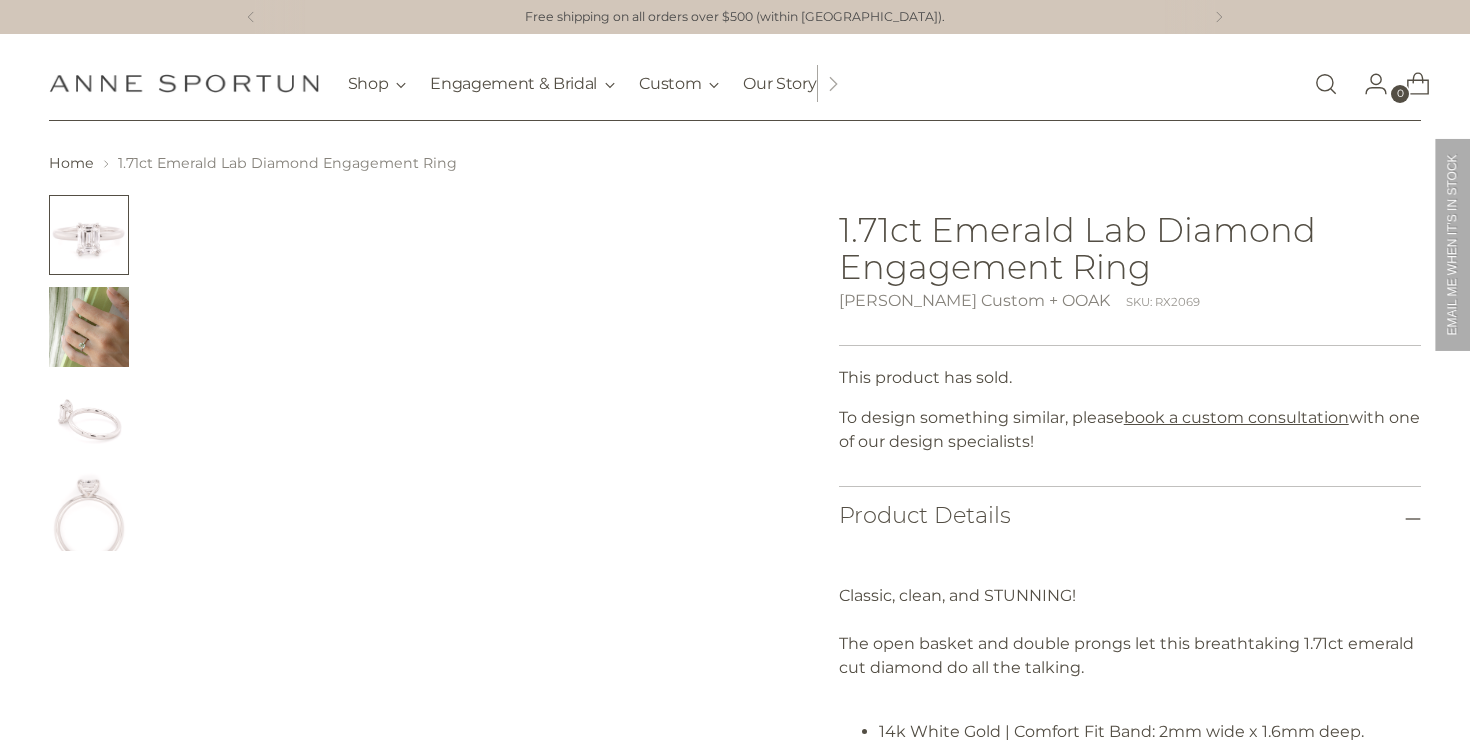 scroll, scrollTop: 0, scrollLeft: 0, axis: both 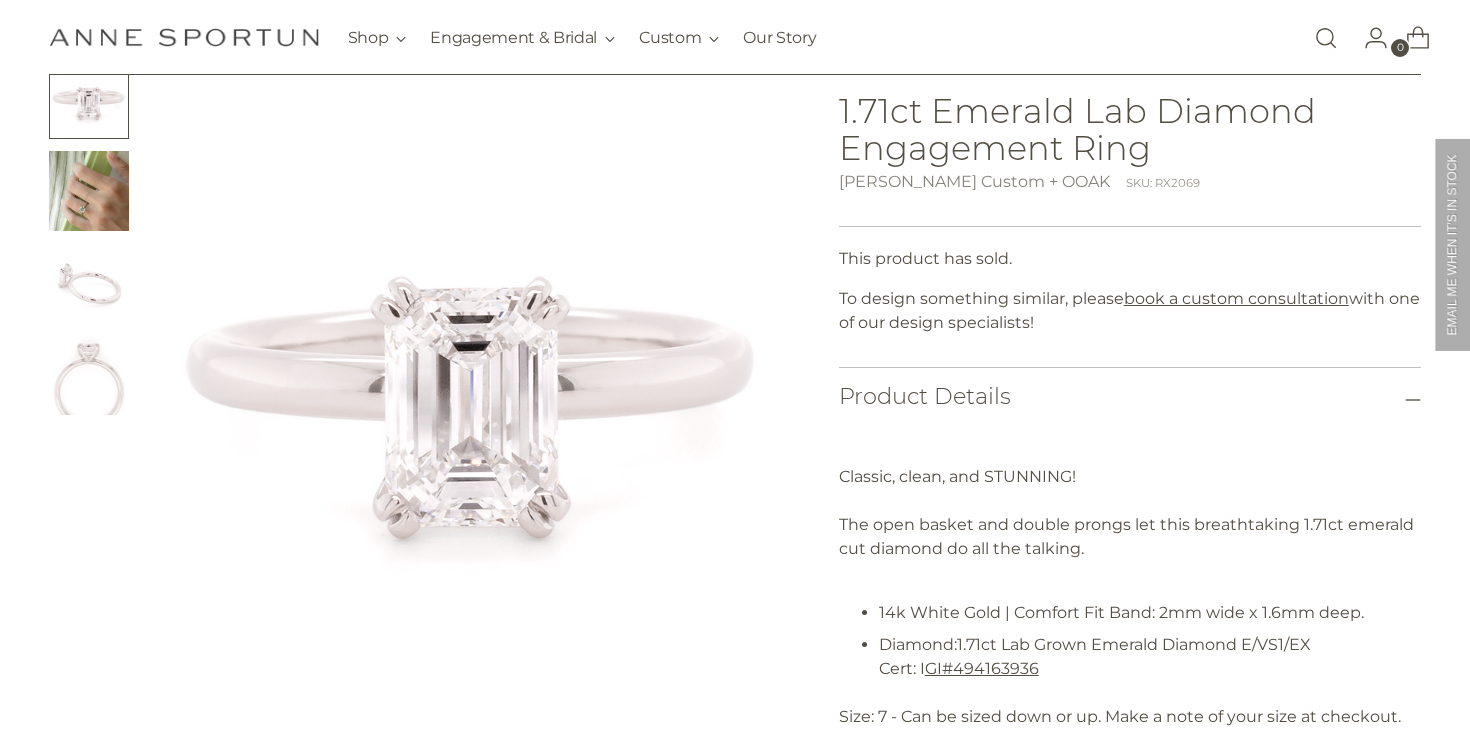click at bounding box center (89, 191) 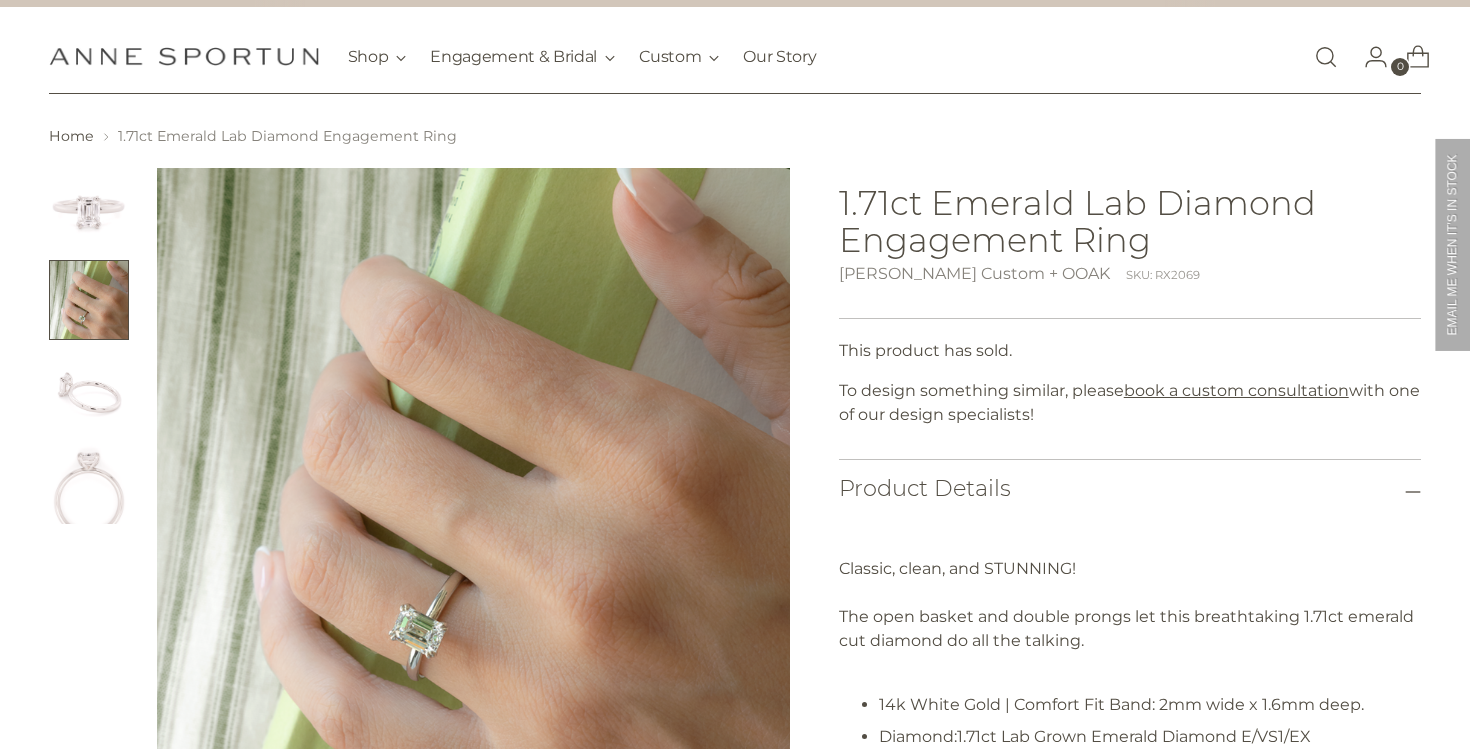 scroll, scrollTop: 24, scrollLeft: 0, axis: vertical 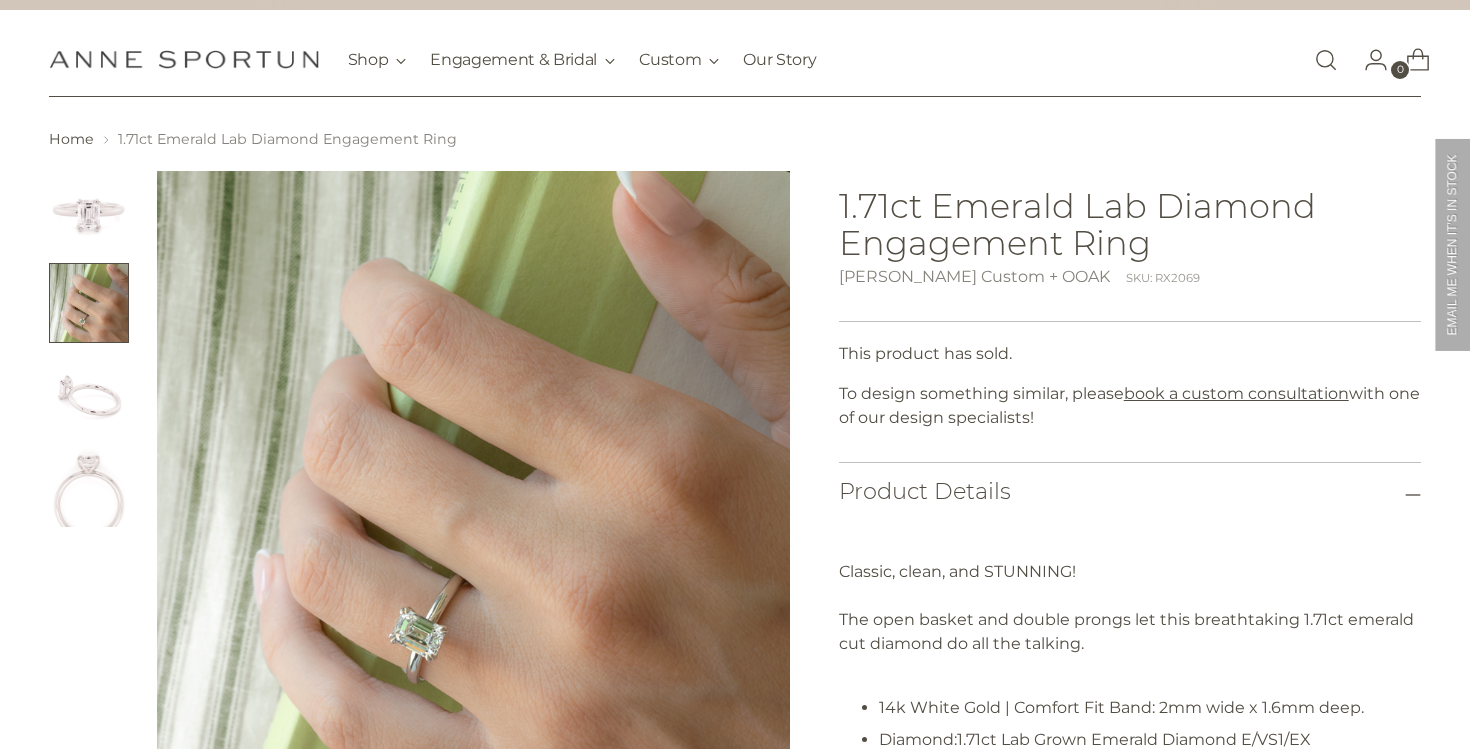 click at bounding box center (89, 395) 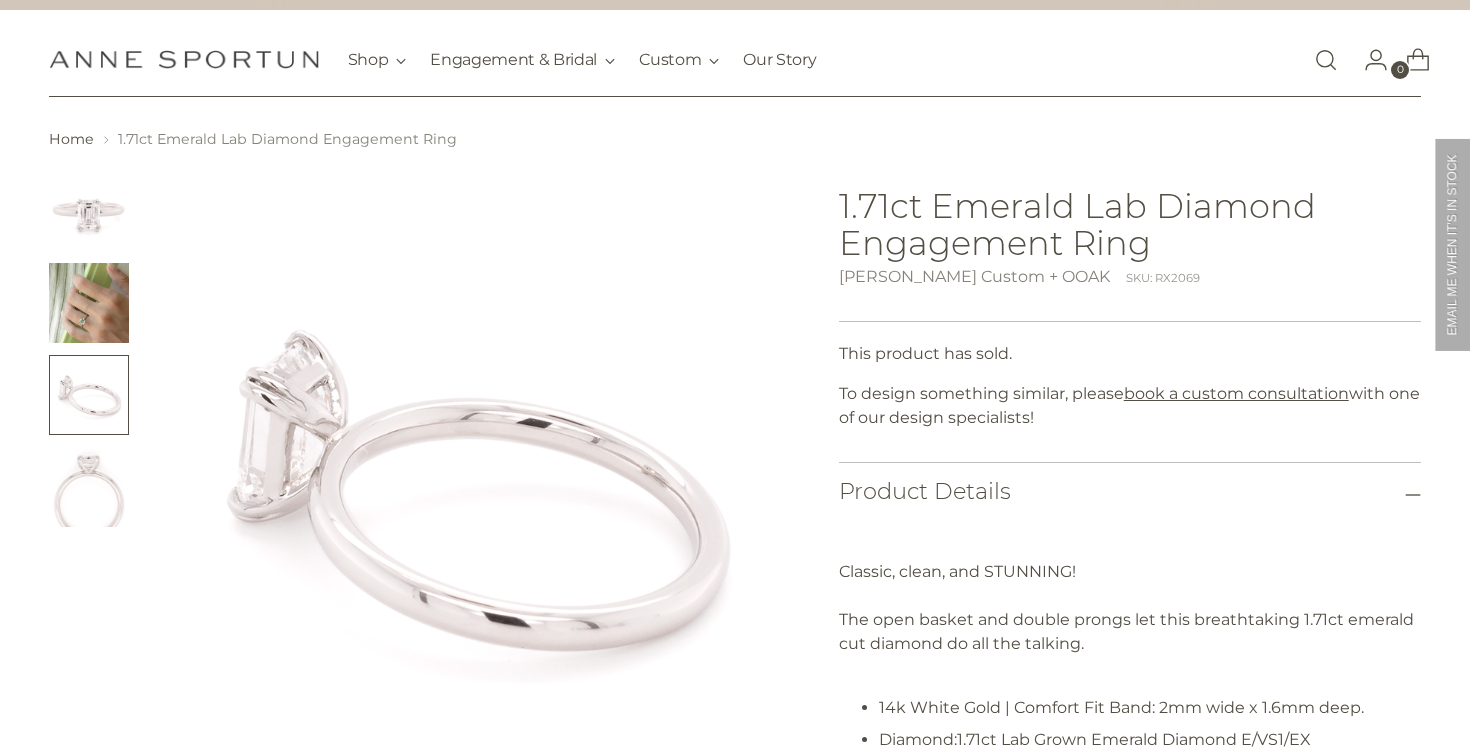 click at bounding box center (89, 487) 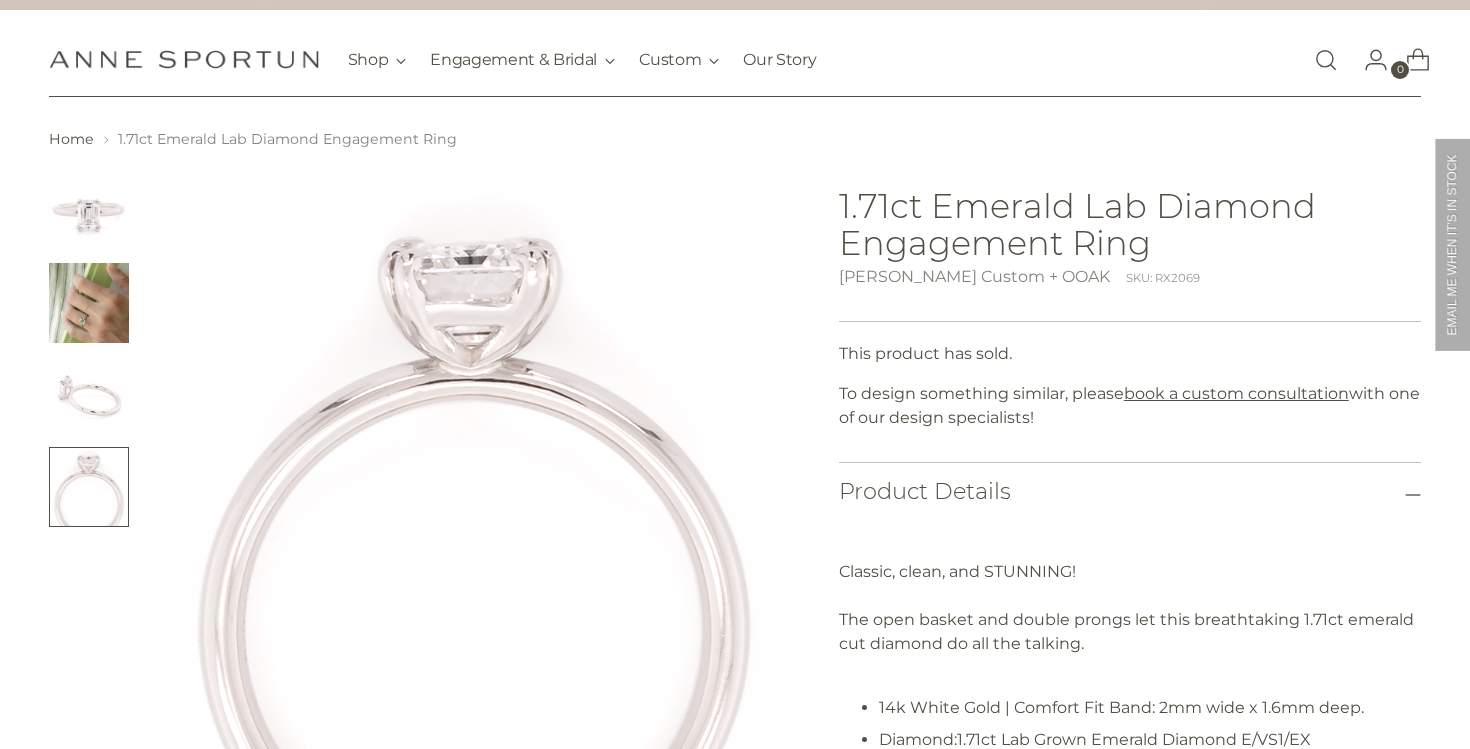click at bounding box center (89, 395) 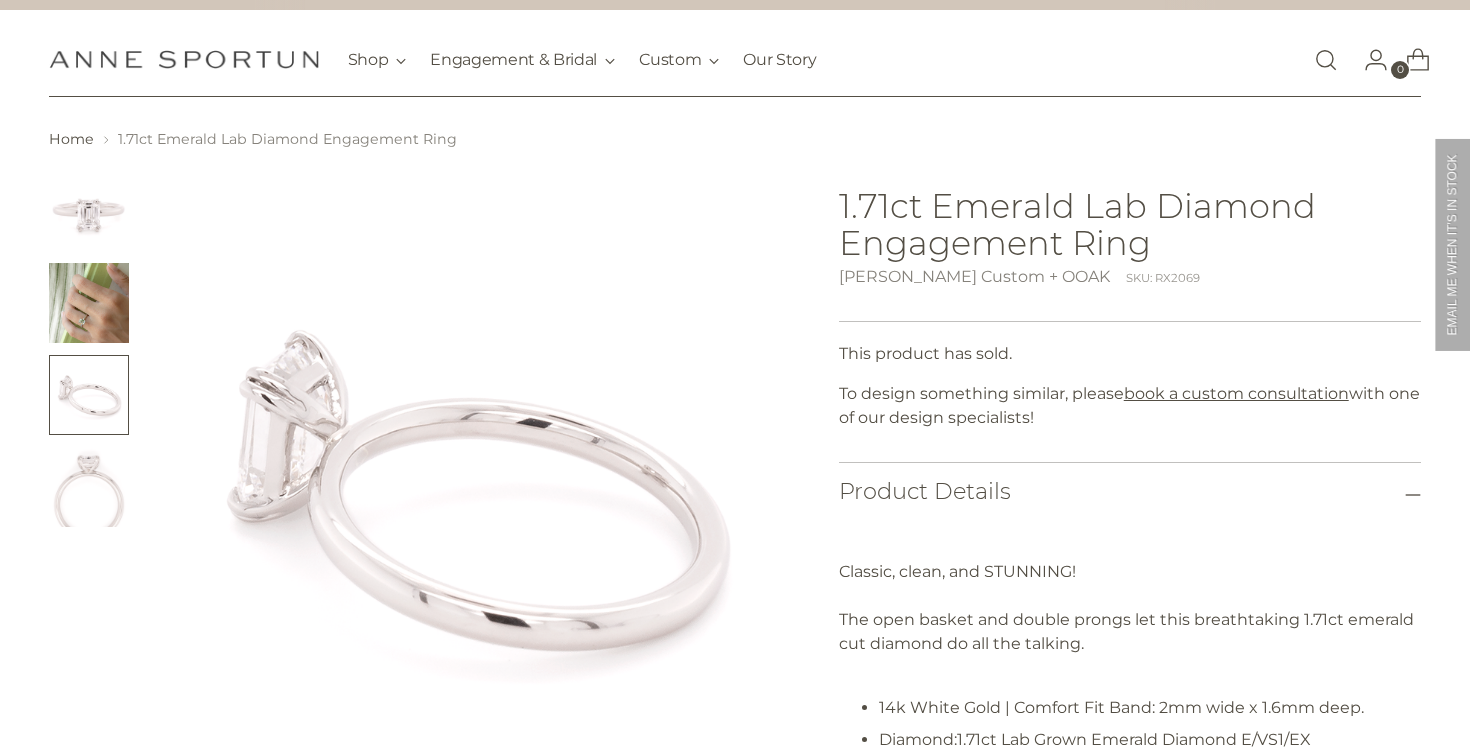 click at bounding box center (89, 303) 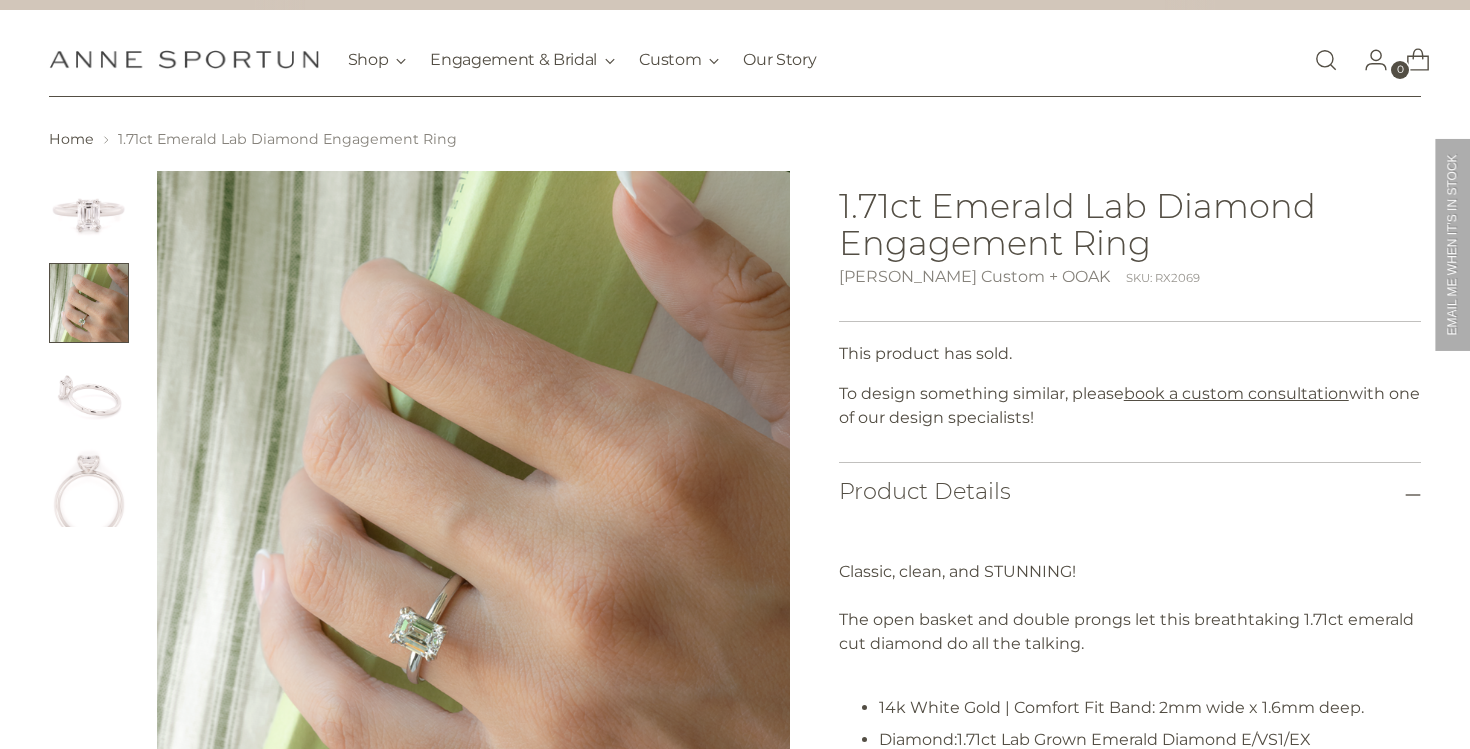 click at bounding box center (89, 211) 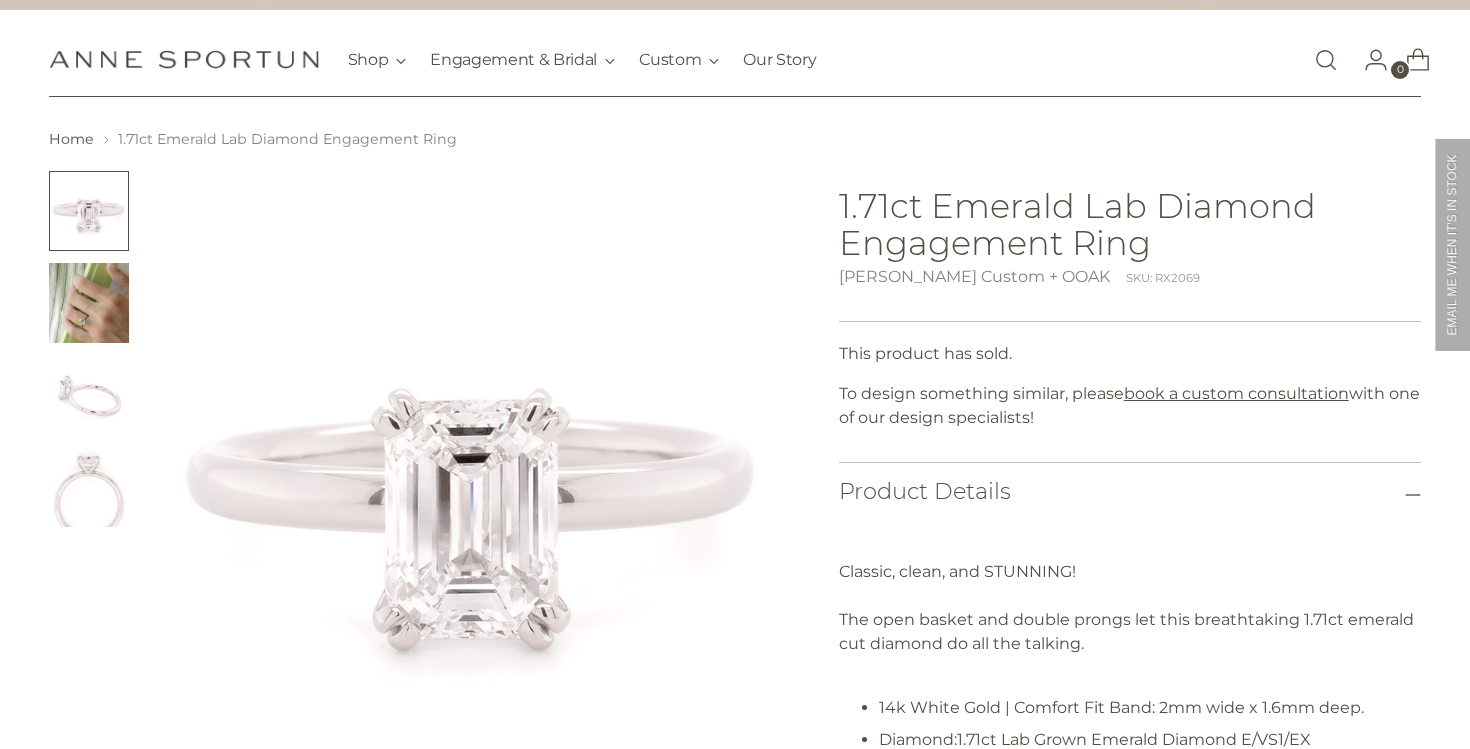 scroll, scrollTop: 178, scrollLeft: 0, axis: vertical 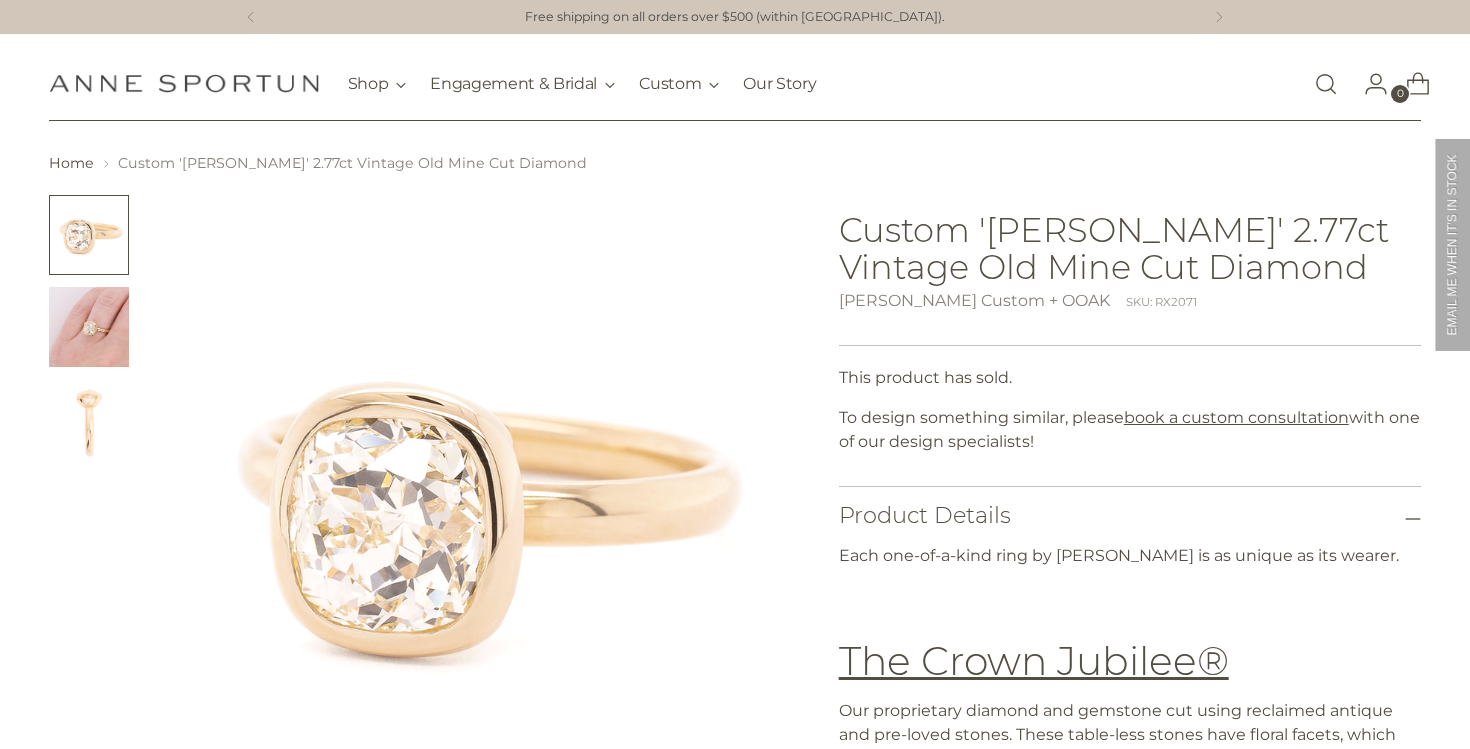 click at bounding box center (89, 327) 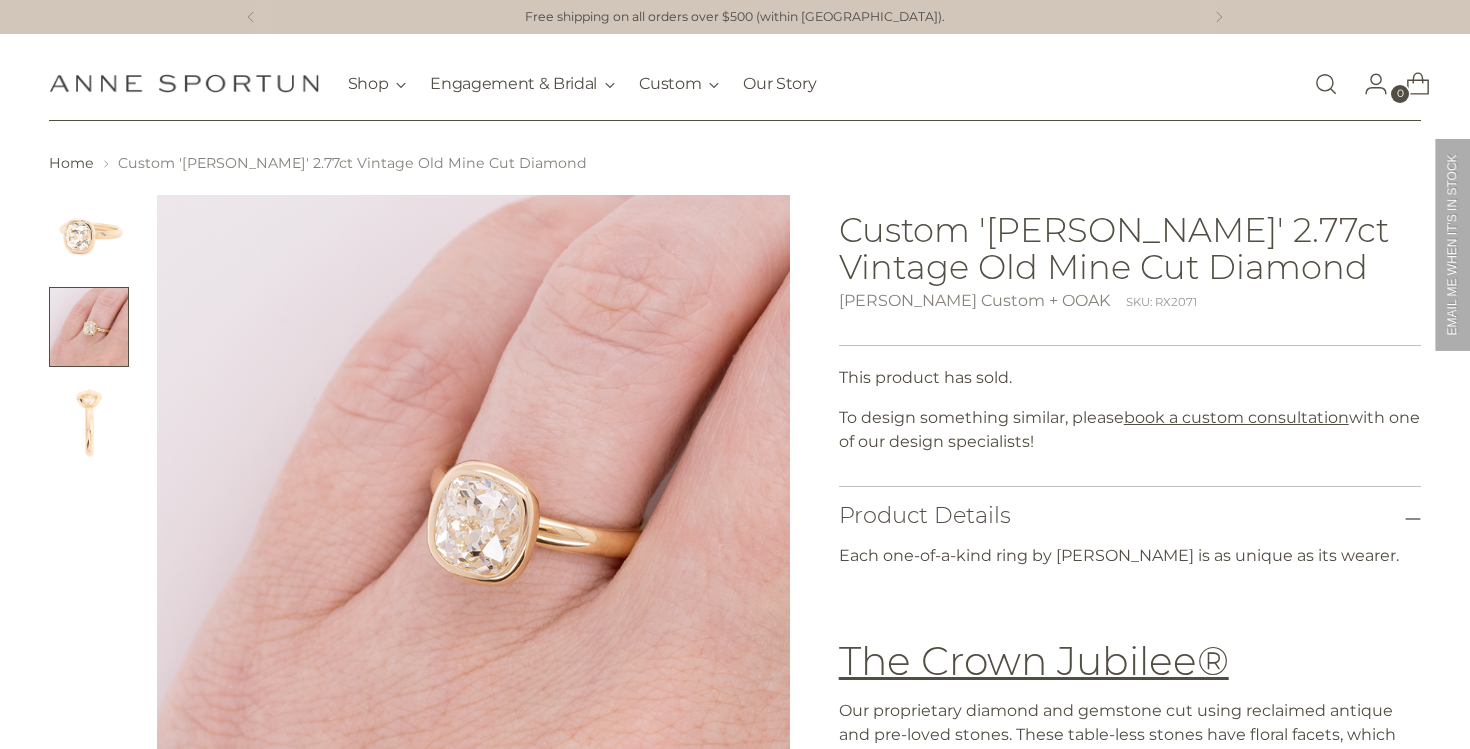 click at bounding box center [89, 419] 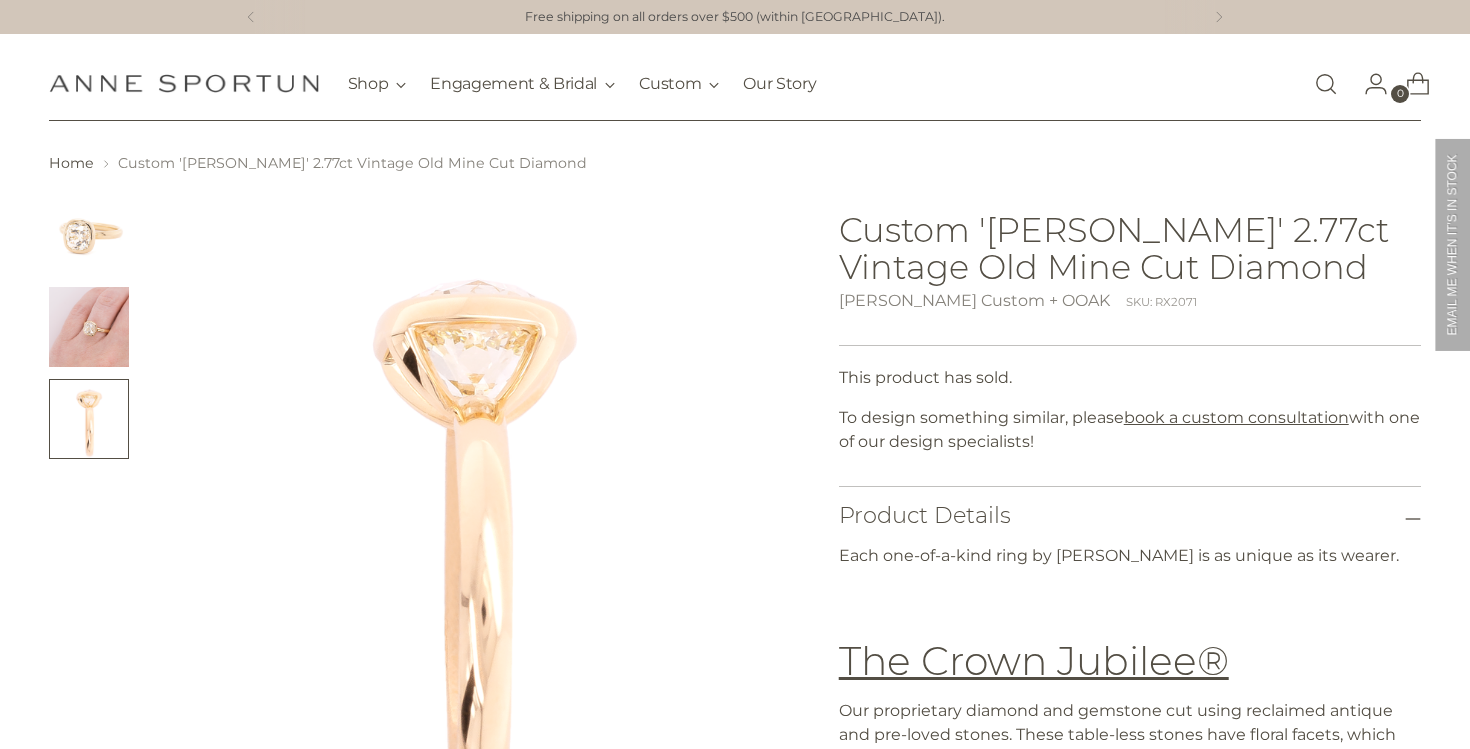 click at bounding box center (89, 235) 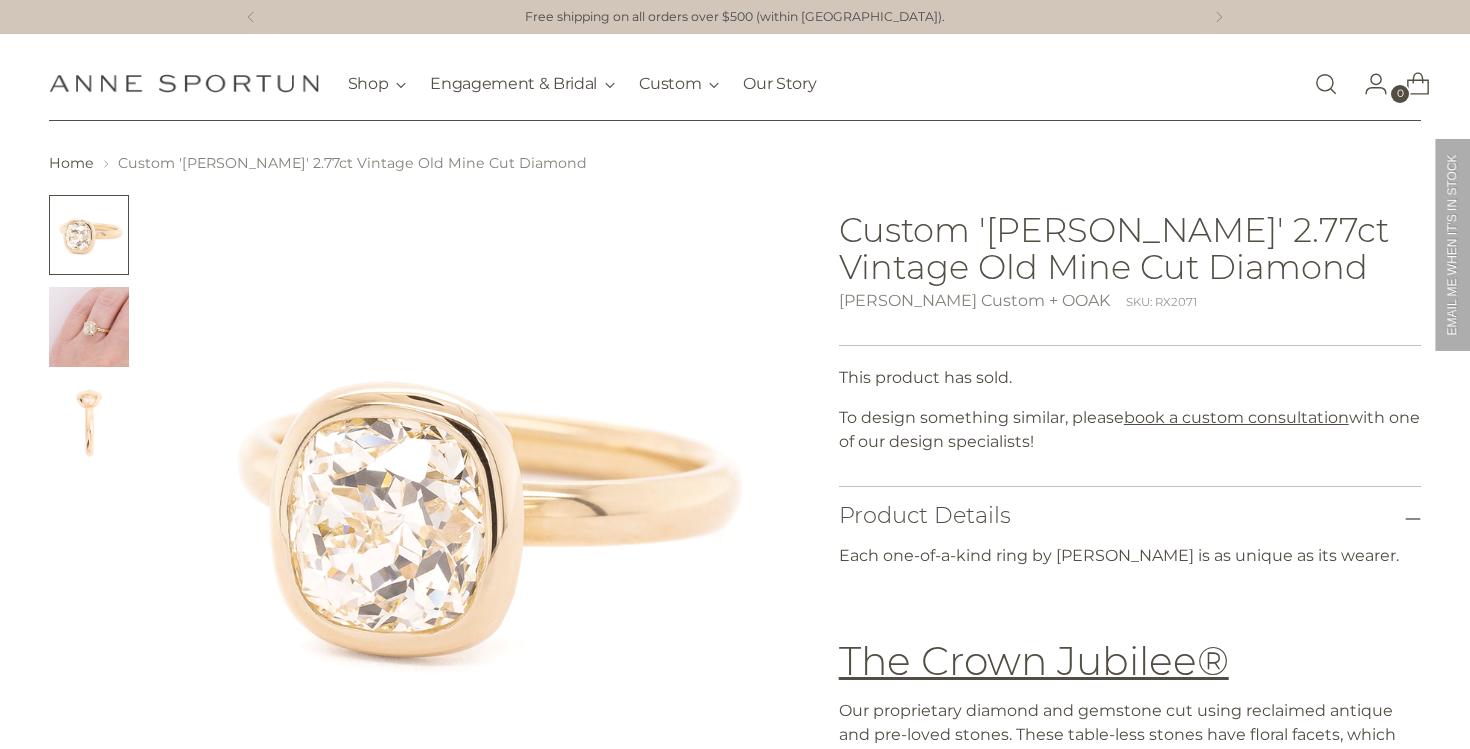 click at bounding box center (89, 327) 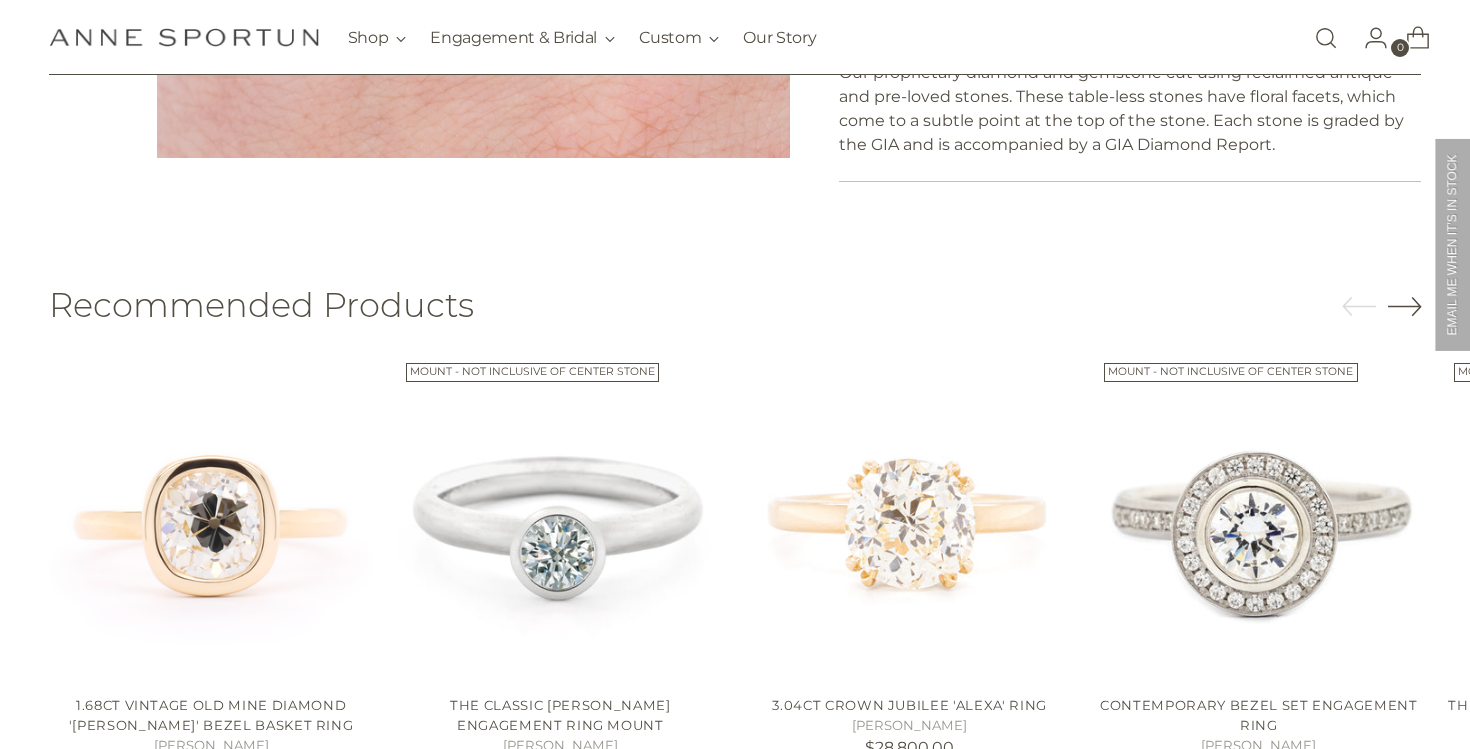 scroll, scrollTop: 898, scrollLeft: 0, axis: vertical 